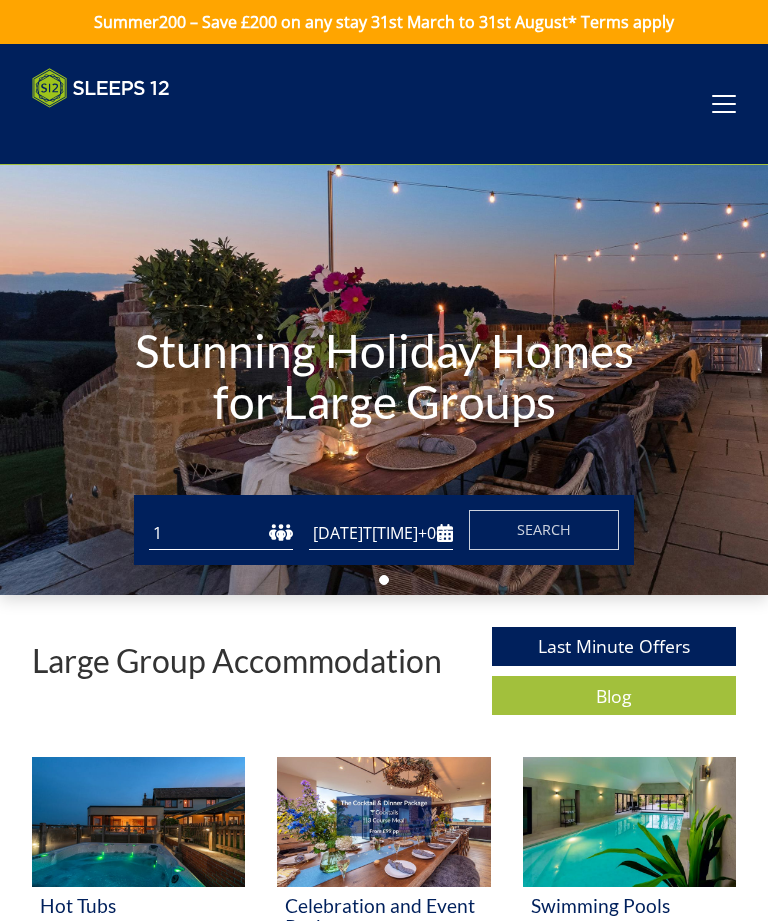 type on "04/08/2025" 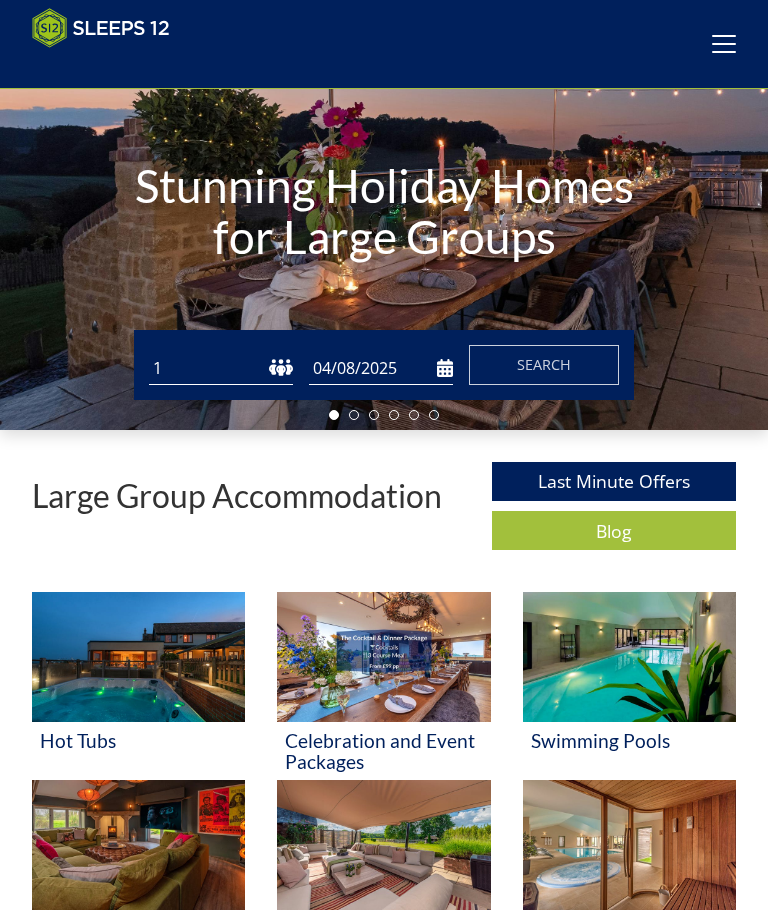 scroll, scrollTop: 146, scrollLeft: 0, axis: vertical 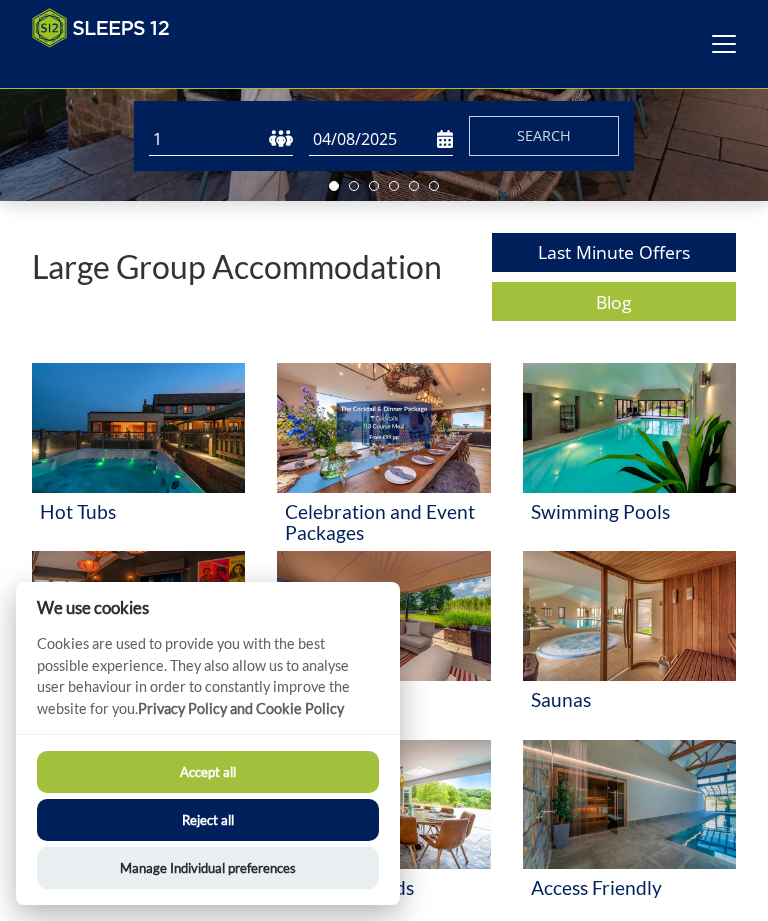 click on "Accept all" at bounding box center (208, 772) 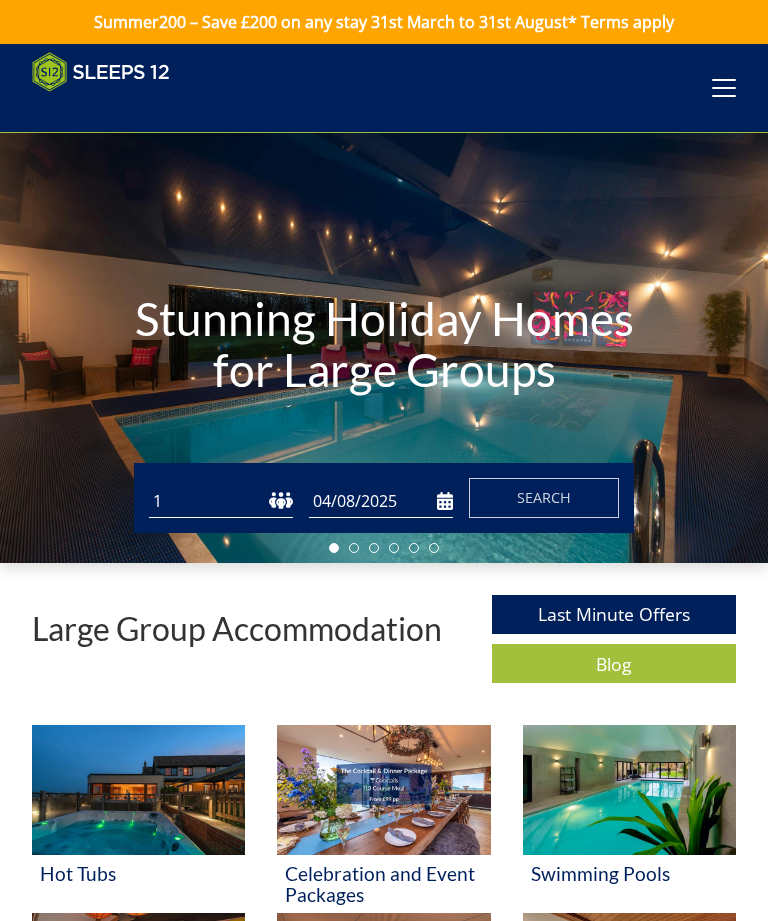 scroll, scrollTop: 181, scrollLeft: 0, axis: vertical 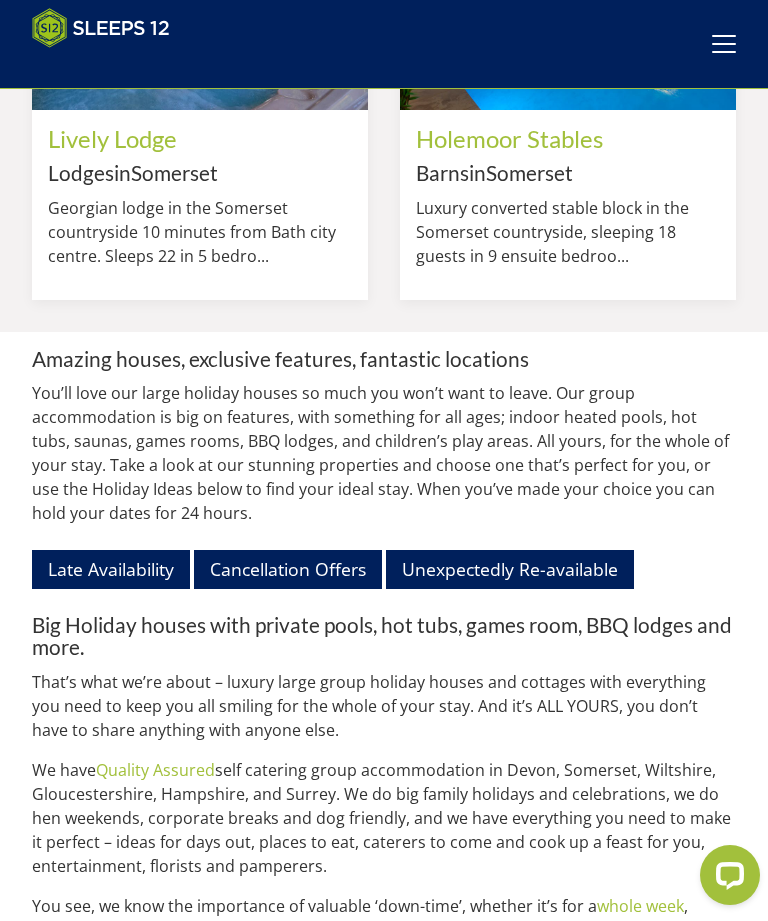click on "Unexpectedly Re-available" at bounding box center [510, 569] 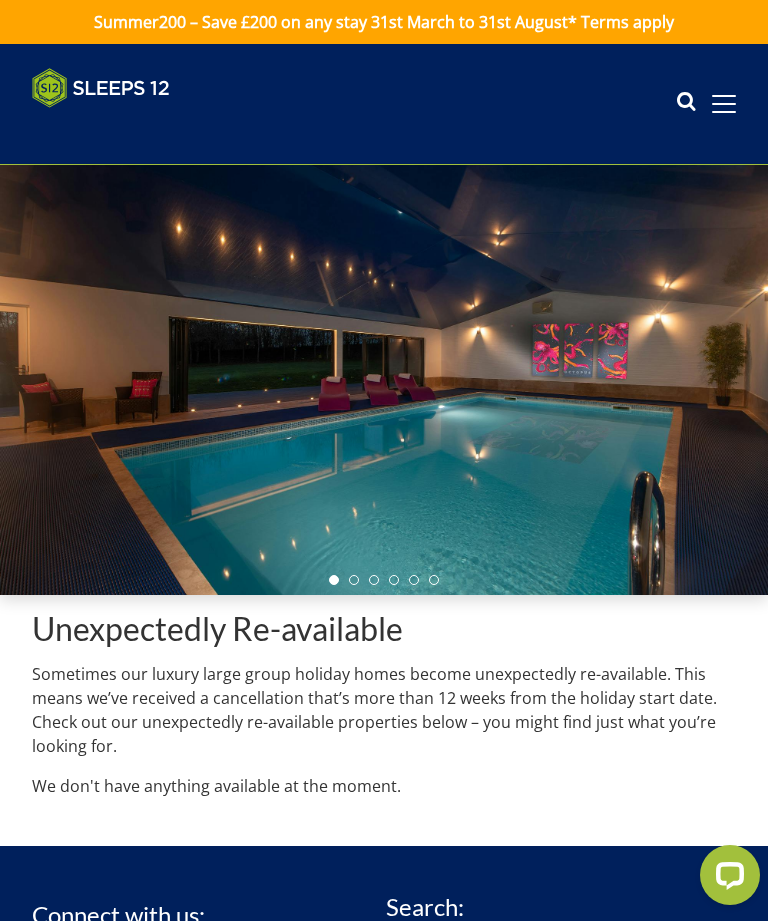 scroll, scrollTop: 0, scrollLeft: 0, axis: both 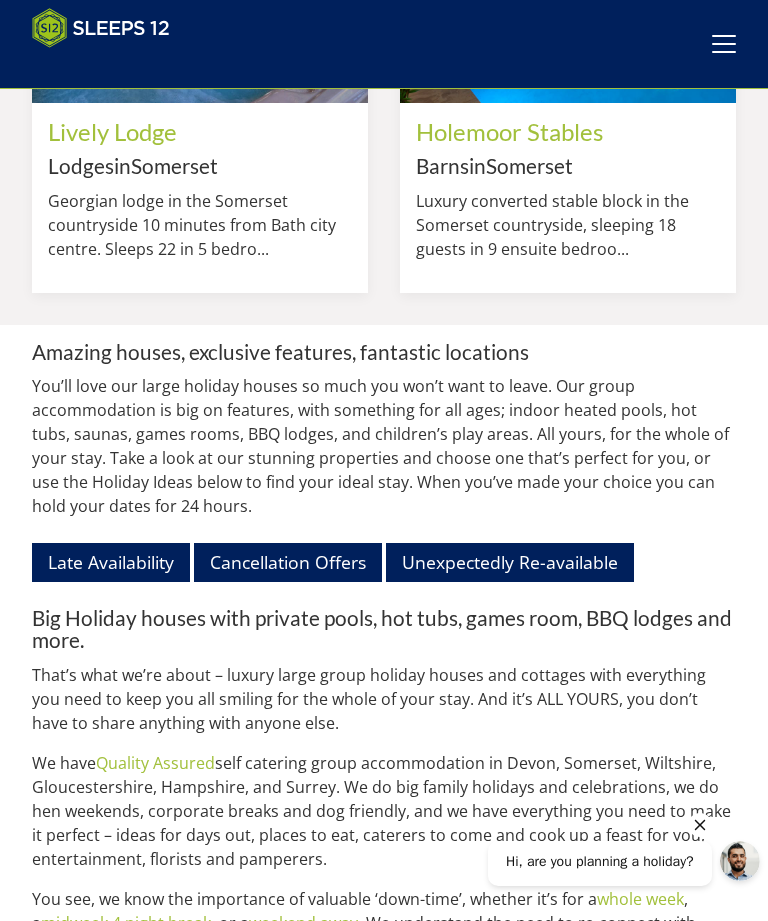 click 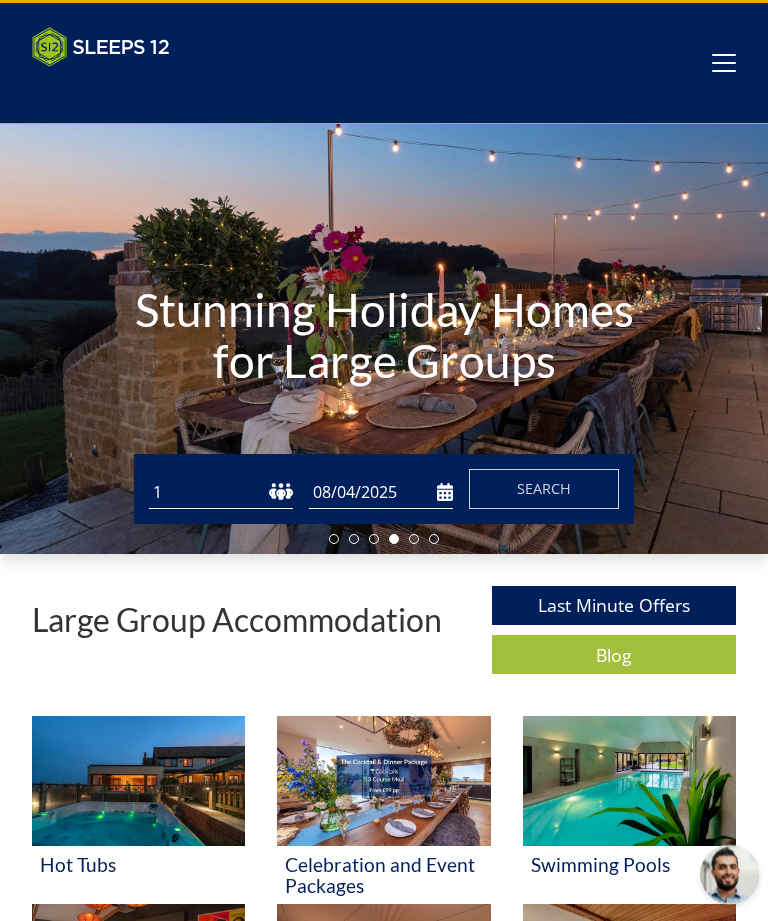 scroll, scrollTop: 0, scrollLeft: 0, axis: both 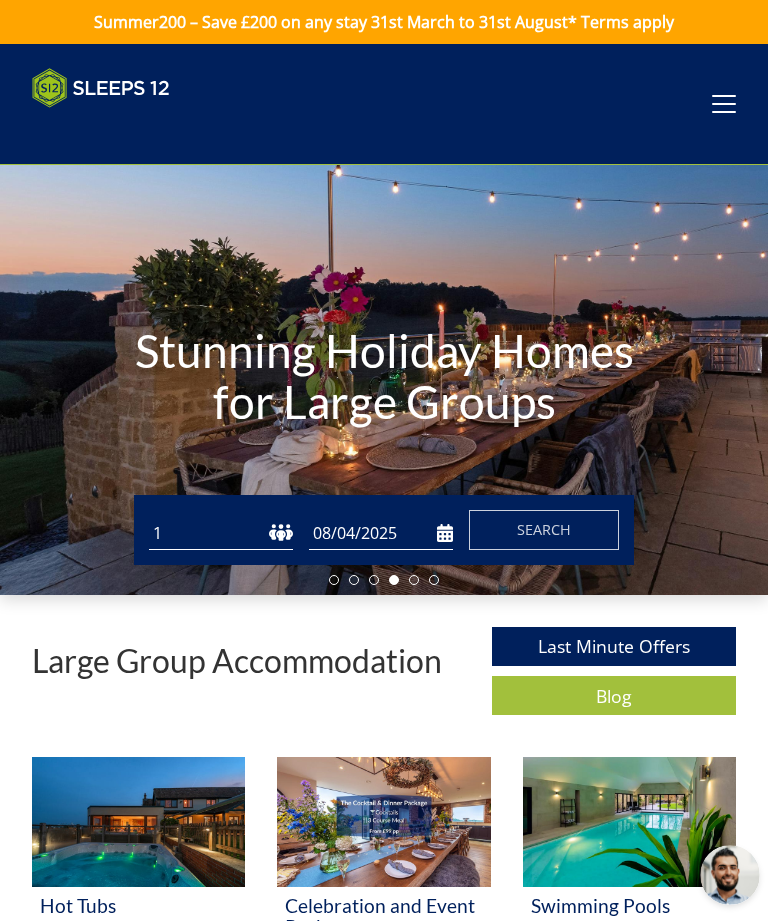 click at bounding box center (724, 104) 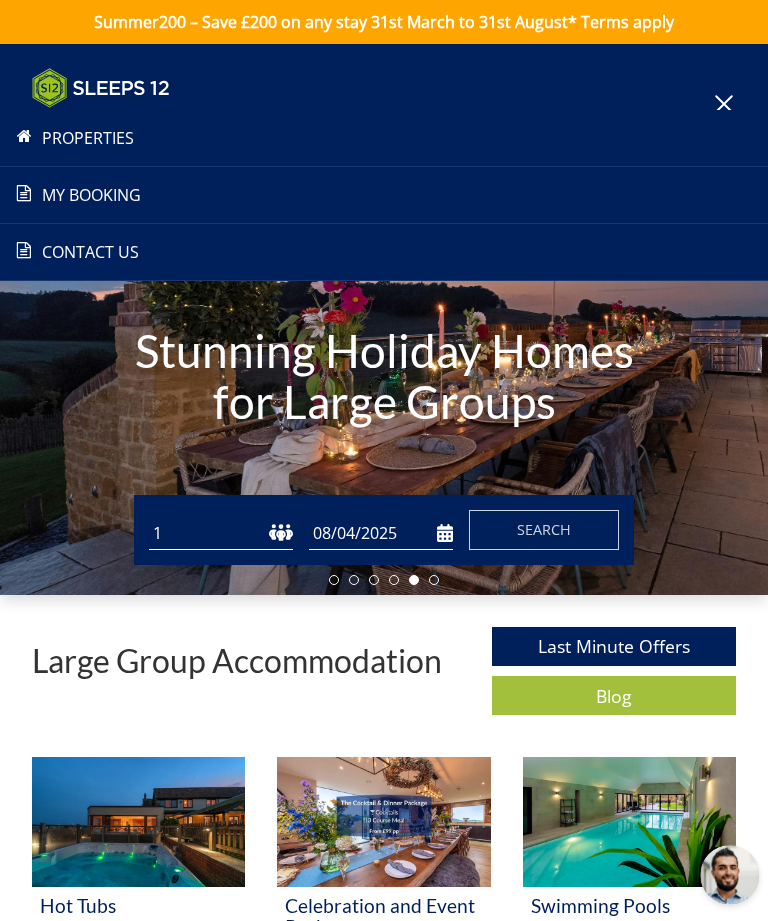 click on "Properties" at bounding box center [384, 138] 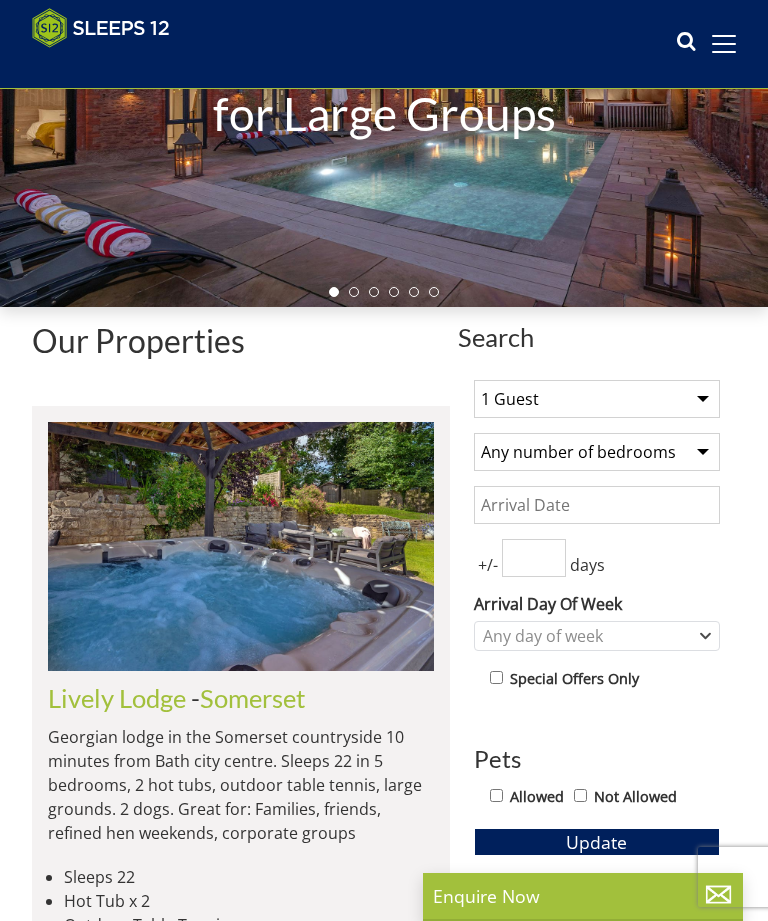 scroll, scrollTop: 221, scrollLeft: 0, axis: vertical 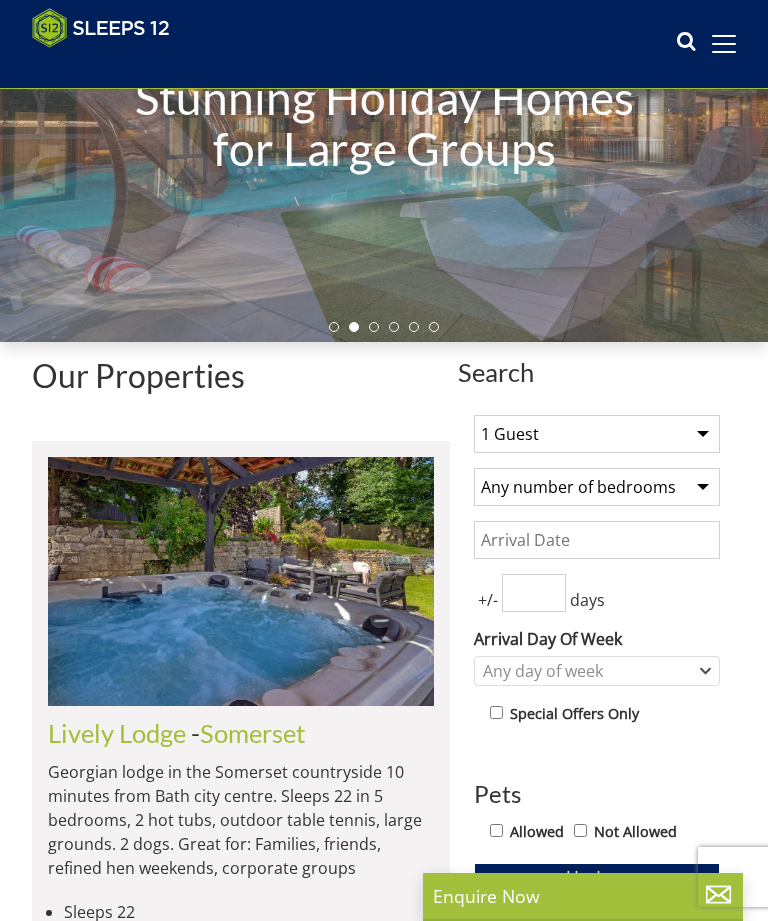 click on "1 Guest
2 Guests
3 Guests
4 Guests
5 Guests
6 Guests
7 Guests
8 Guests
9 Guests
10 Guests
11 Guests
12 Guests
13 Guests
14 Guests
15 Guests
16 Guests
17 Guests
18 Guests
19 Guests
20 Guests
21 Guests
22 Guests
23 Guests
24 Guests
25 Guests
26 Guests
27 Guests
28 Guests
29 Guests
30 Guests
31 Guests
32 Guests" at bounding box center [597, 434] 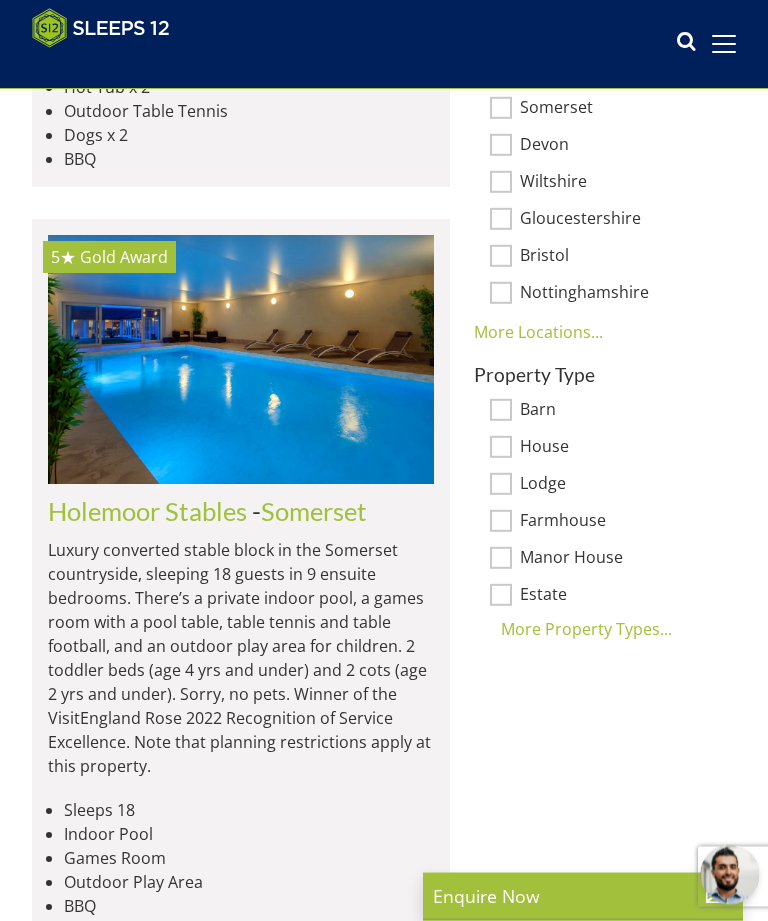scroll, scrollTop: 1070, scrollLeft: 0, axis: vertical 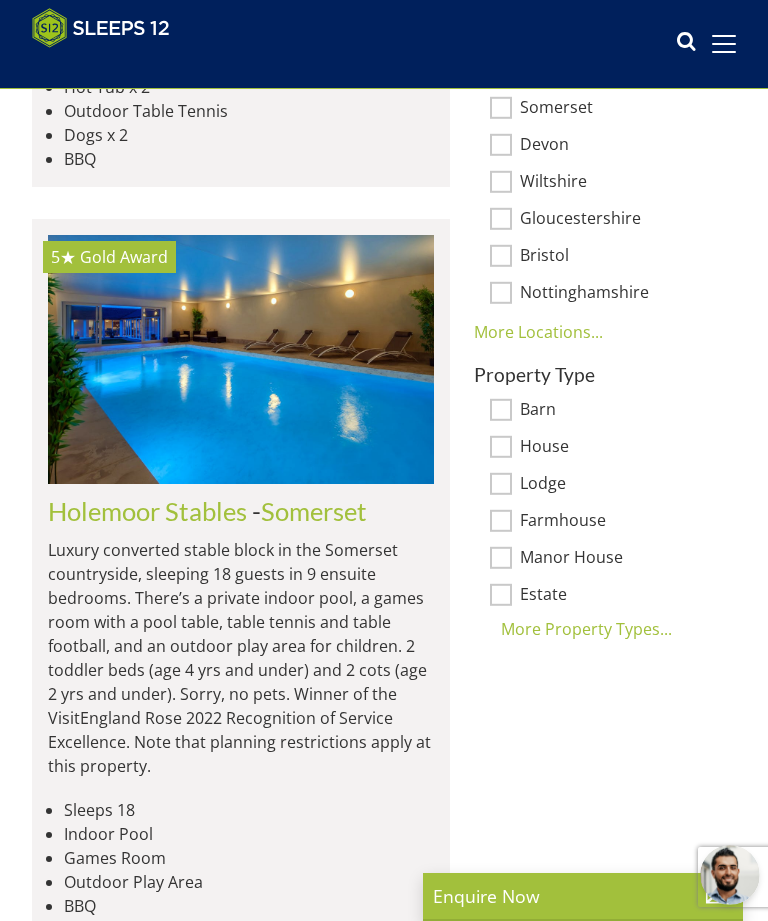 click at bounding box center (241, 359) 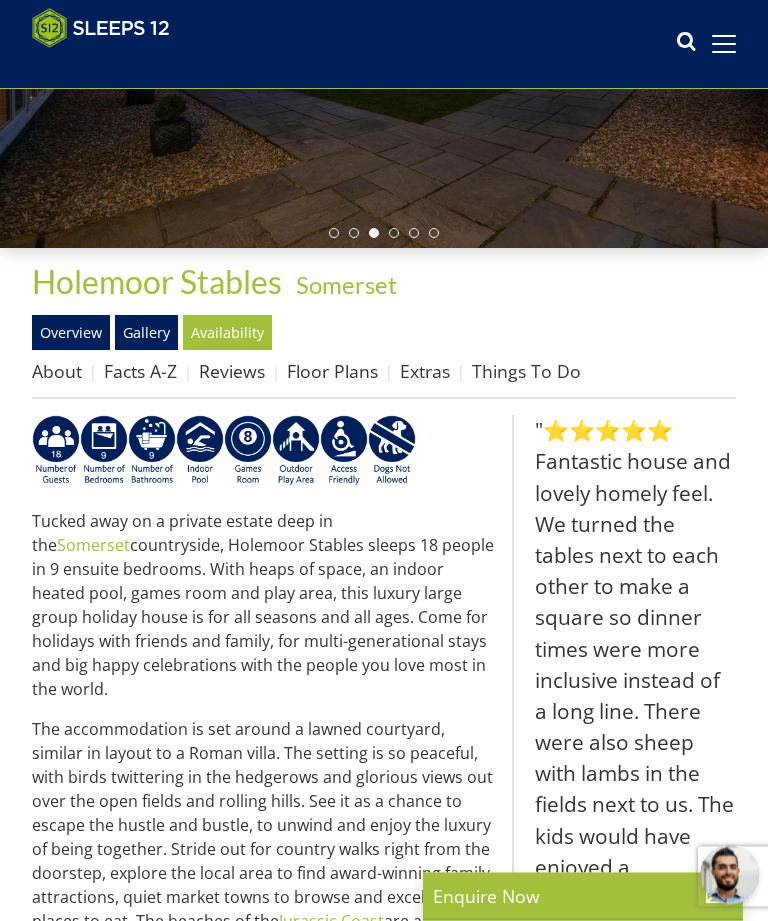 scroll, scrollTop: 291, scrollLeft: 0, axis: vertical 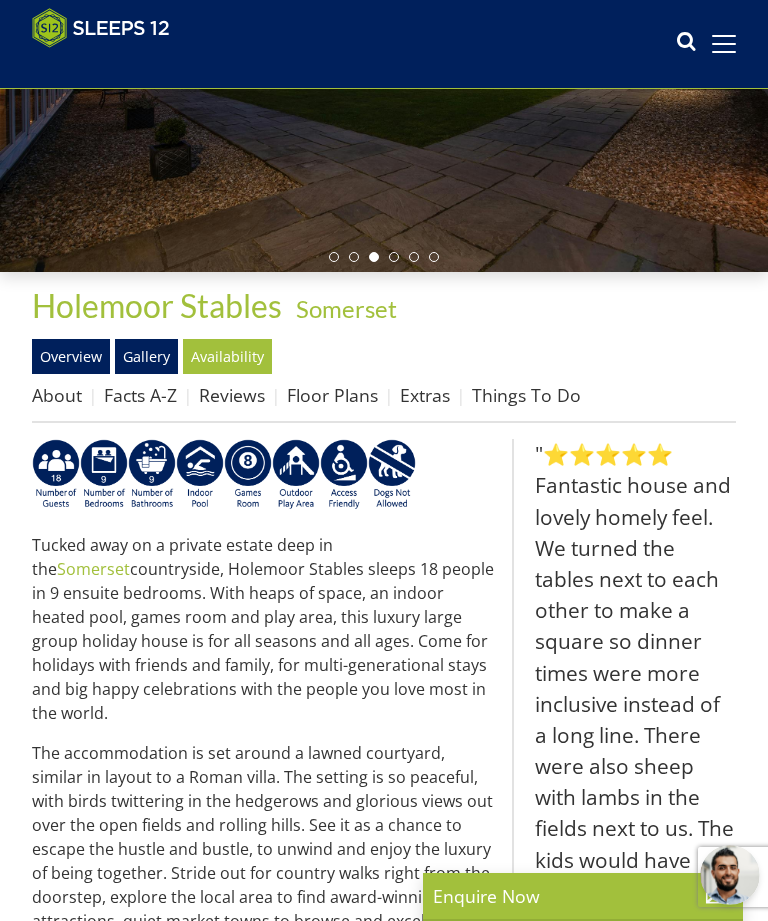 click on "Floor Plans" at bounding box center (332, 395) 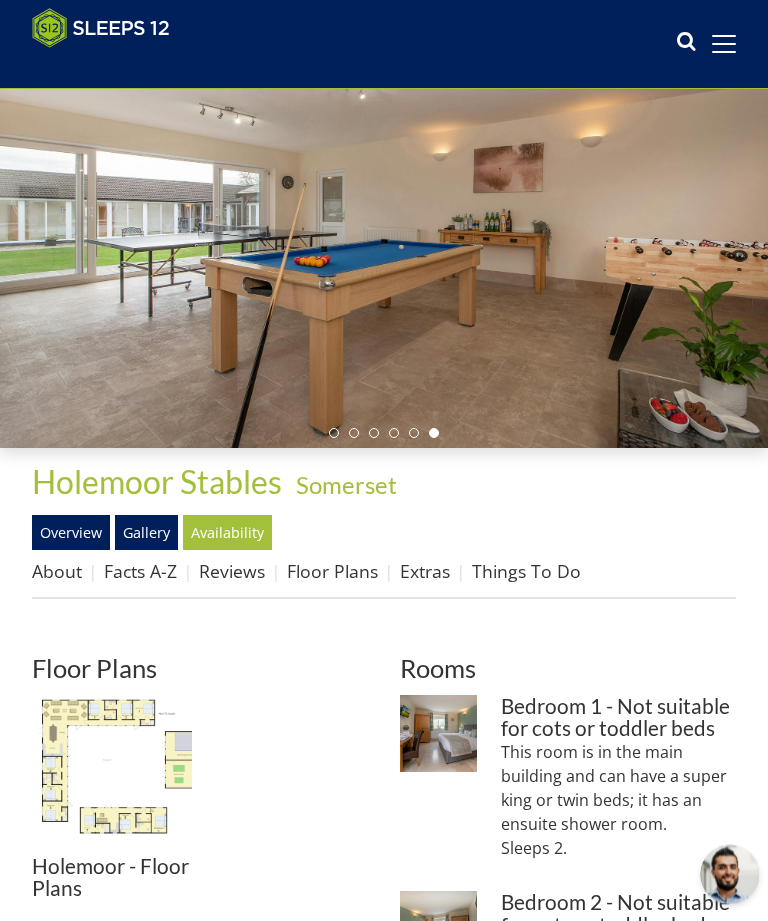 scroll, scrollTop: 116, scrollLeft: 0, axis: vertical 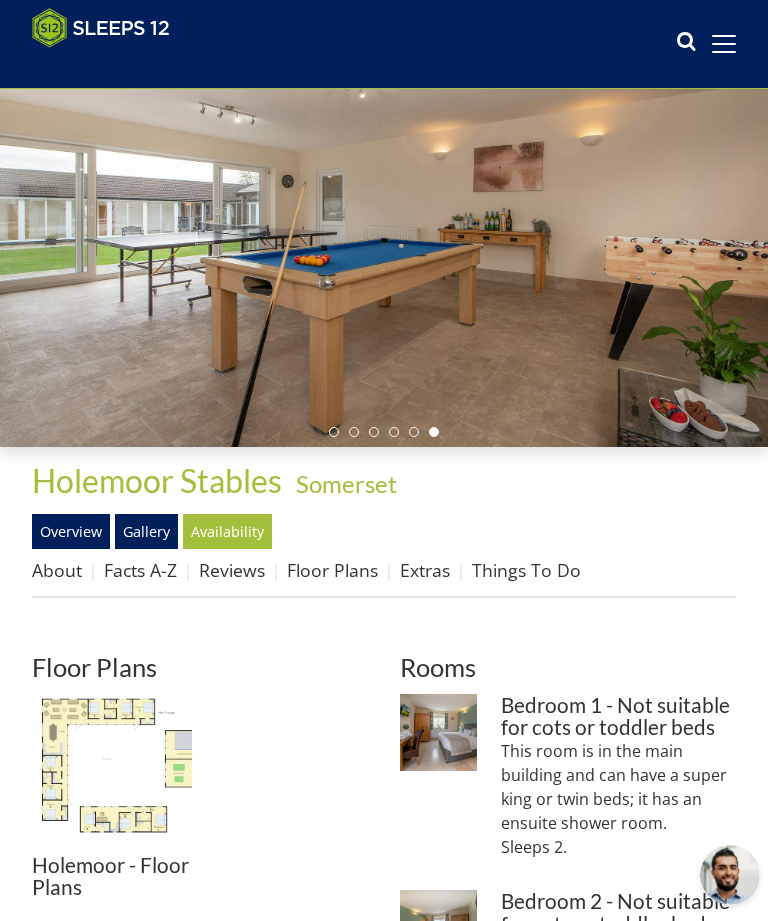 click at bounding box center [112, 774] 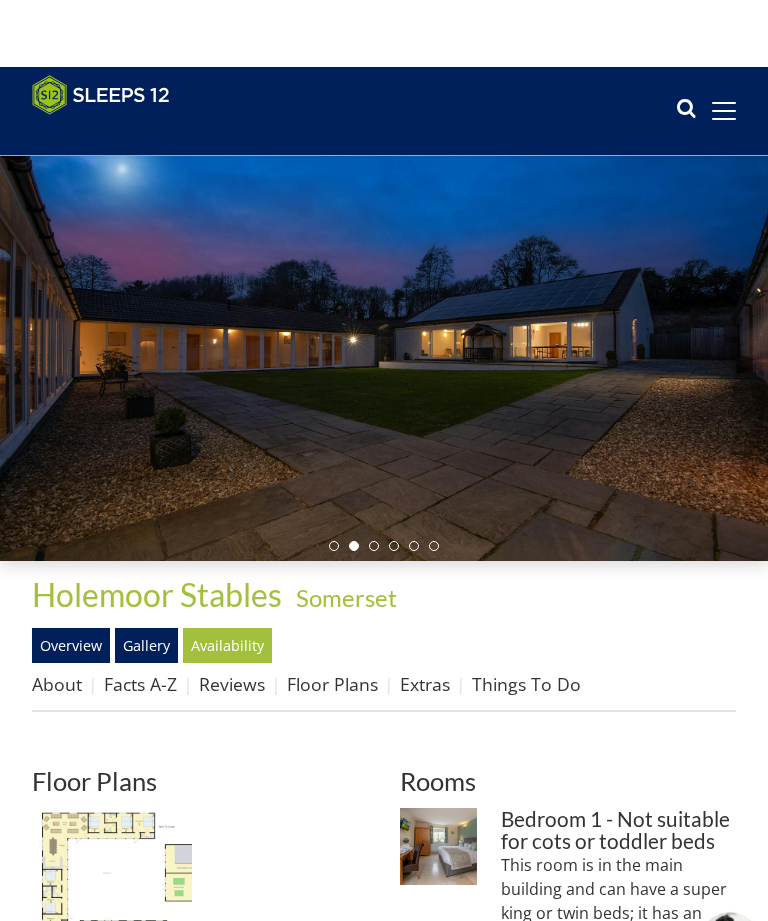 scroll, scrollTop: 0, scrollLeft: 0, axis: both 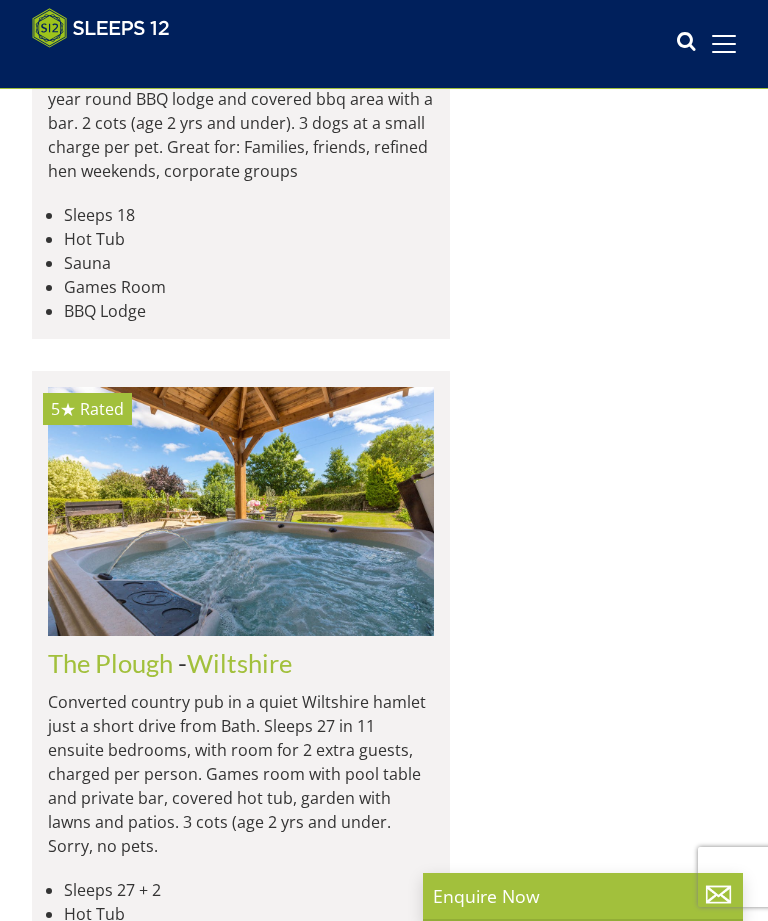 click on "Jollyoaks
-  Somerset
Beautiful purpose built holiday and celebration house with a Green Tourism Award, at the heart of a working farm in Somerset’s Mendip Hills National Landscape. Sleeps 18 in 6 spacious bedrooms, there’s a huge open plan living space with a games area, and private gardens with a hot tub, sauna, year round BBQ lodge and covered bbq area with a bar. 2 cots (age 2 yrs and under). 3 dogs at a small charge per pet.
Great for: Families, friends, refined hen weekends, corporate groups
Sleeps 18
Hot Tub
Sauna
Games Room
BBQ Lodge" at bounding box center [241, 112] 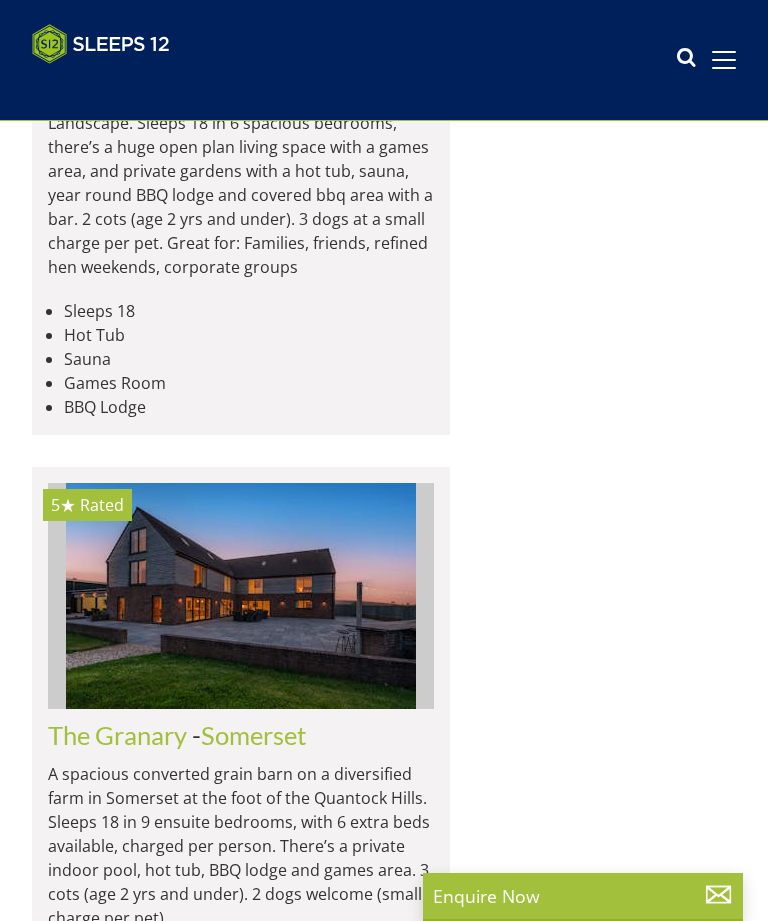 scroll, scrollTop: 0, scrollLeft: 0, axis: both 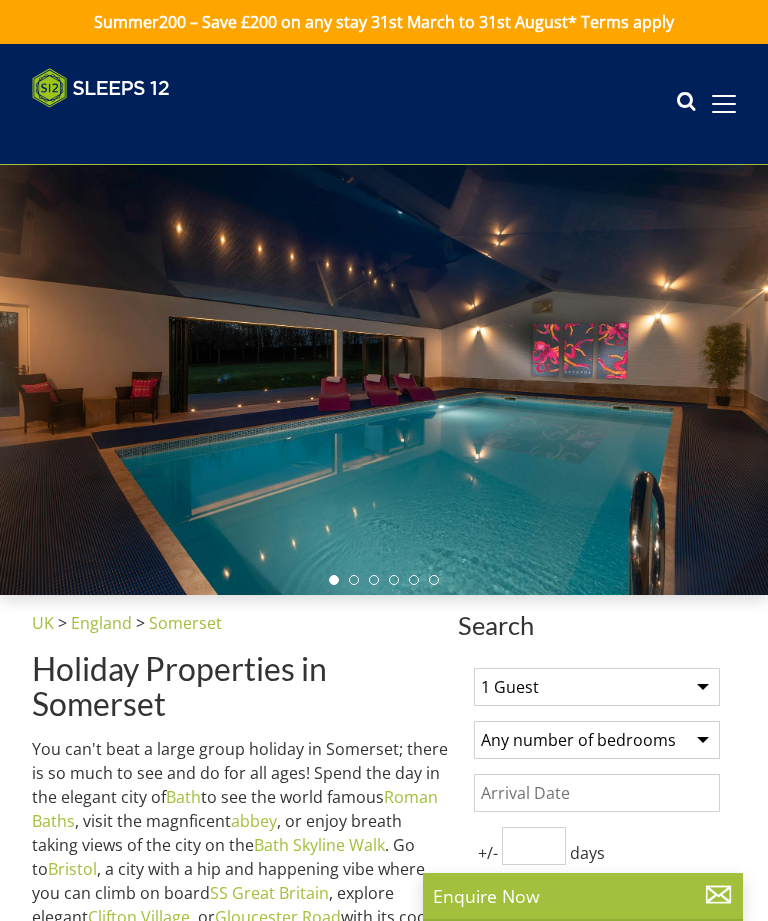 click on "1 Guest
2 Guests
3 Guests
4 Guests
5 Guests
6 Guests
7 Guests
8 Guests
9 Guests
10 Guests
11 Guests
12 Guests
13 Guests
14 Guests
15 Guests
16 Guests
17 Guests
18 Guests
19 Guests
20 Guests
21 Guests
22 Guests
23 Guests
24 Guests
25 Guests
26 Guests
27 Guests
28 Guests
29 Guests
30 Guests
31 Guests
32 Guests" at bounding box center (597, 687) 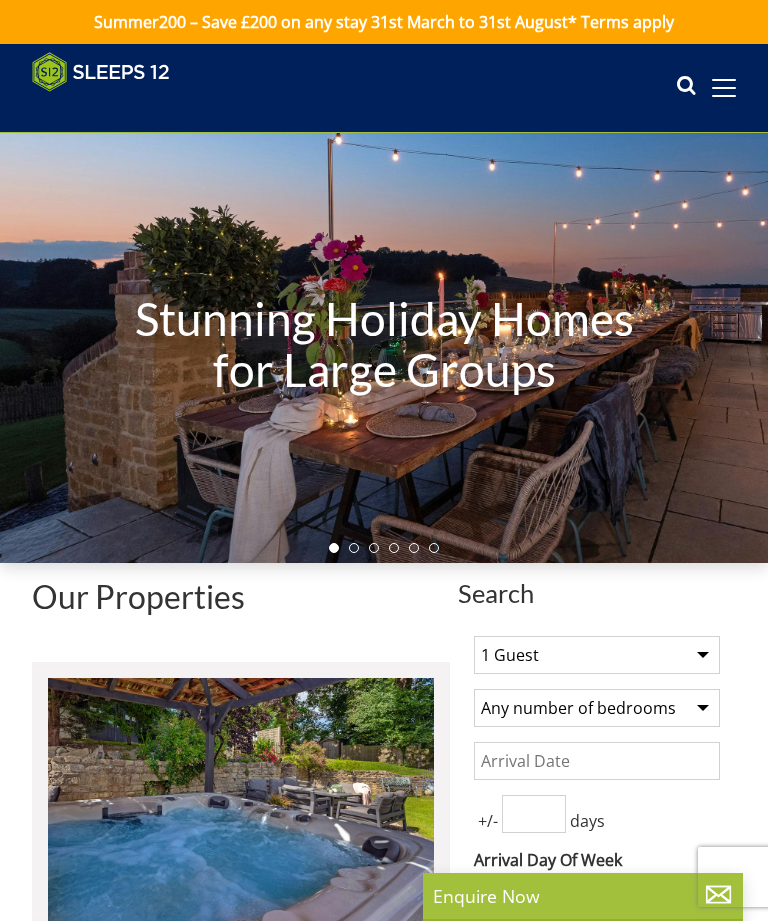 scroll, scrollTop: 2636, scrollLeft: 0, axis: vertical 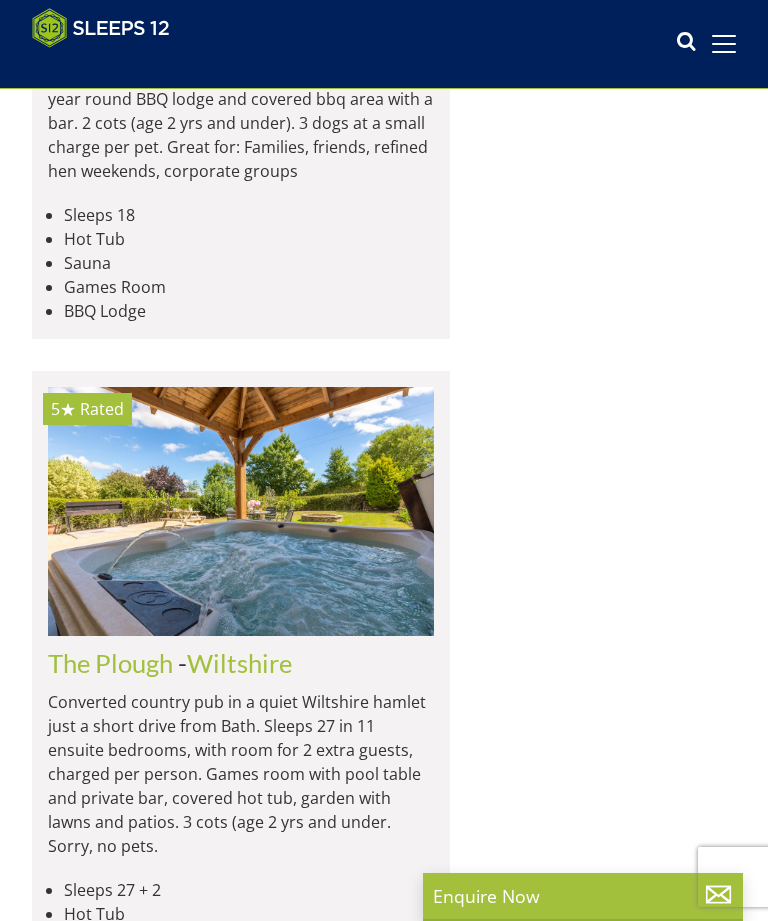 click on "Jollyoaks" at bounding box center [99, -84] 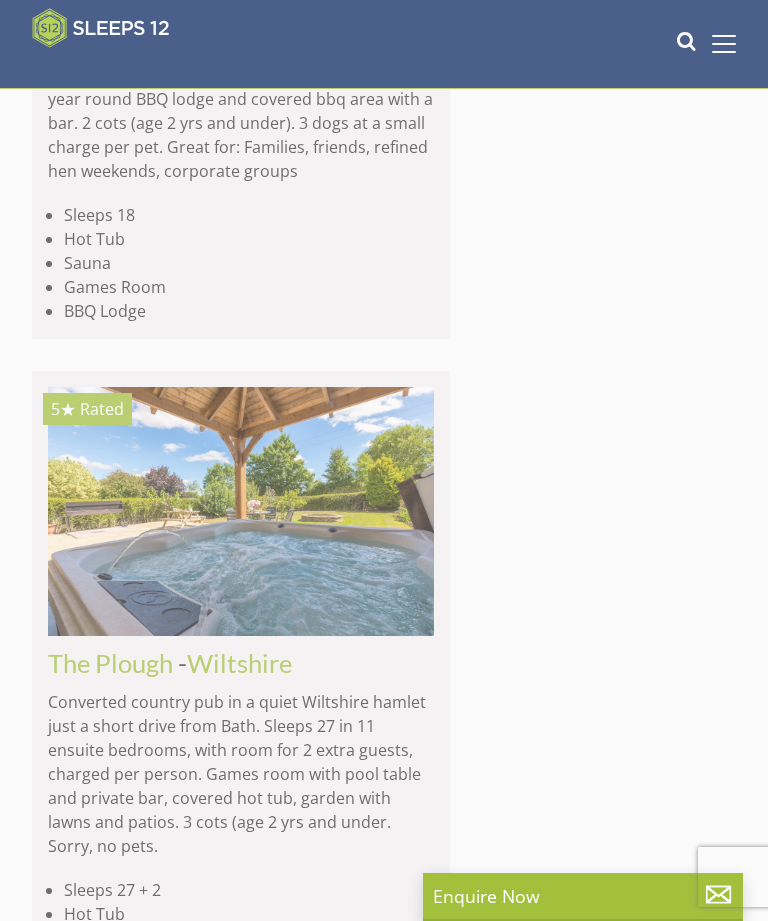 click on "Jollyoaks" at bounding box center (99, -84) 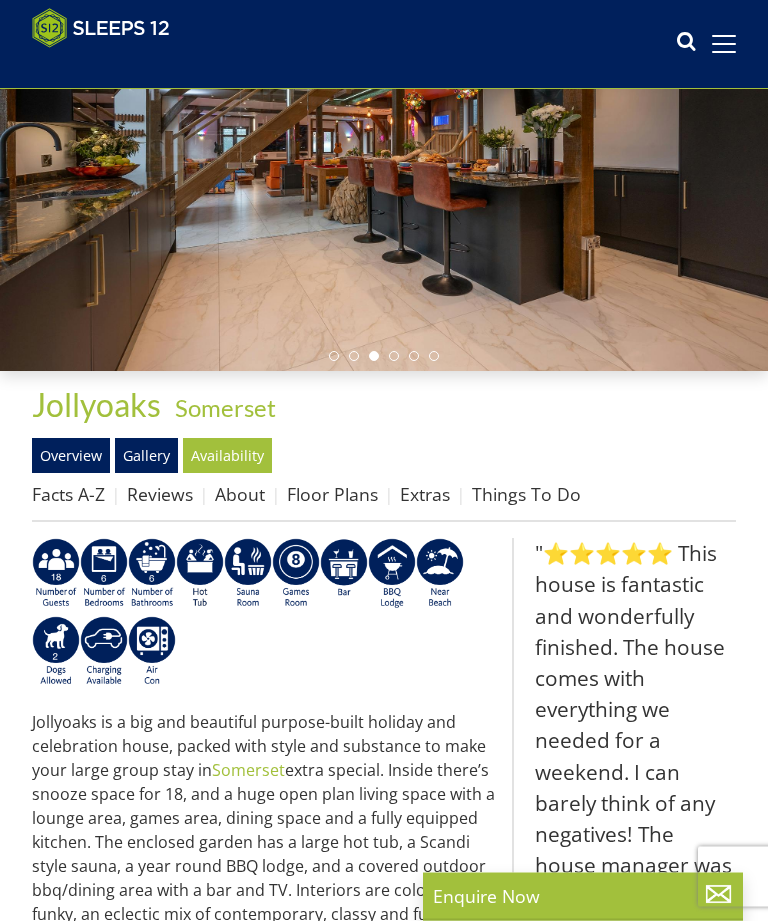 scroll, scrollTop: 108, scrollLeft: 0, axis: vertical 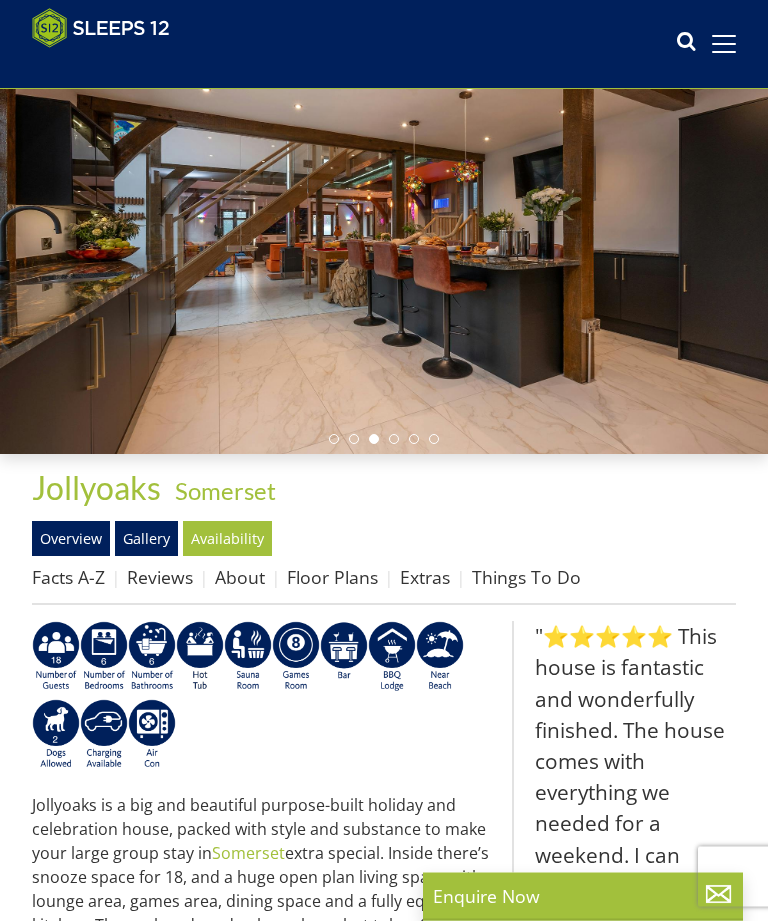 click on "Floor Plans" at bounding box center (332, 578) 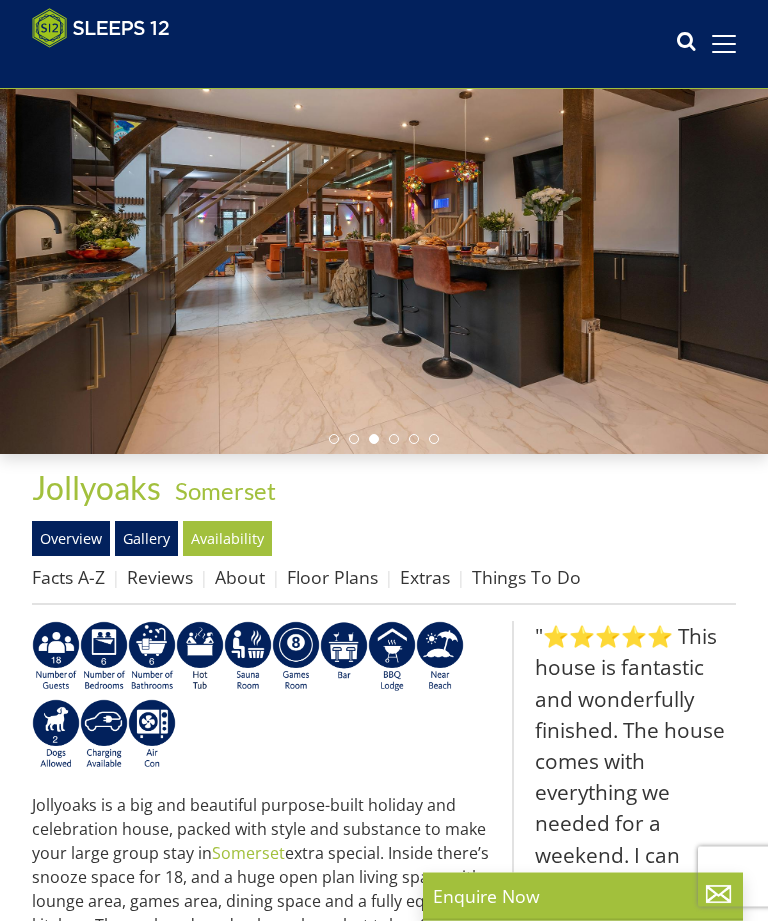 scroll, scrollTop: 109, scrollLeft: 0, axis: vertical 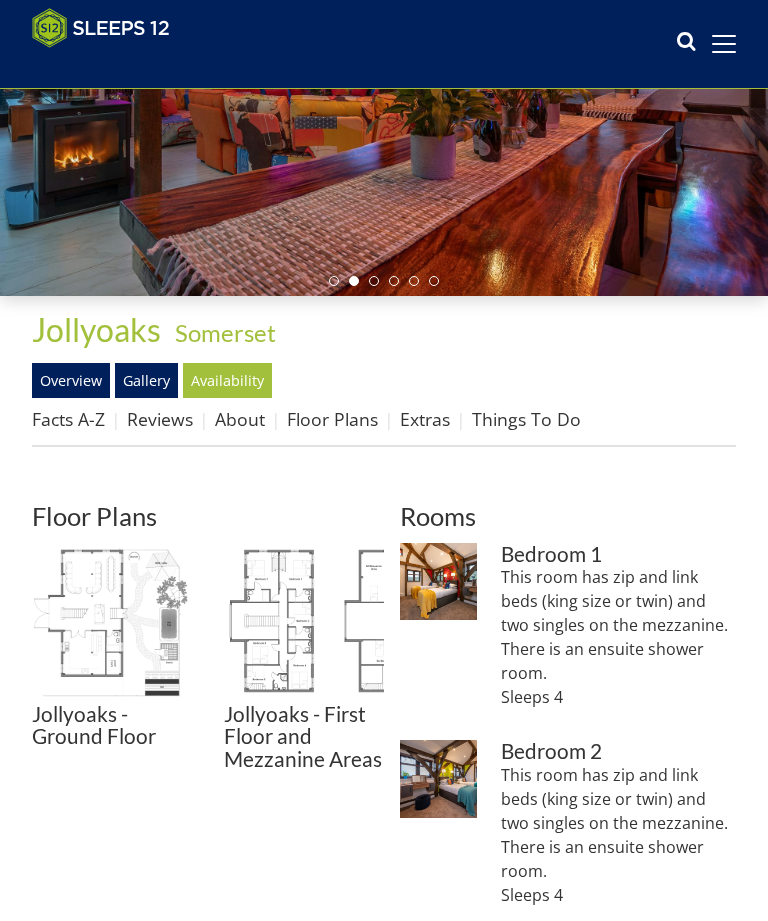 click at bounding box center [112, 623] 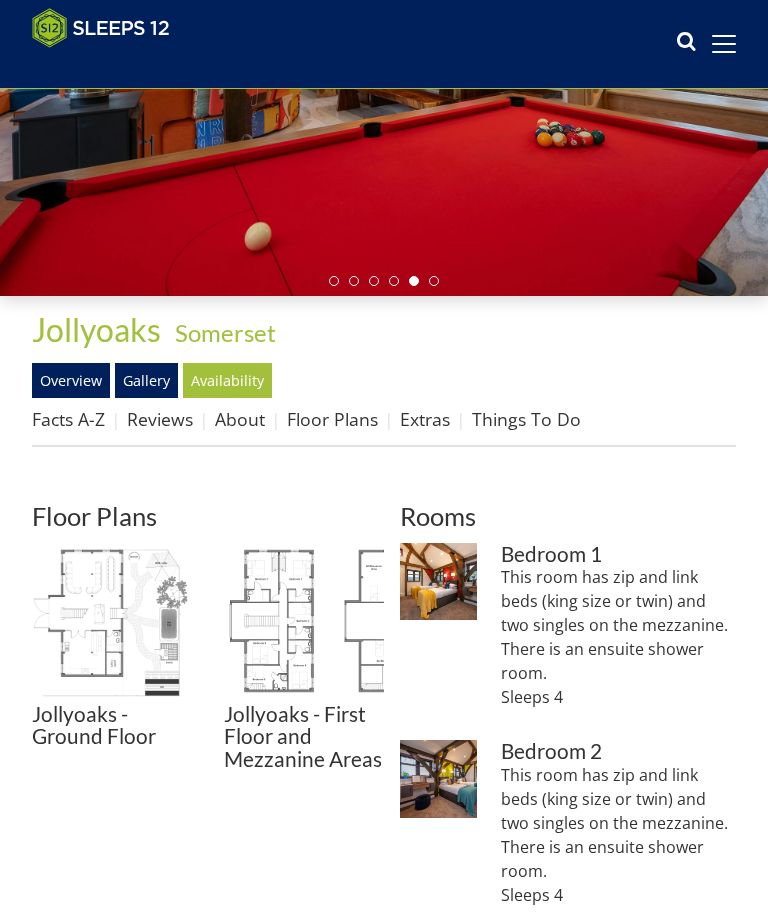 click at bounding box center [304, 623] 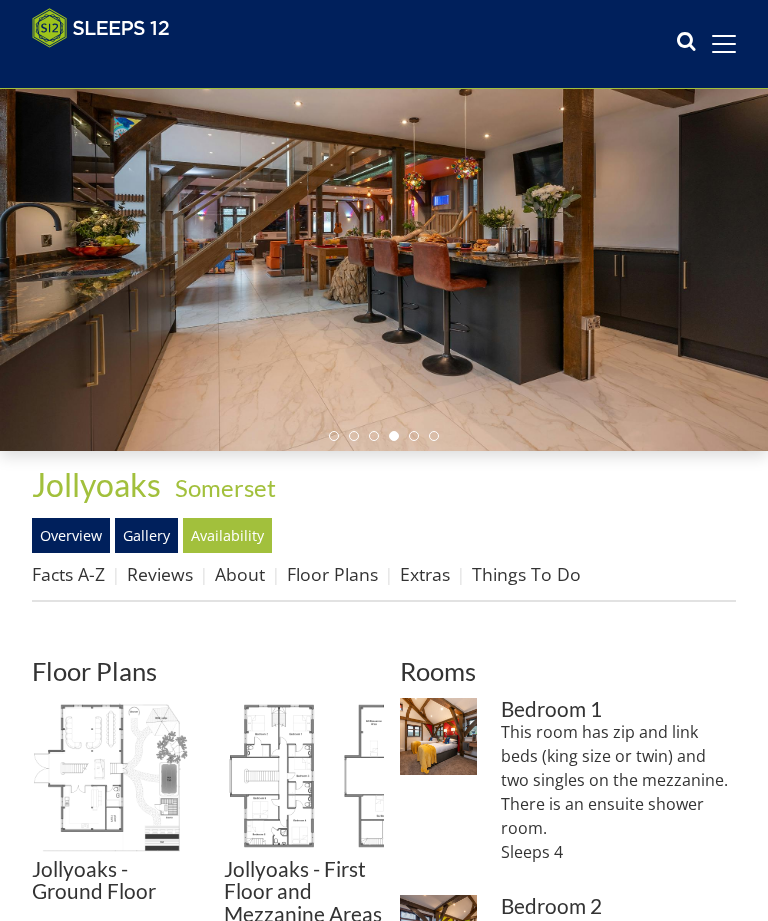 scroll, scrollTop: 0, scrollLeft: 0, axis: both 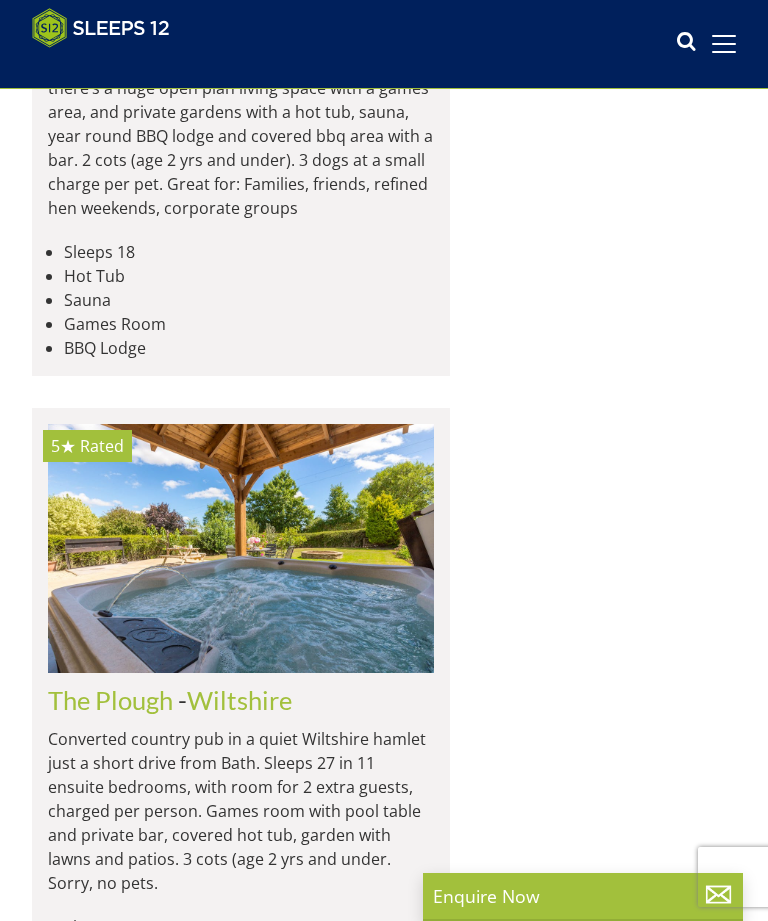 click at bounding box center [241, 548] 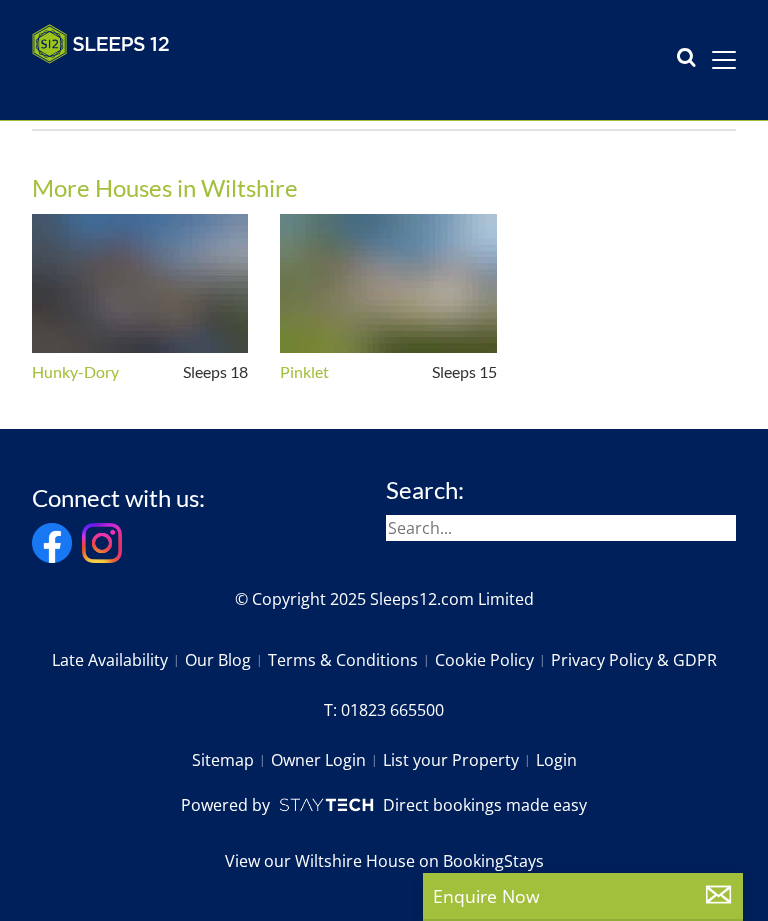 scroll, scrollTop: 0, scrollLeft: 0, axis: both 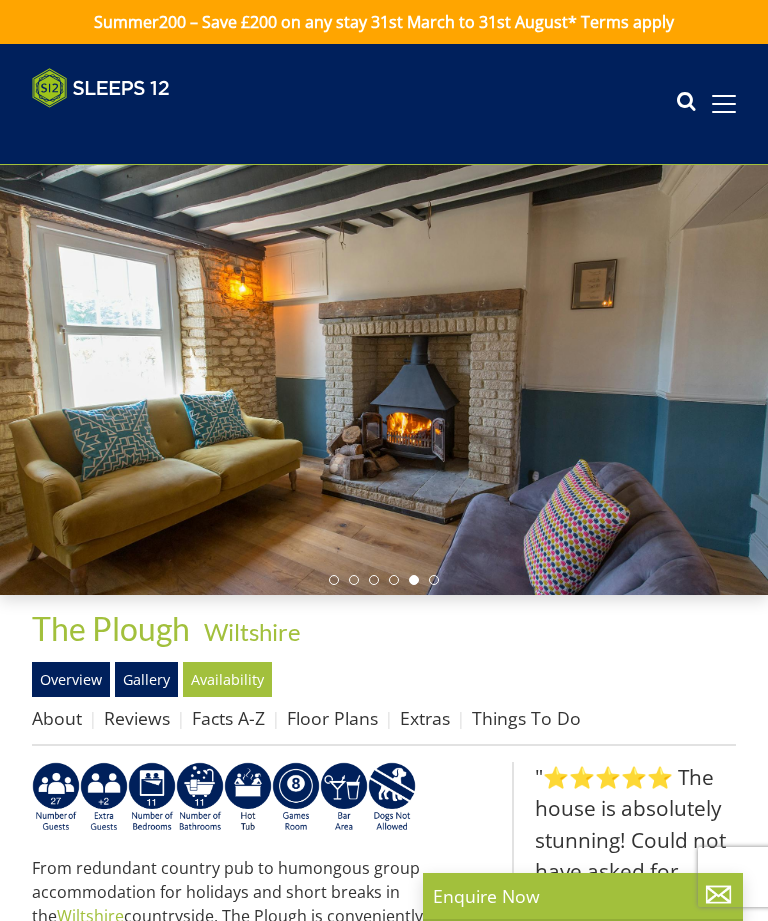 click on "Floor Plans" at bounding box center [332, 718] 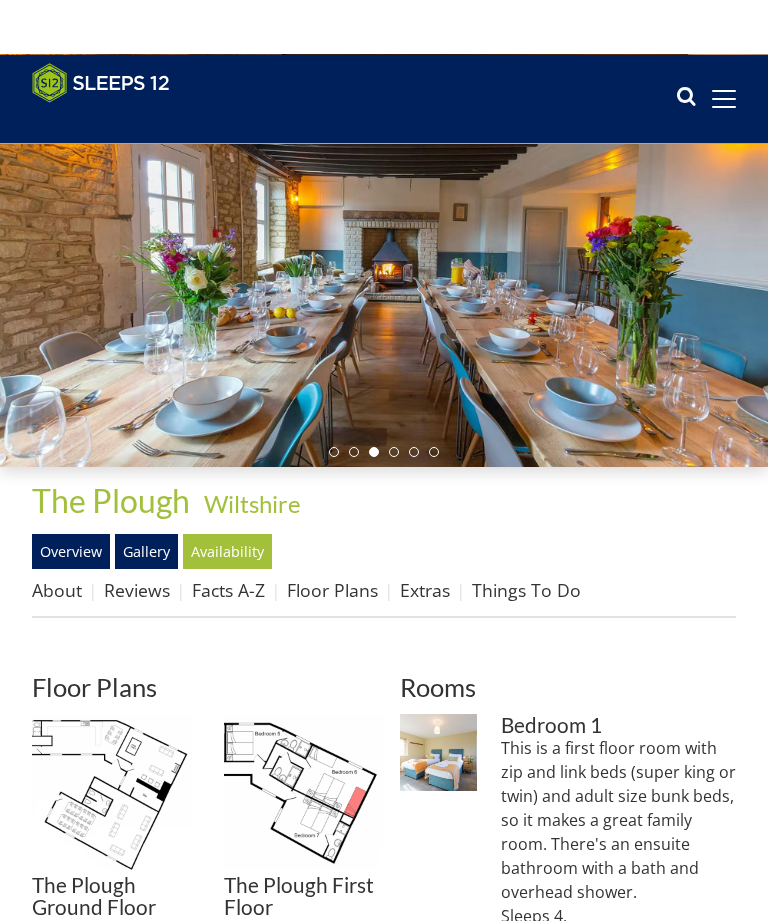 scroll, scrollTop: 96, scrollLeft: 0, axis: vertical 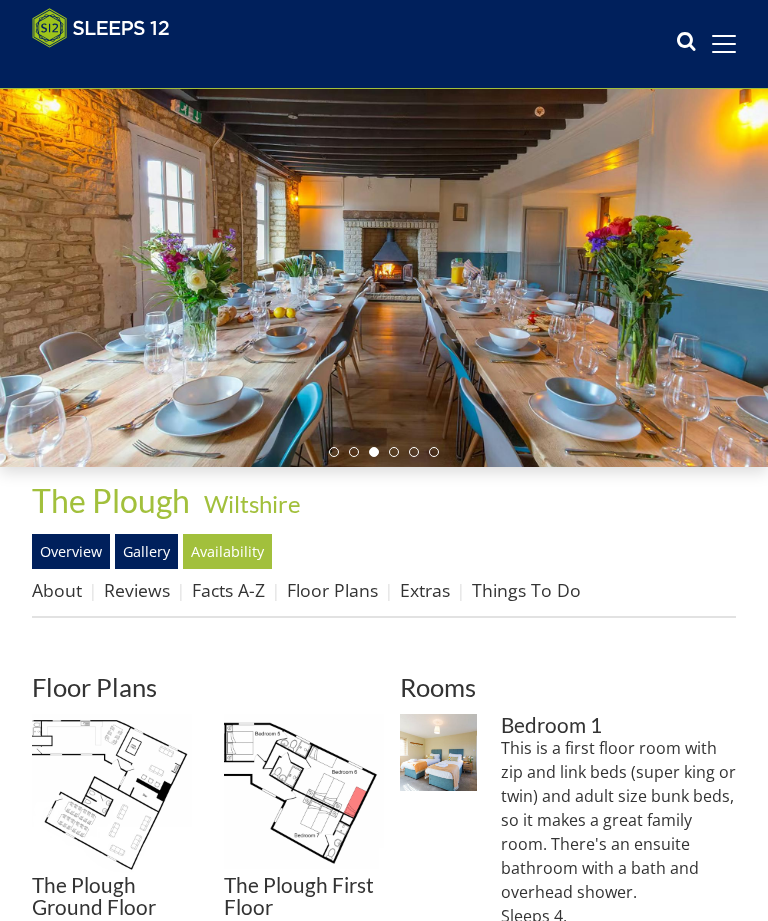 click at bounding box center (112, 794) 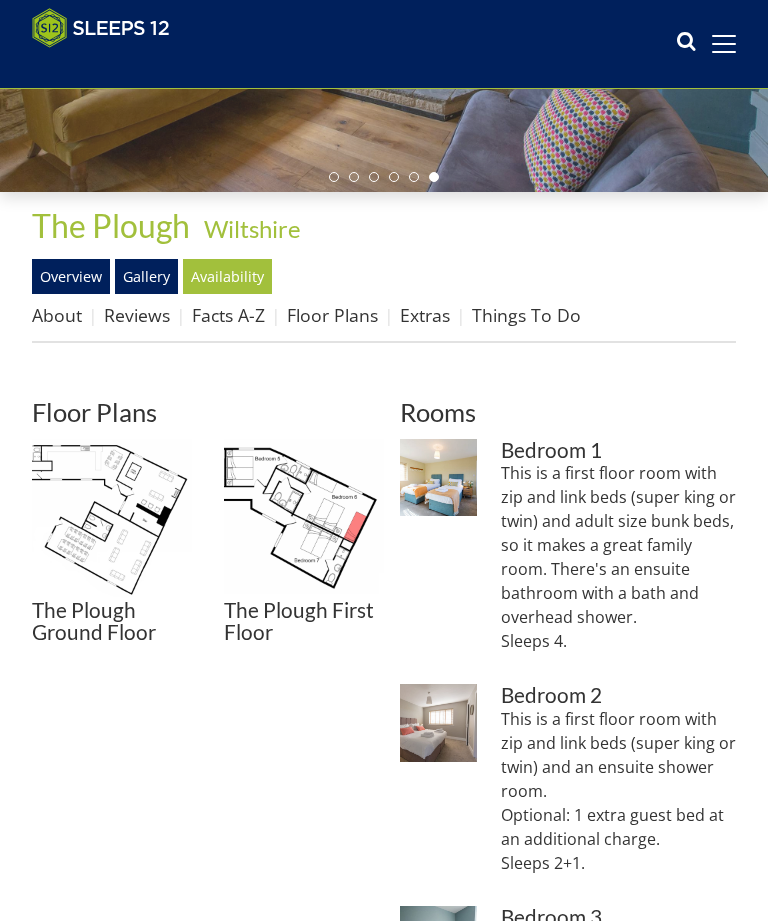 scroll, scrollTop: 371, scrollLeft: 0, axis: vertical 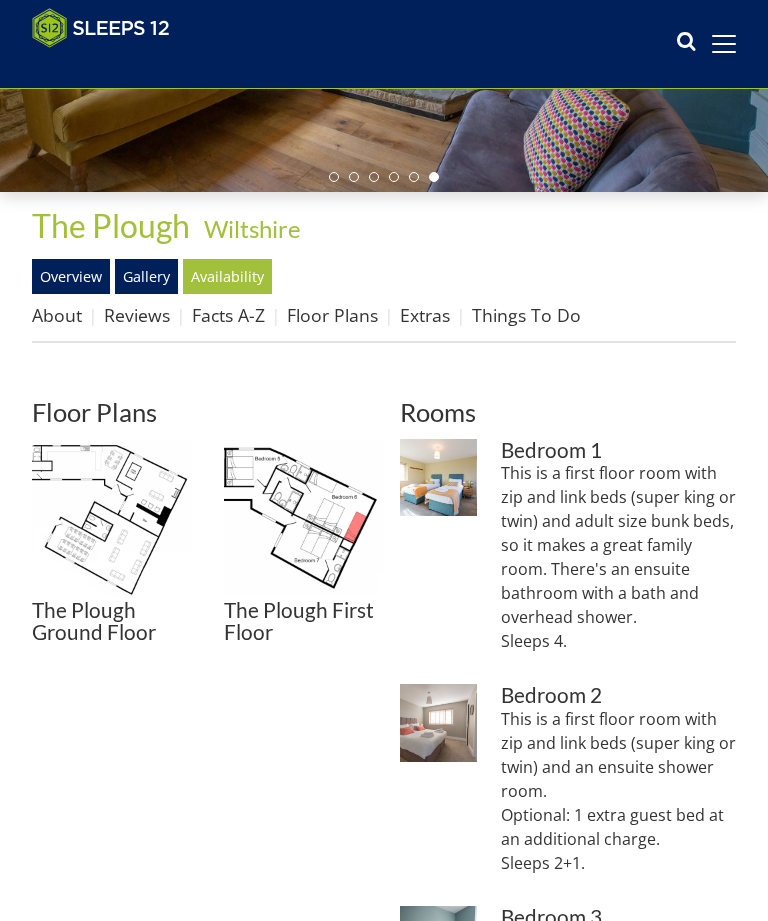 click at bounding box center [304, 519] 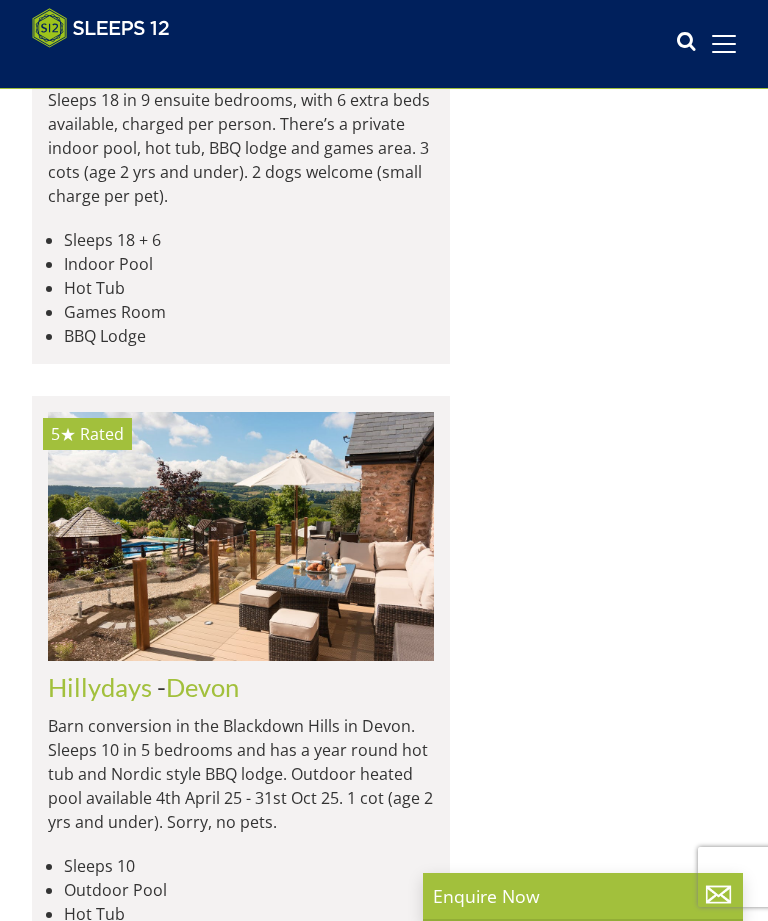 scroll, scrollTop: 3958, scrollLeft: 0, axis: vertical 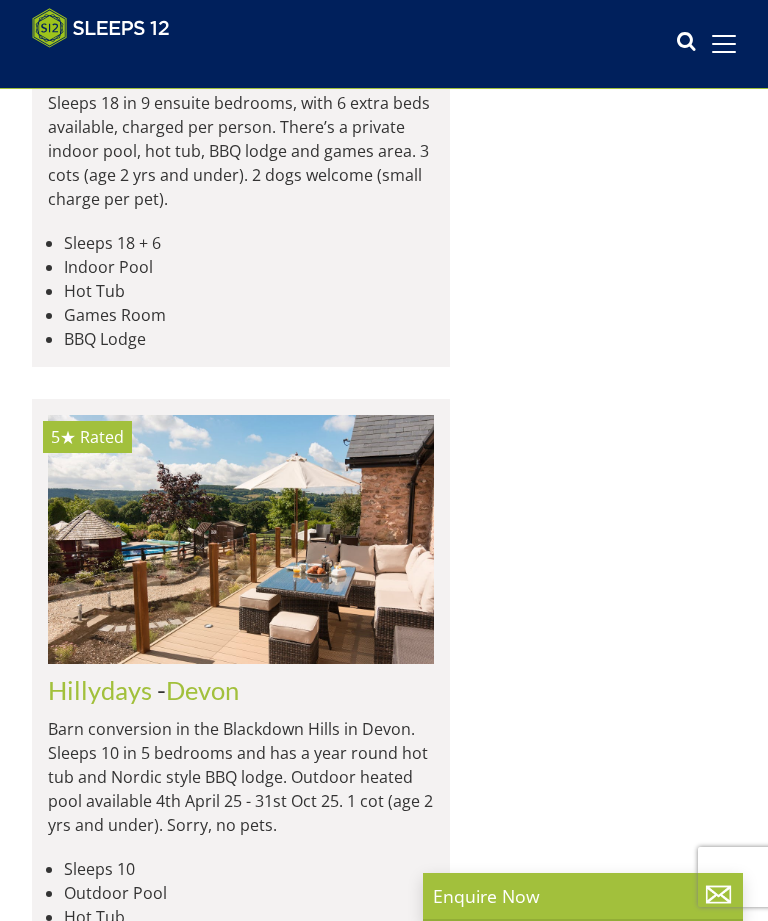 click on "Somerset" at bounding box center (254, 16) 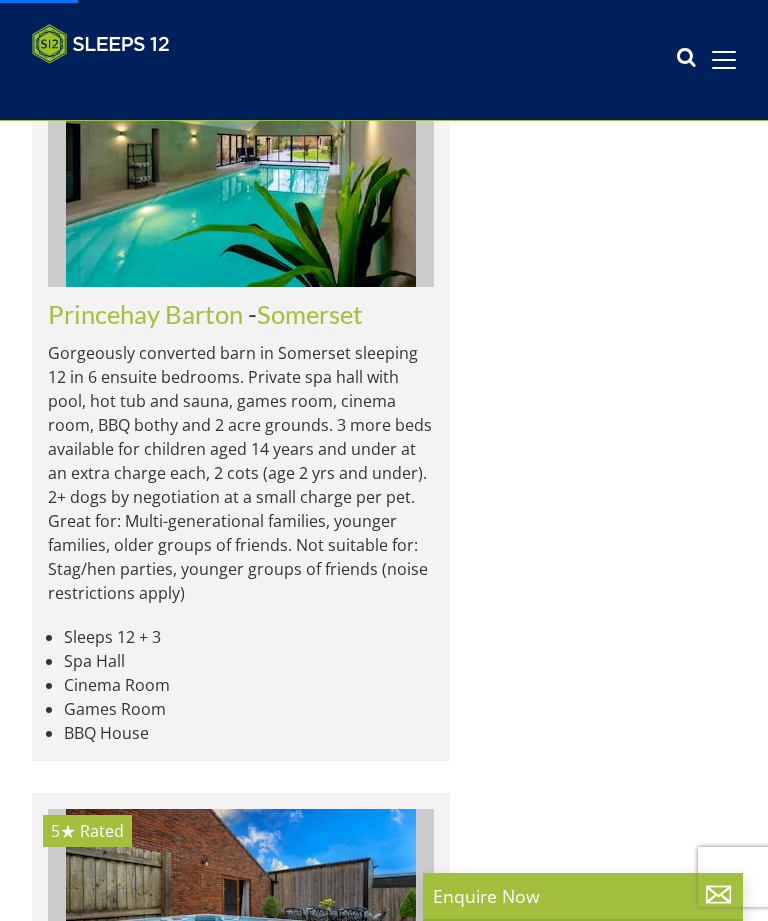 scroll, scrollTop: 0, scrollLeft: 0, axis: both 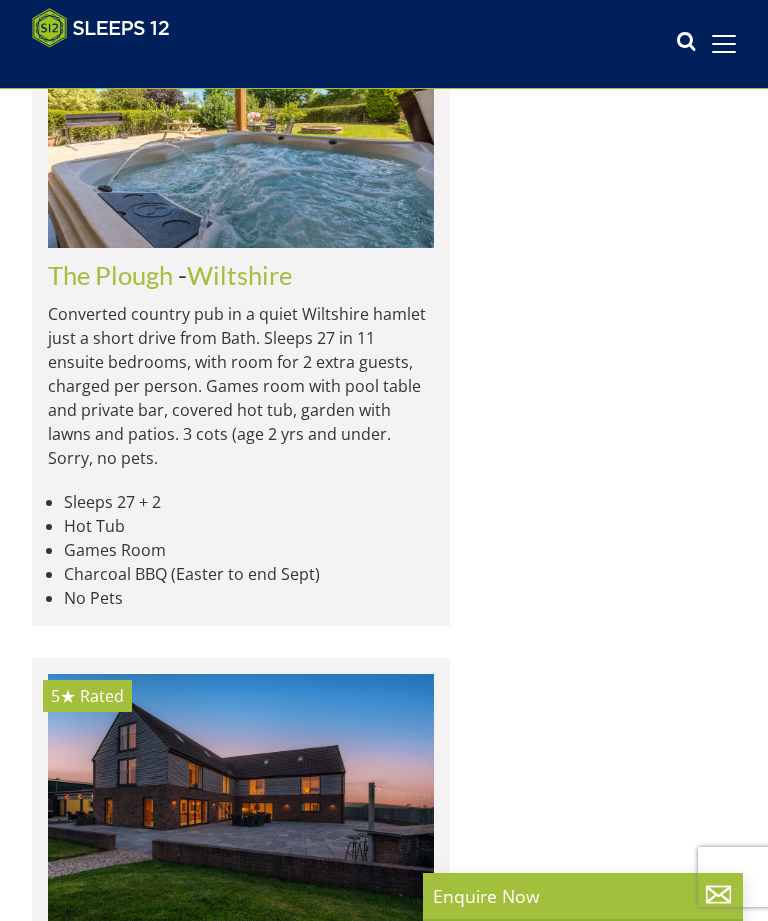 click at bounding box center [241, 798] 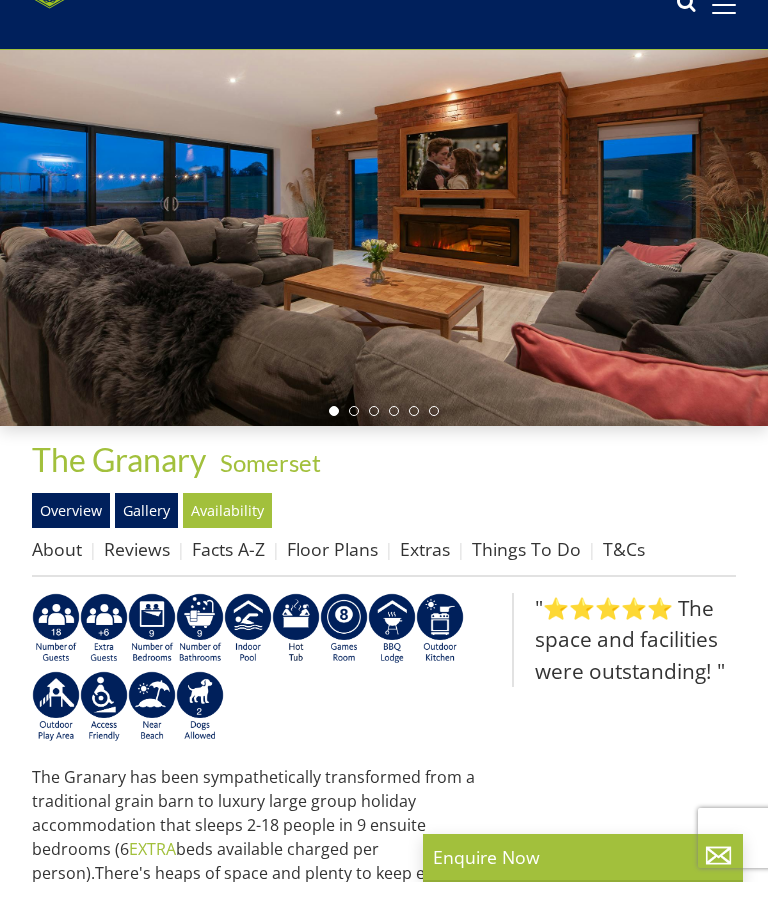 scroll, scrollTop: 263, scrollLeft: 0, axis: vertical 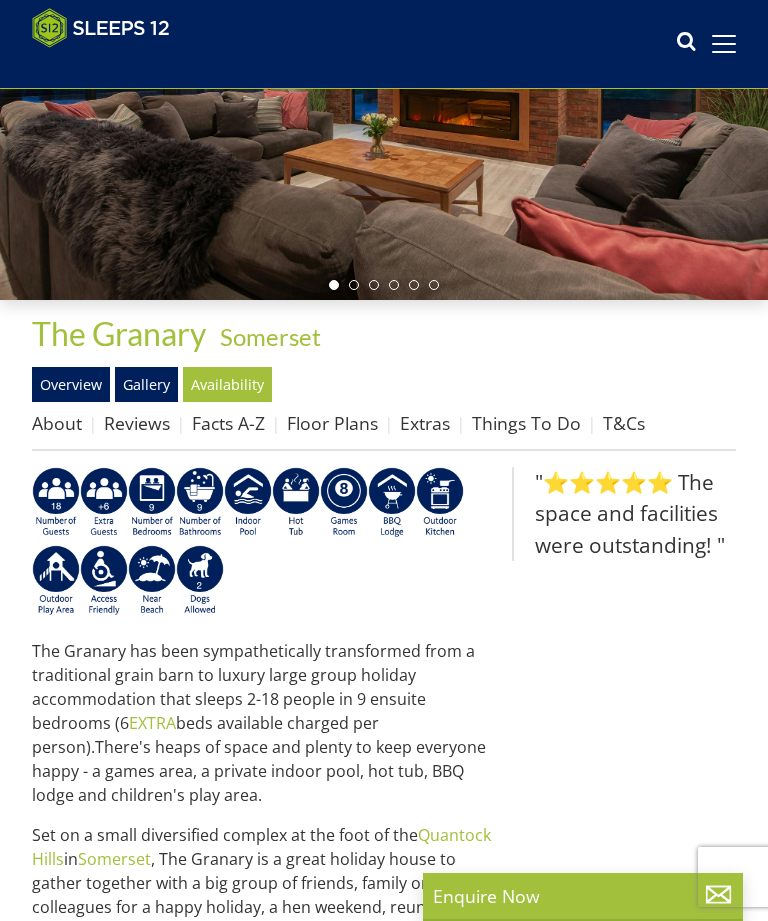 click on "Floor Plans" at bounding box center (332, 423) 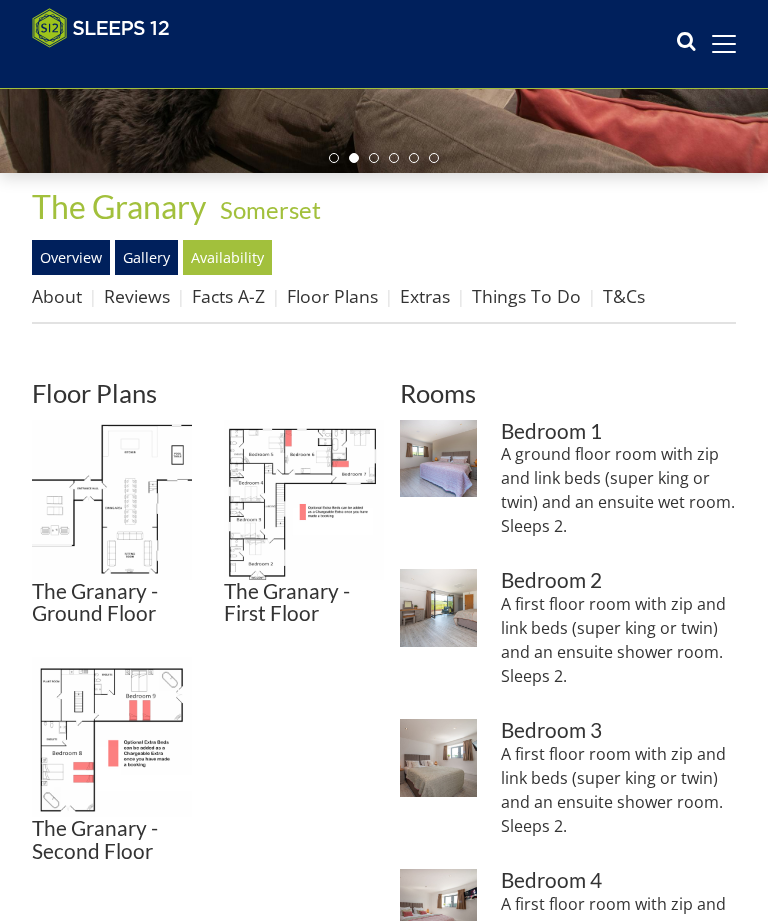 scroll, scrollTop: 391, scrollLeft: 0, axis: vertical 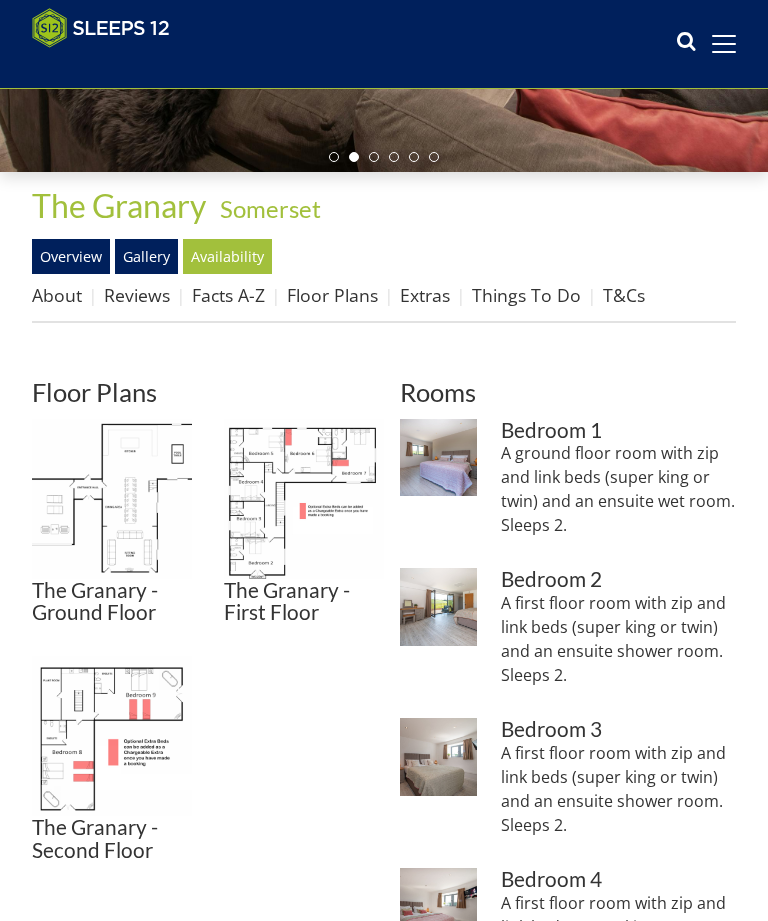 click at bounding box center (112, 499) 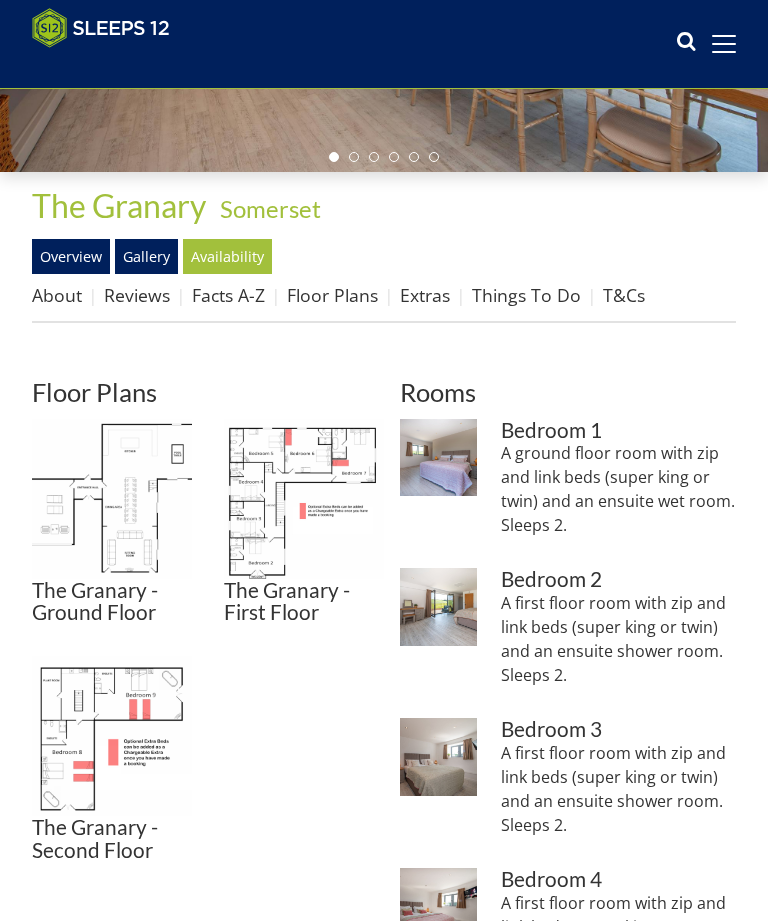 click at bounding box center [304, 499] 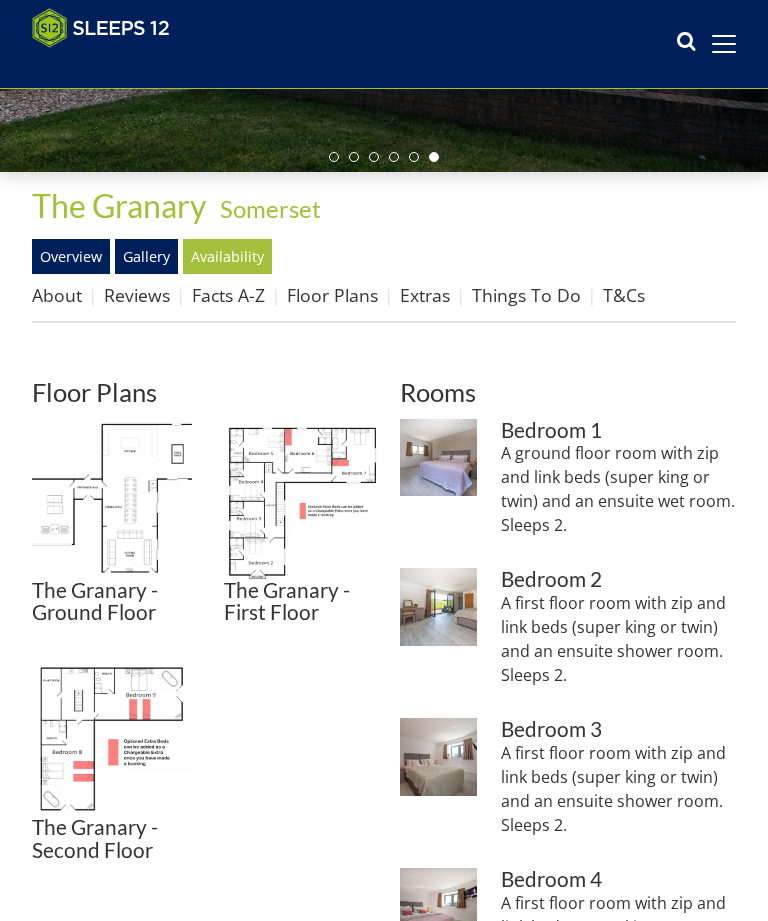 click at bounding box center [112, 736] 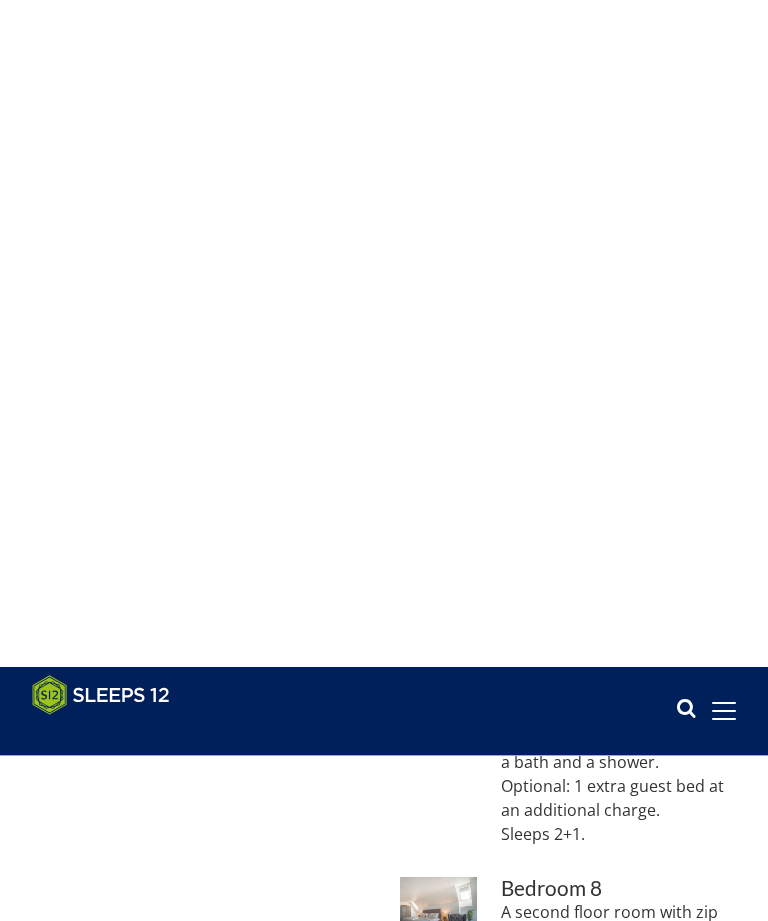 scroll, scrollTop: 0, scrollLeft: 0, axis: both 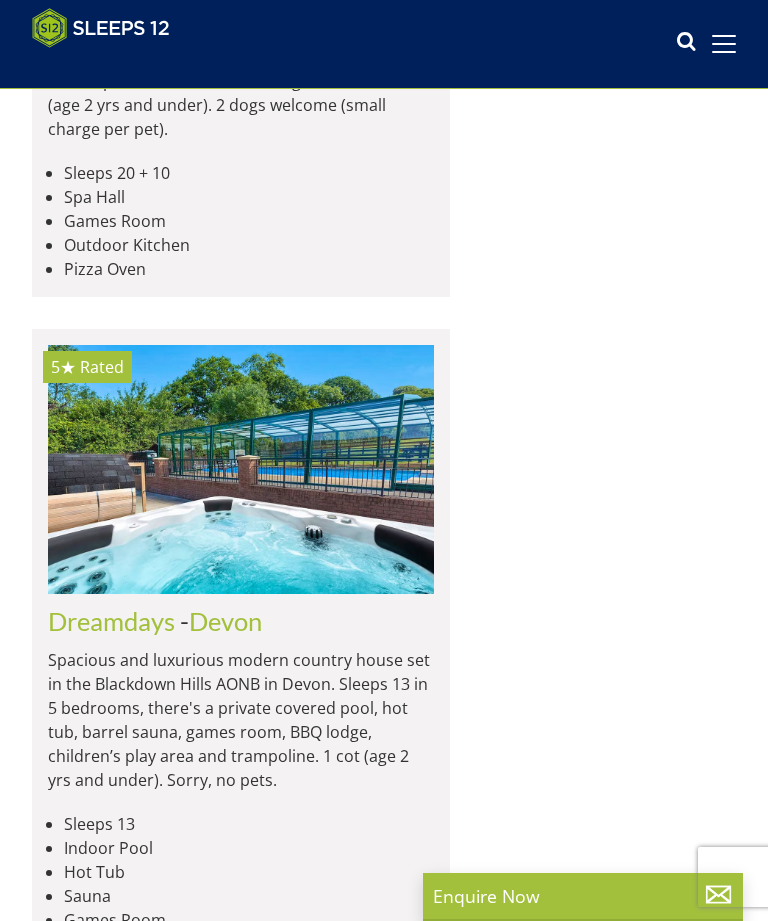 click at bounding box center (241, -182) 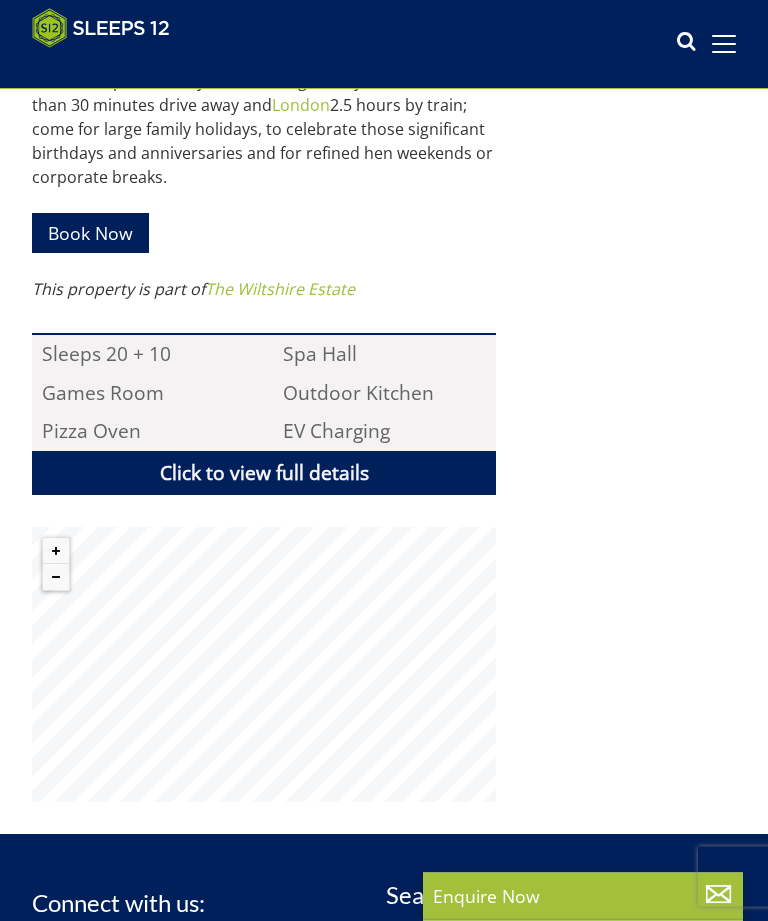 scroll, scrollTop: 1244, scrollLeft: 0, axis: vertical 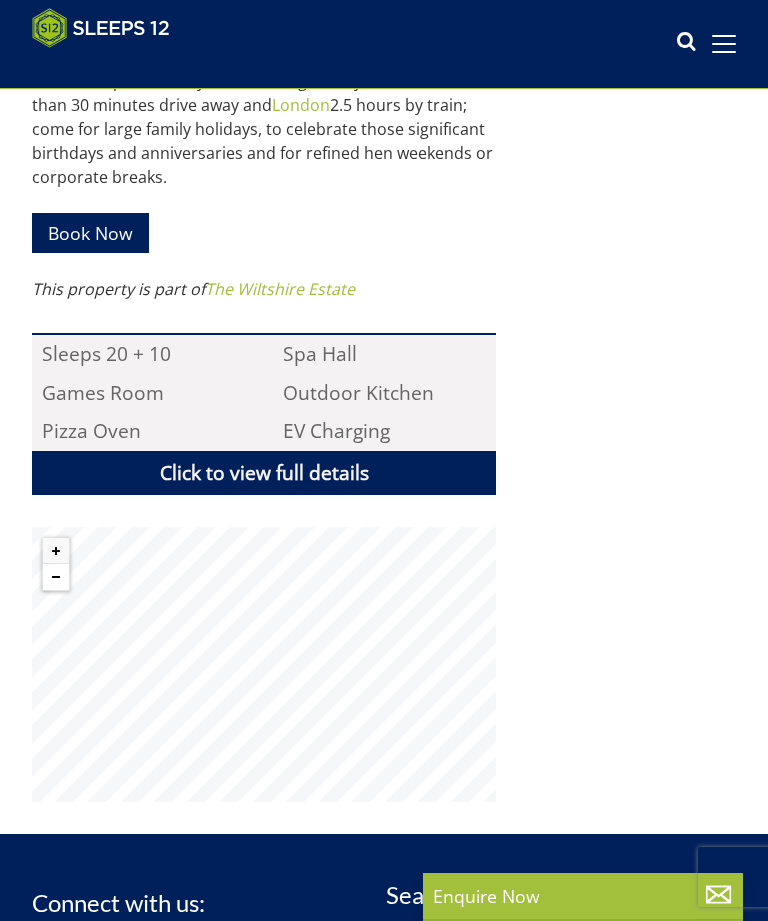 click at bounding box center (56, 577) 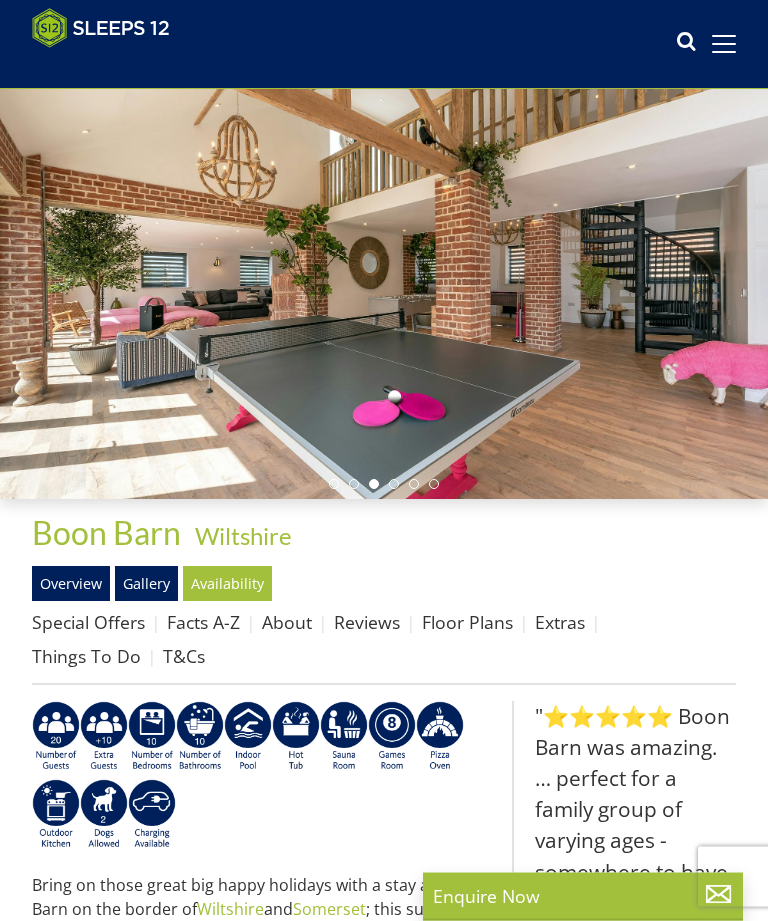 scroll, scrollTop: 64, scrollLeft: 0, axis: vertical 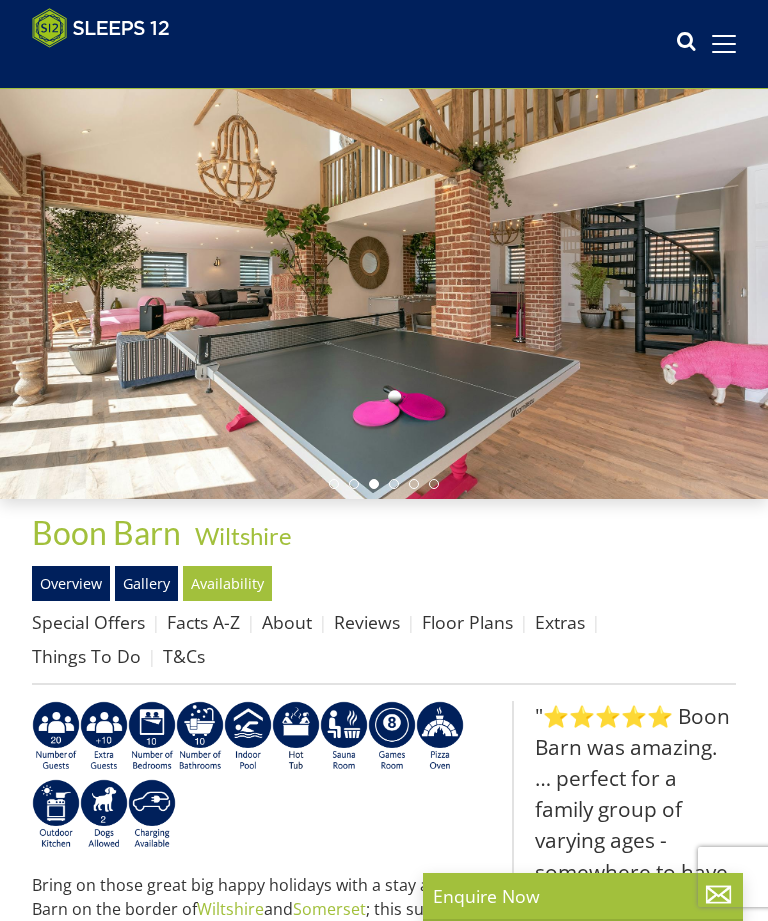 click on "Floor Plans" at bounding box center [467, 622] 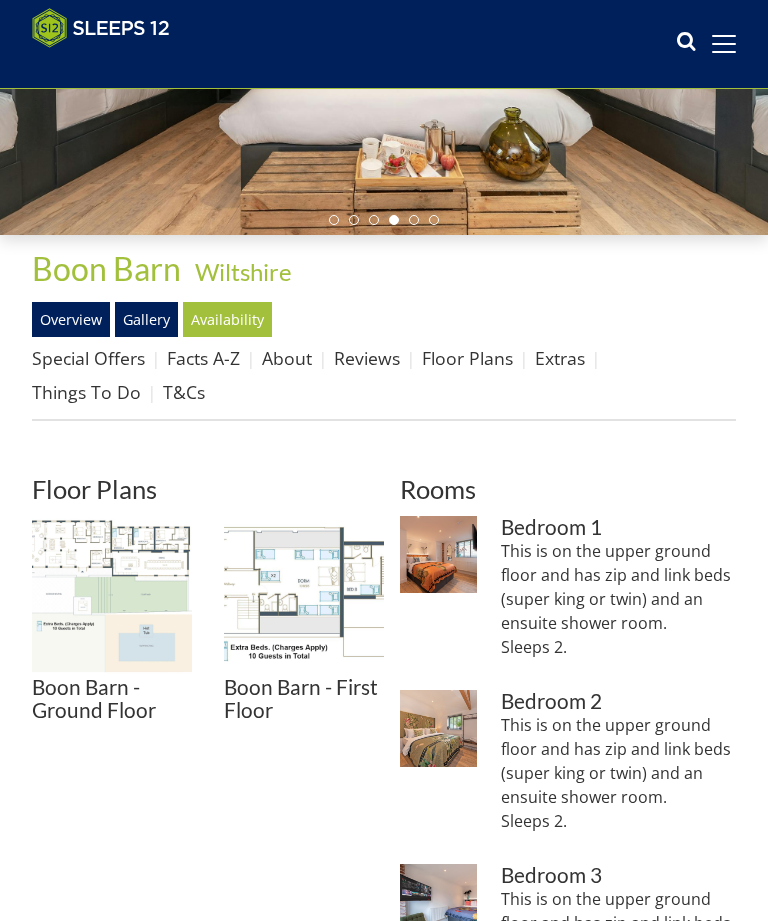 scroll, scrollTop: 345, scrollLeft: 0, axis: vertical 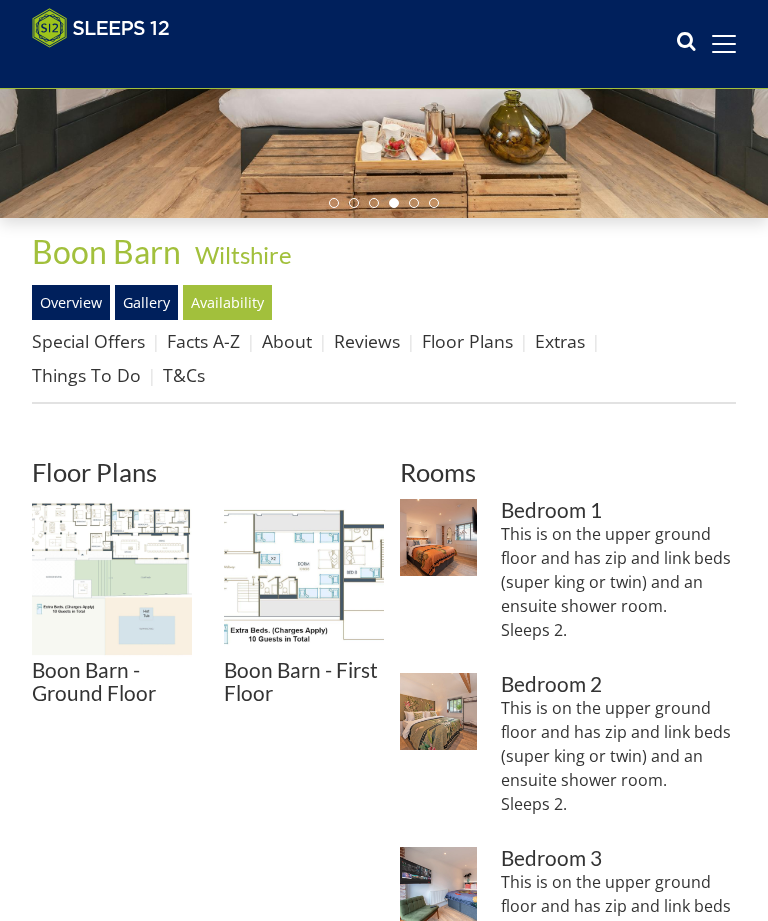 click at bounding box center (112, 579) 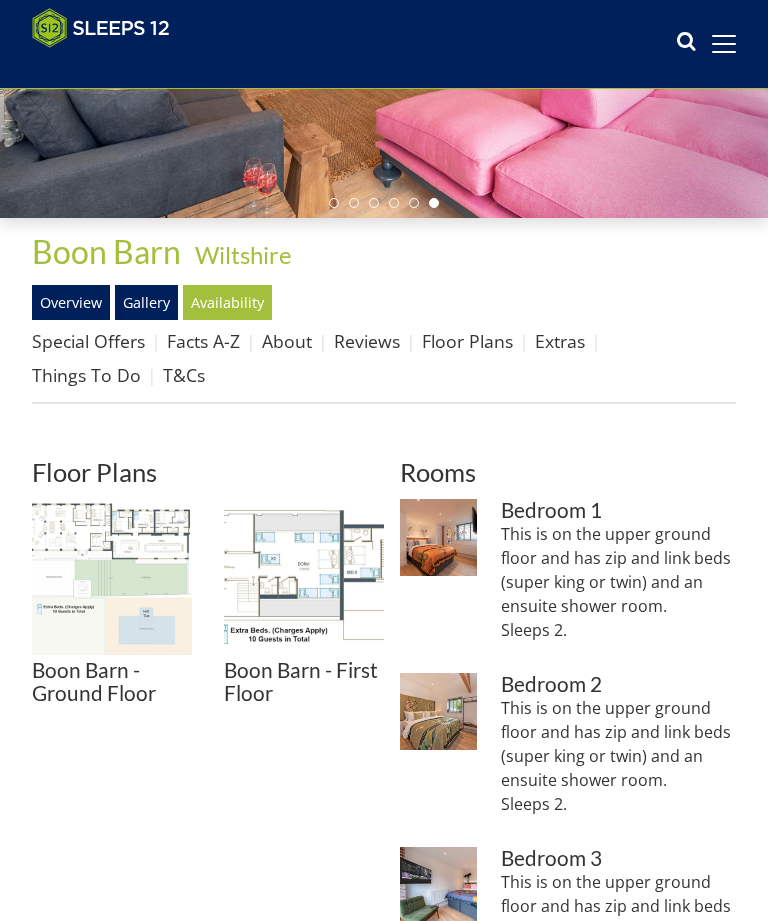 click at bounding box center (304, 579) 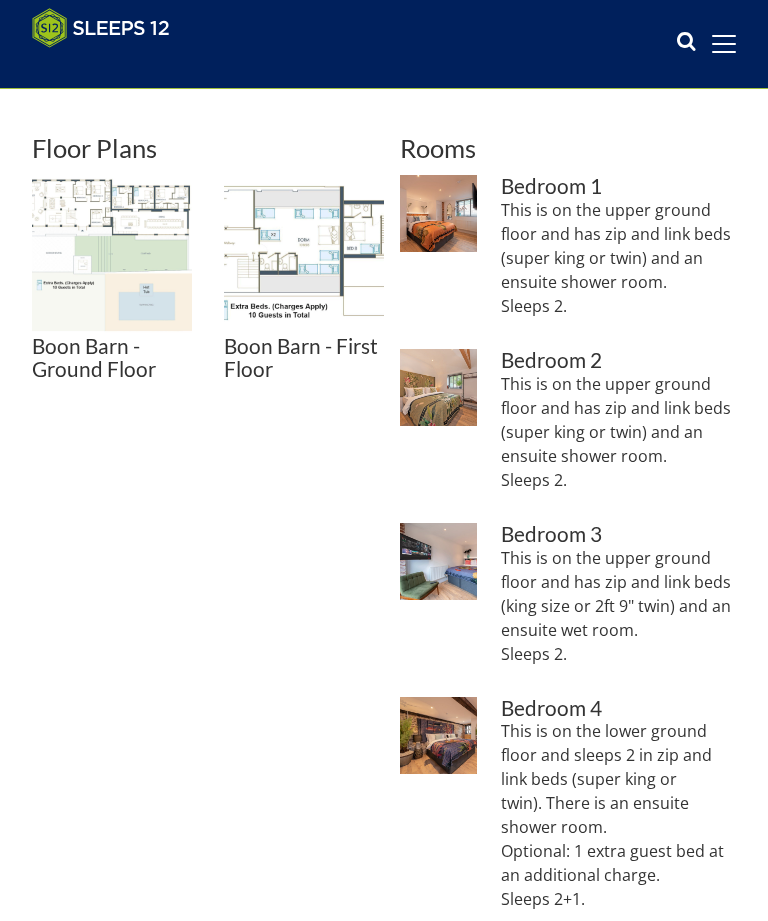 scroll, scrollTop: 659, scrollLeft: 0, axis: vertical 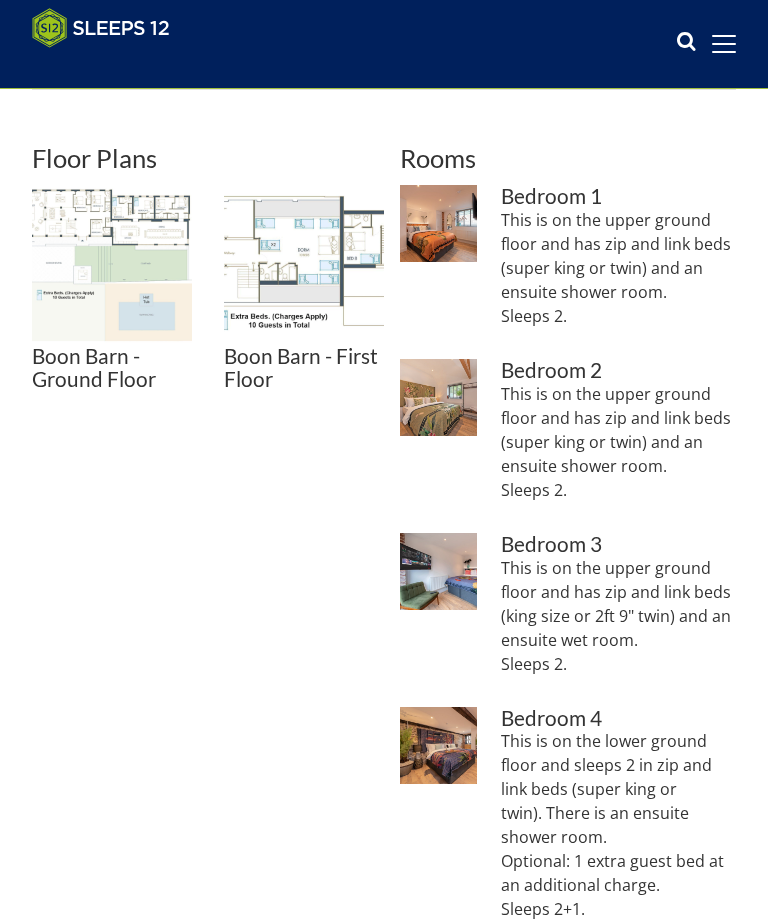 click at bounding box center [112, 265] 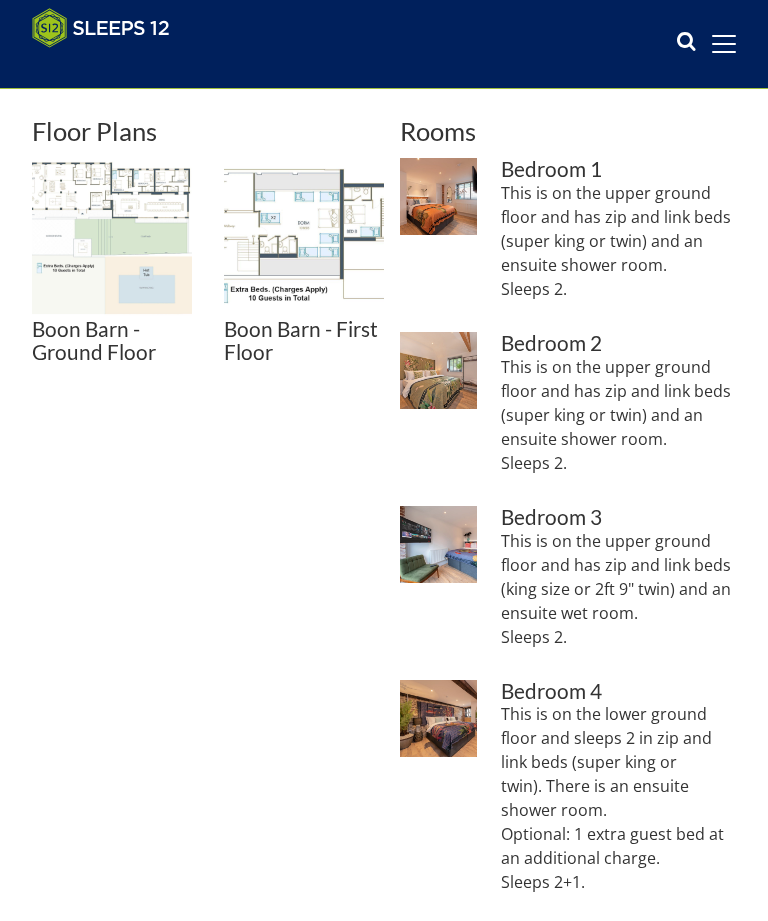 scroll, scrollTop: 686, scrollLeft: 0, axis: vertical 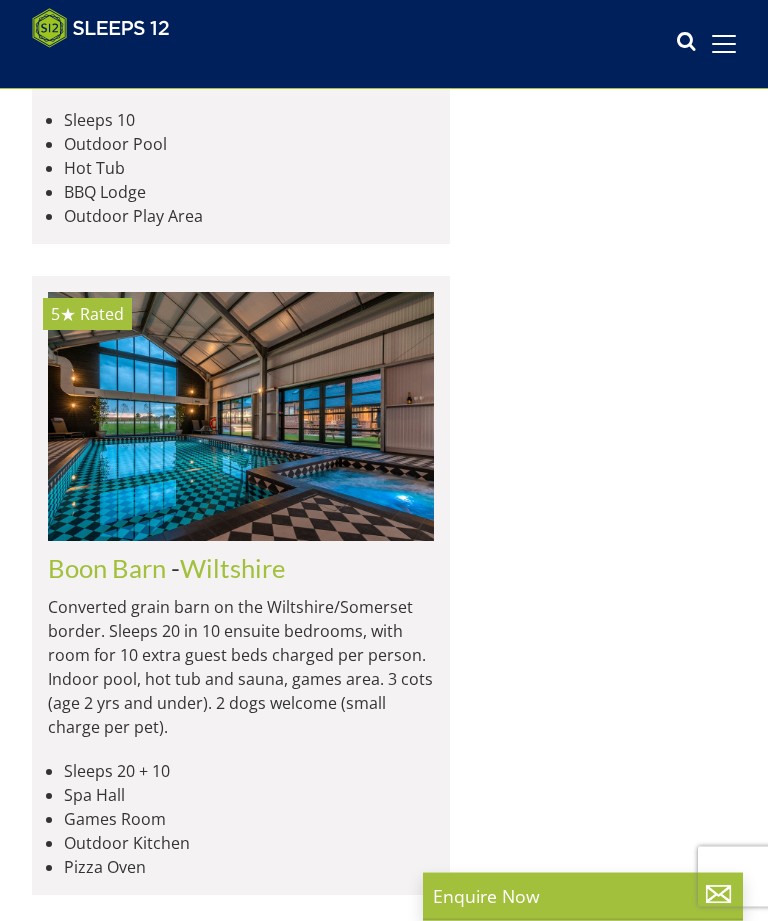 click on "Dreamdays" at bounding box center (111, 1220) 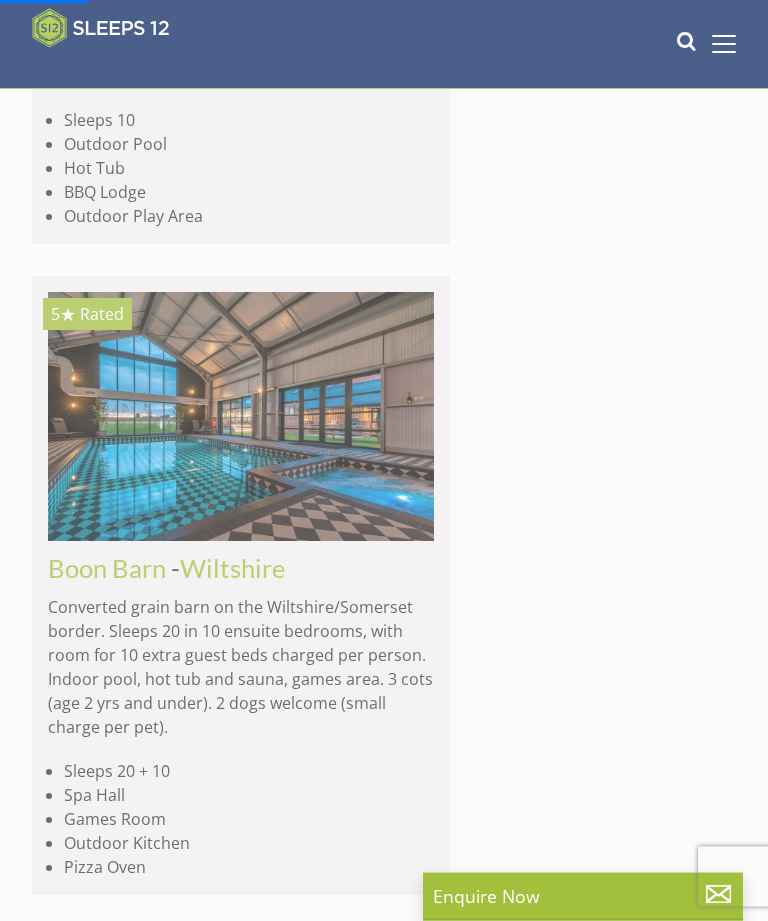 click at bounding box center [241, 1068] 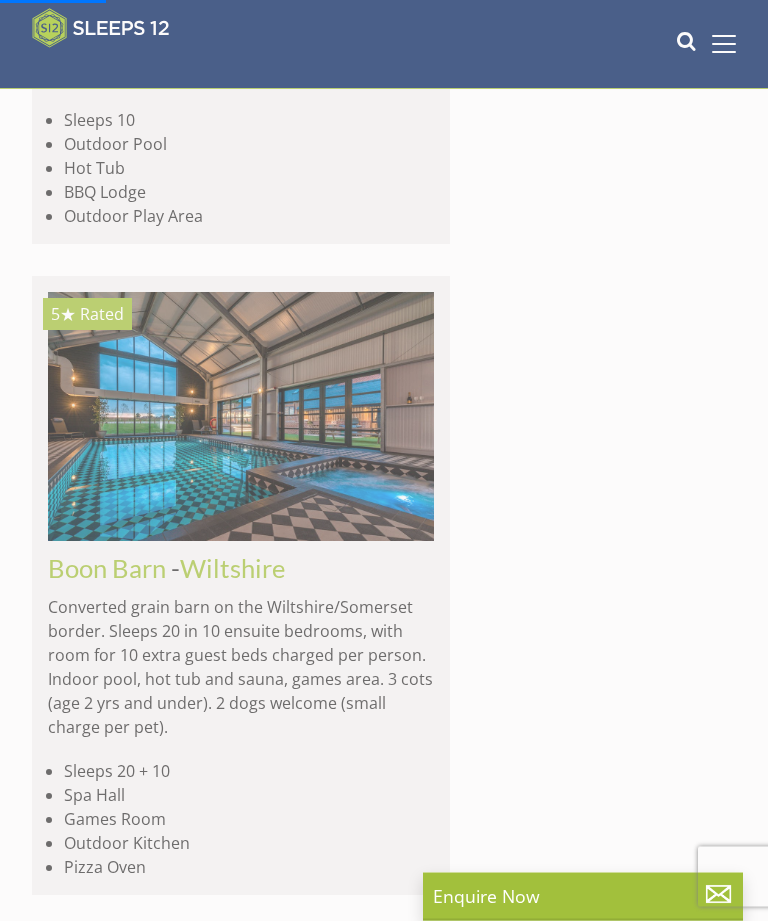 scroll, scrollTop: 4707, scrollLeft: 0, axis: vertical 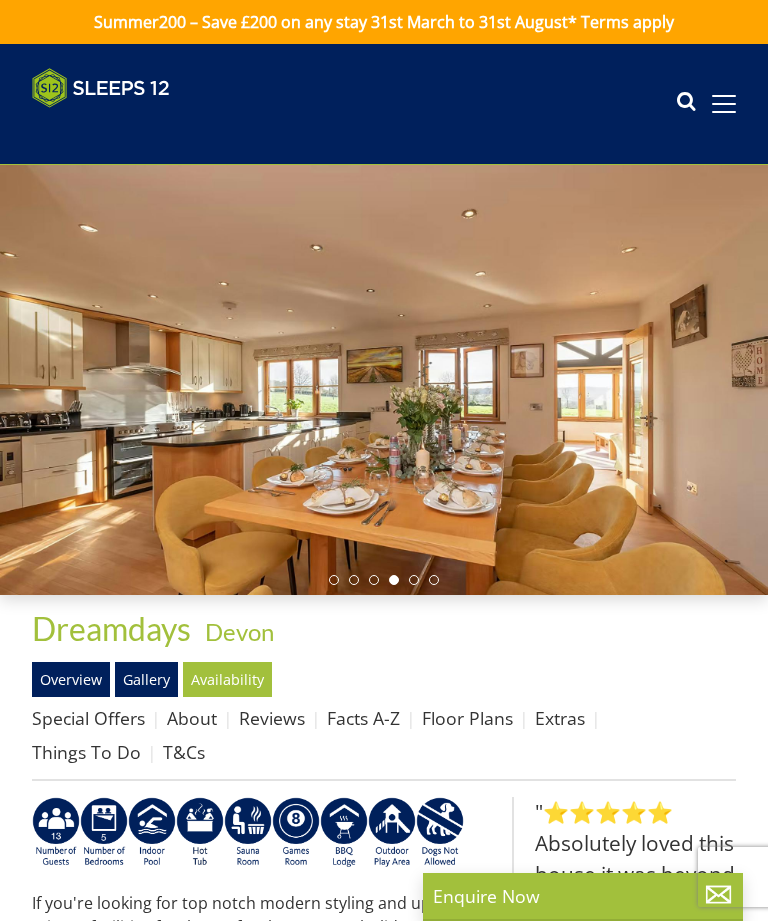 click at bounding box center [384, 380] 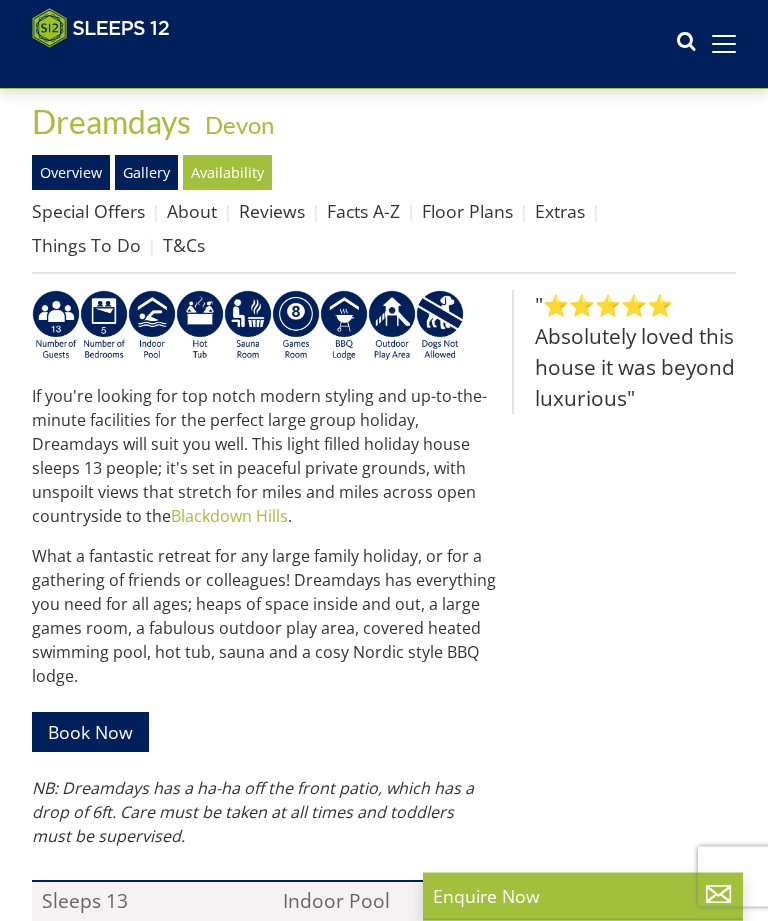scroll, scrollTop: 475, scrollLeft: 0, axis: vertical 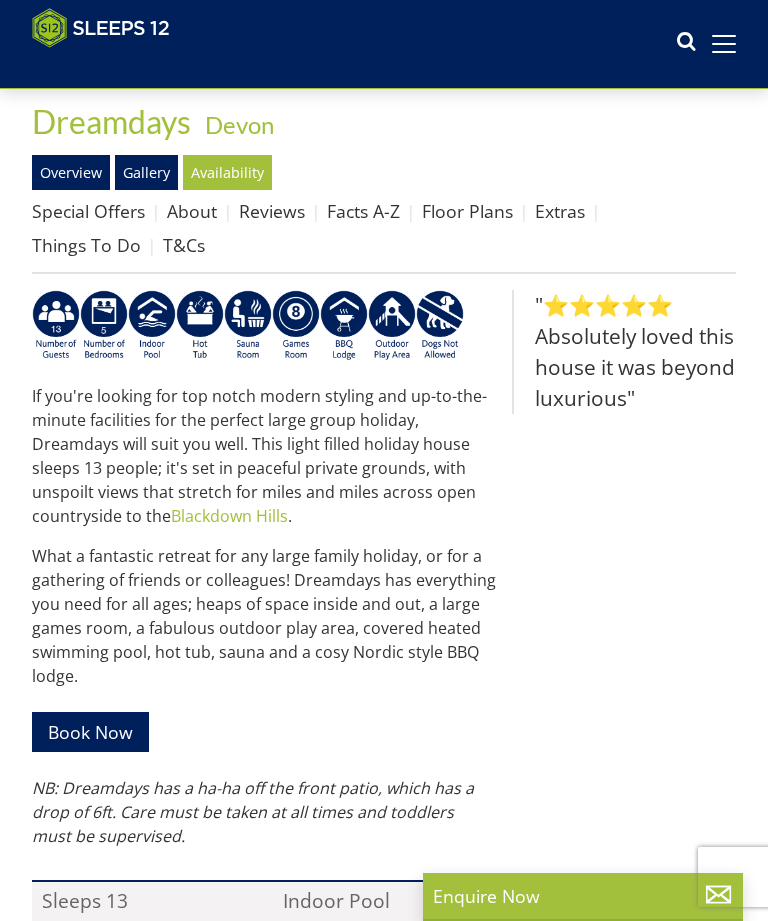 click on "Floor Plans" at bounding box center (467, 211) 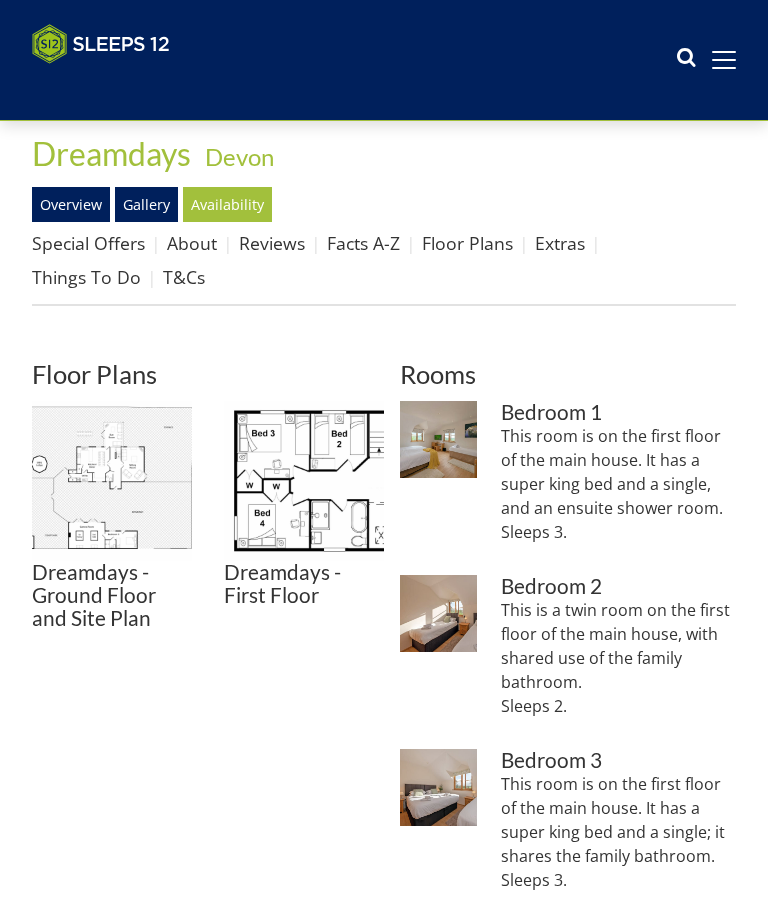 scroll, scrollTop: 0, scrollLeft: 0, axis: both 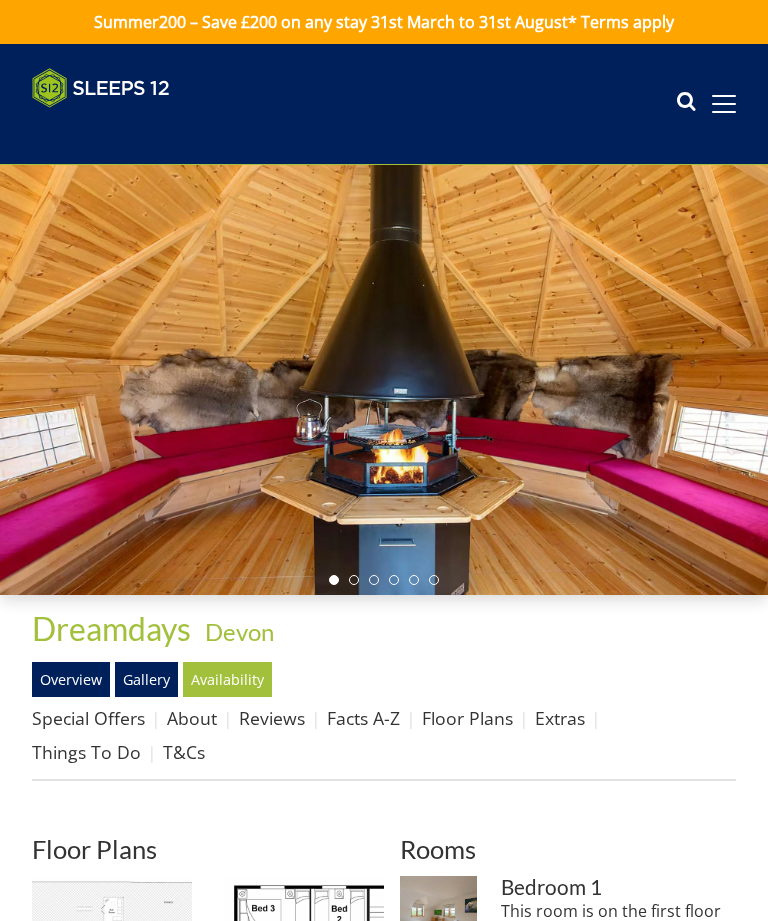 click on "Floor Plans" at bounding box center [467, 718] 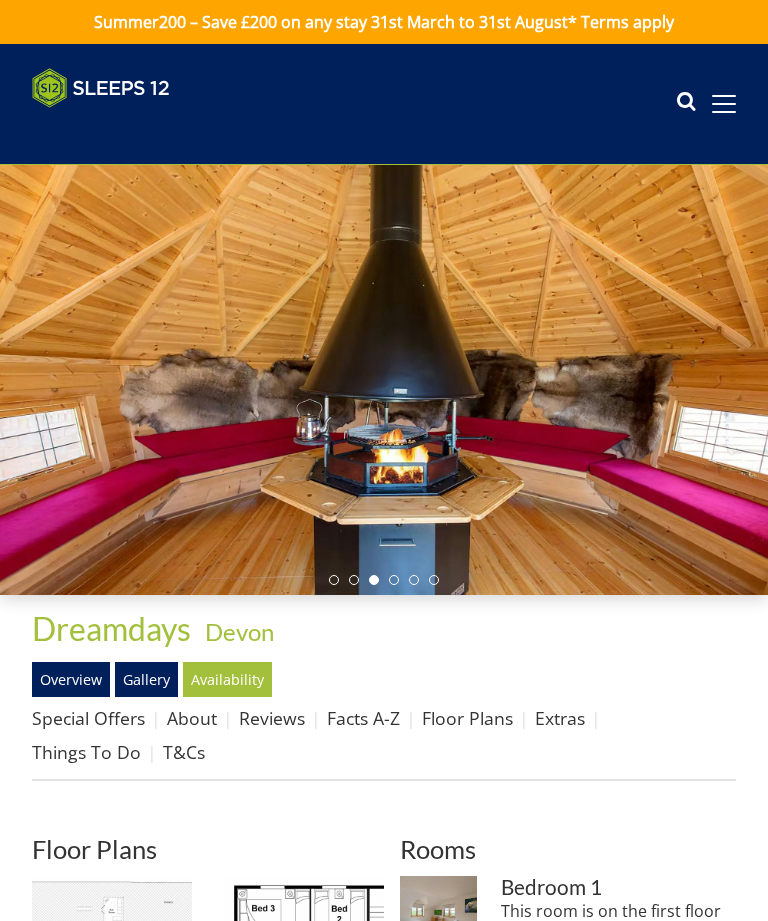 click on "Properties
Dreamdays
-  Devon
Overview
Gallery
Availability
Special Offers
About
Reviews
Facts A-Z
Floor Plans
Extras
Things To Do
T&Cs
Floorplans
Floor Plans
Dreamdays - Ground Floor and Site Plan
Dreamdays - Ground Floor and Site Plan
Dreamdays - First Floor" at bounding box center [384, 1400] 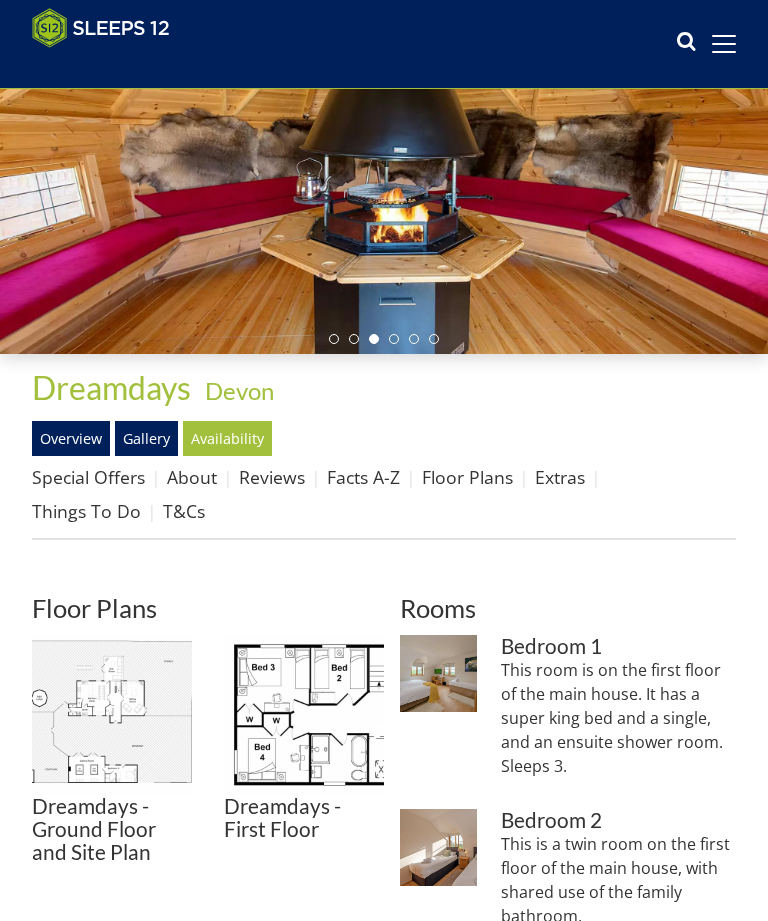 scroll, scrollTop: 210, scrollLeft: 0, axis: vertical 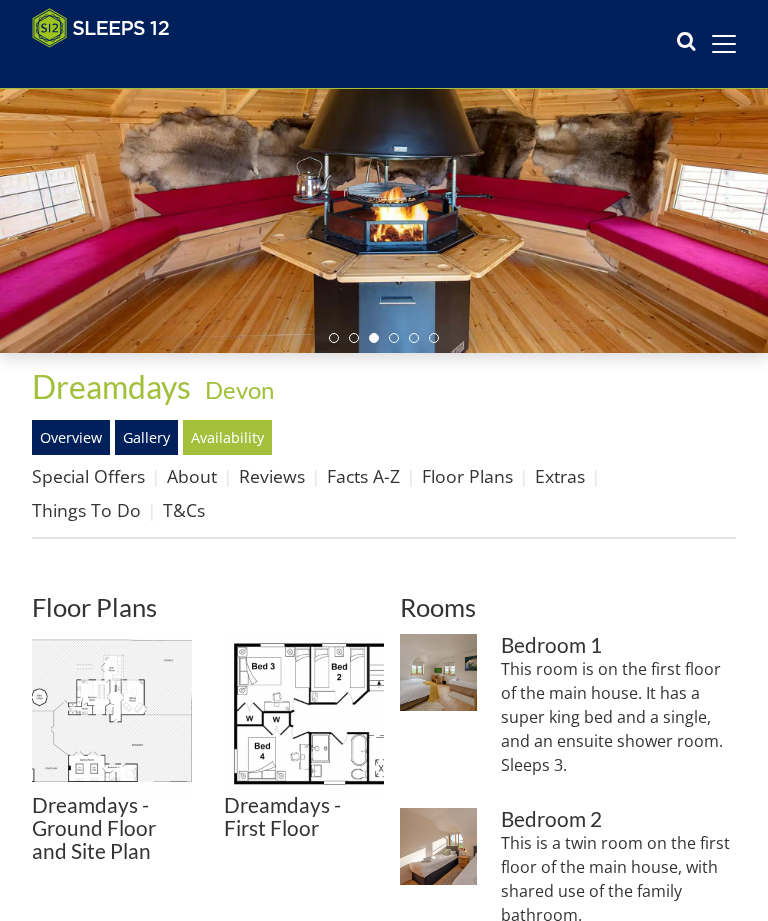click at bounding box center [112, 714] 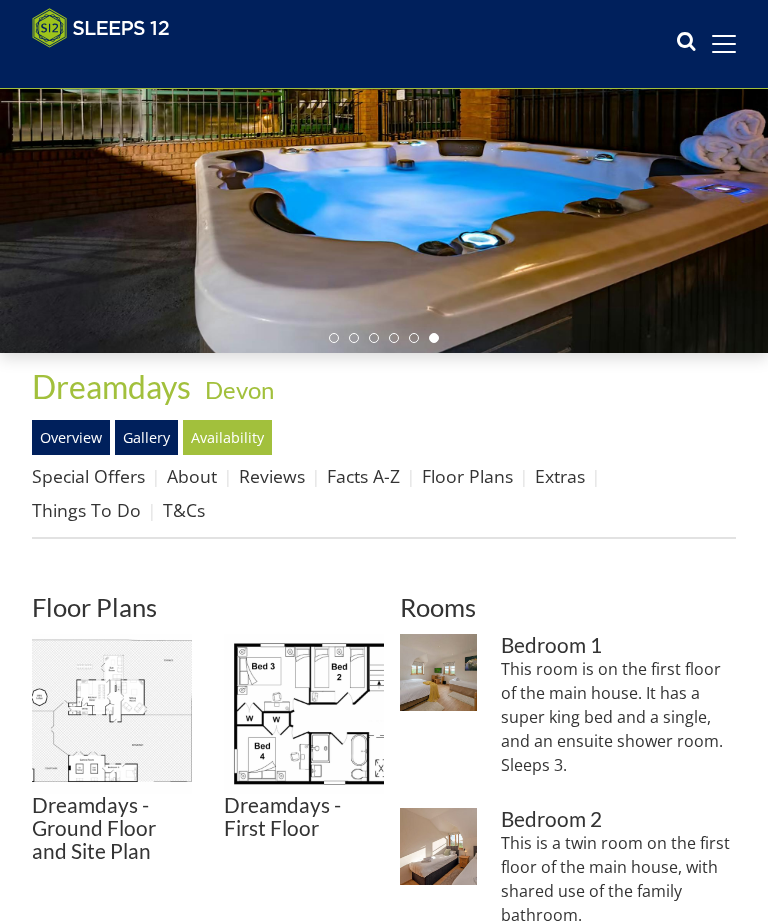 click at bounding box center (304, 714) 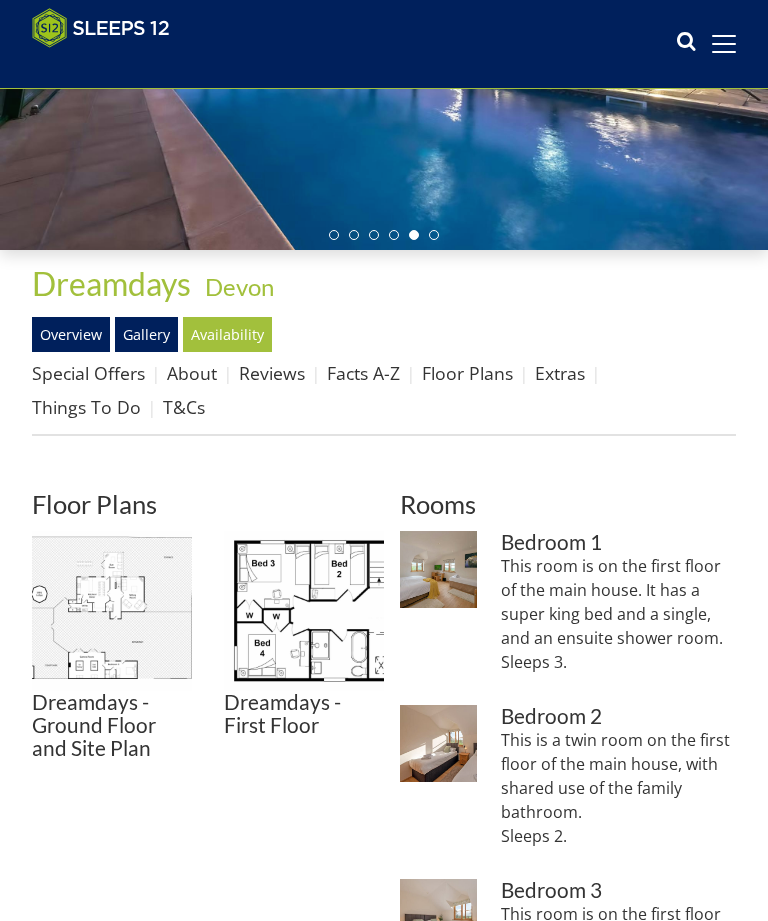 scroll, scrollTop: 314, scrollLeft: 0, axis: vertical 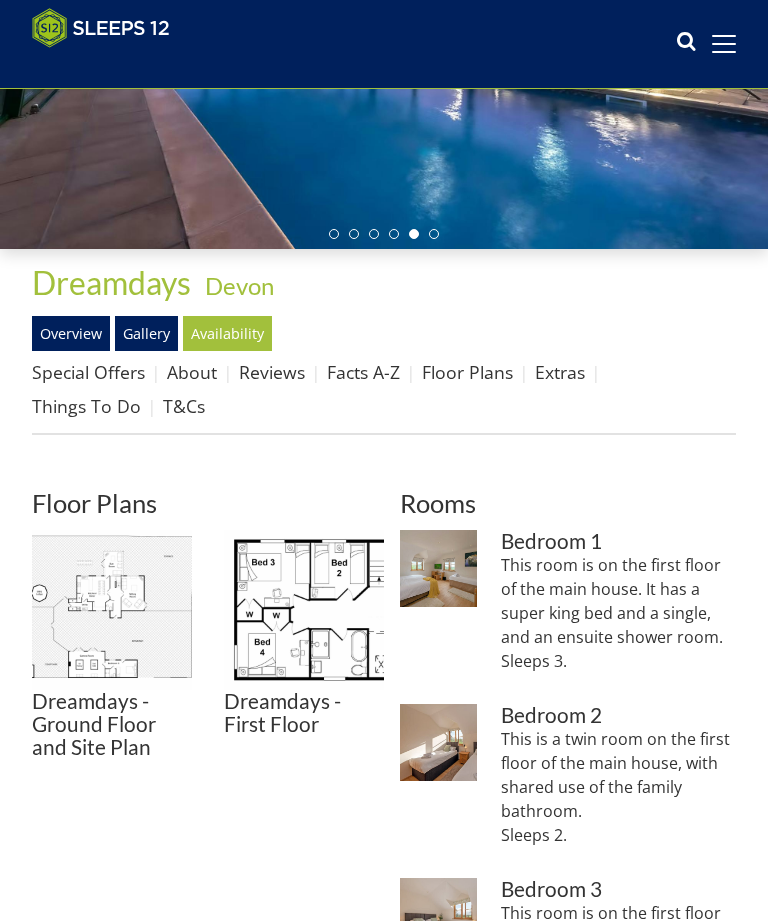 click at bounding box center [438, 742] 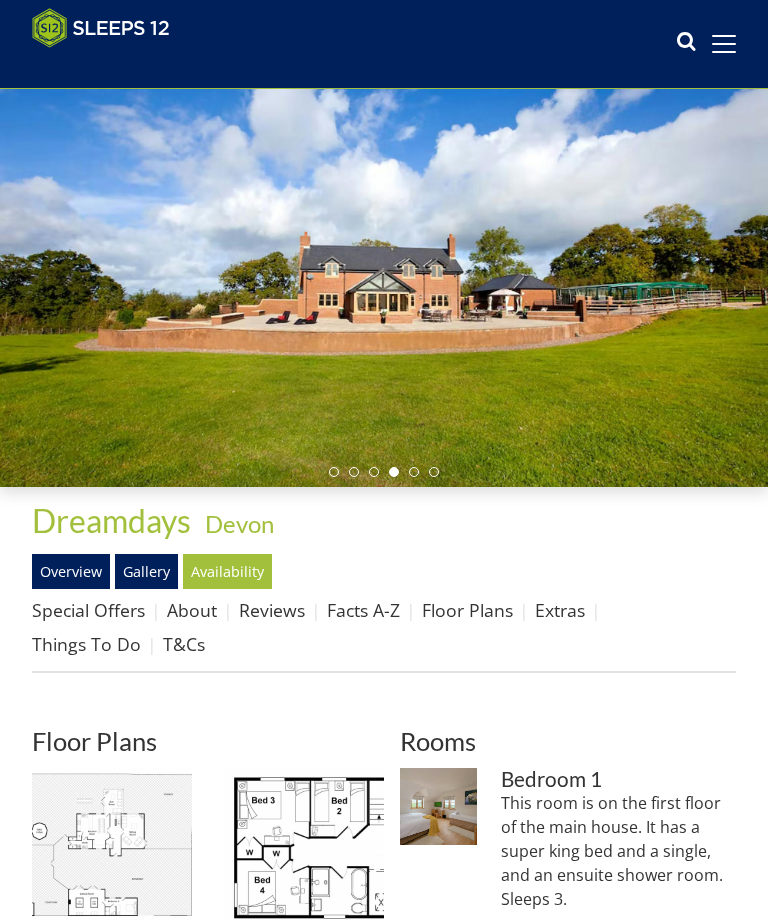scroll, scrollTop: 76, scrollLeft: 0, axis: vertical 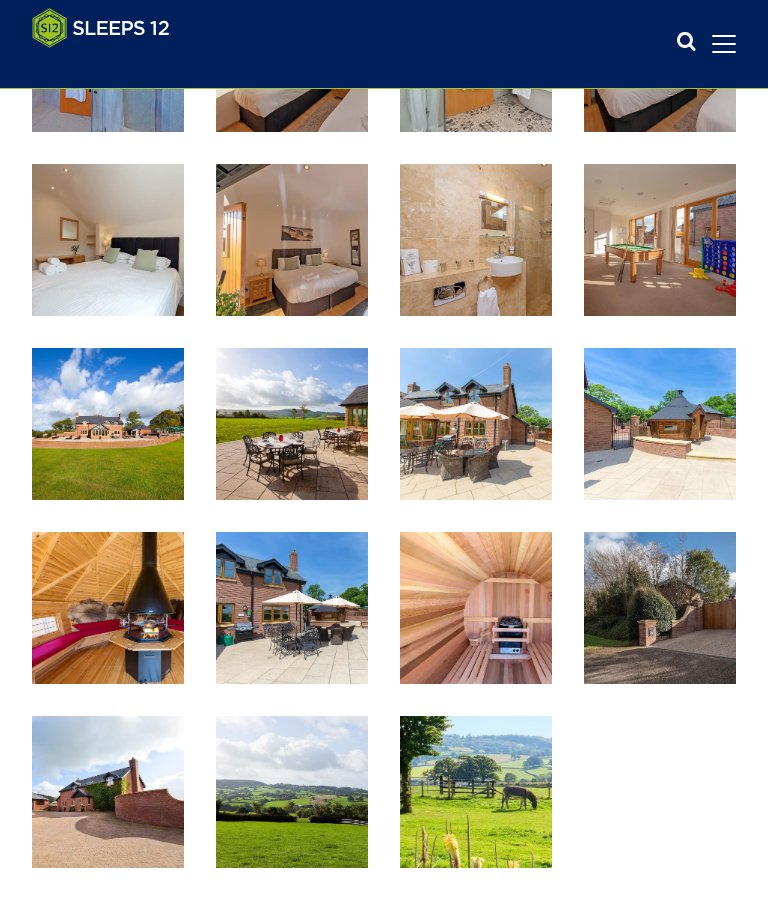 click at bounding box center (660, 424) 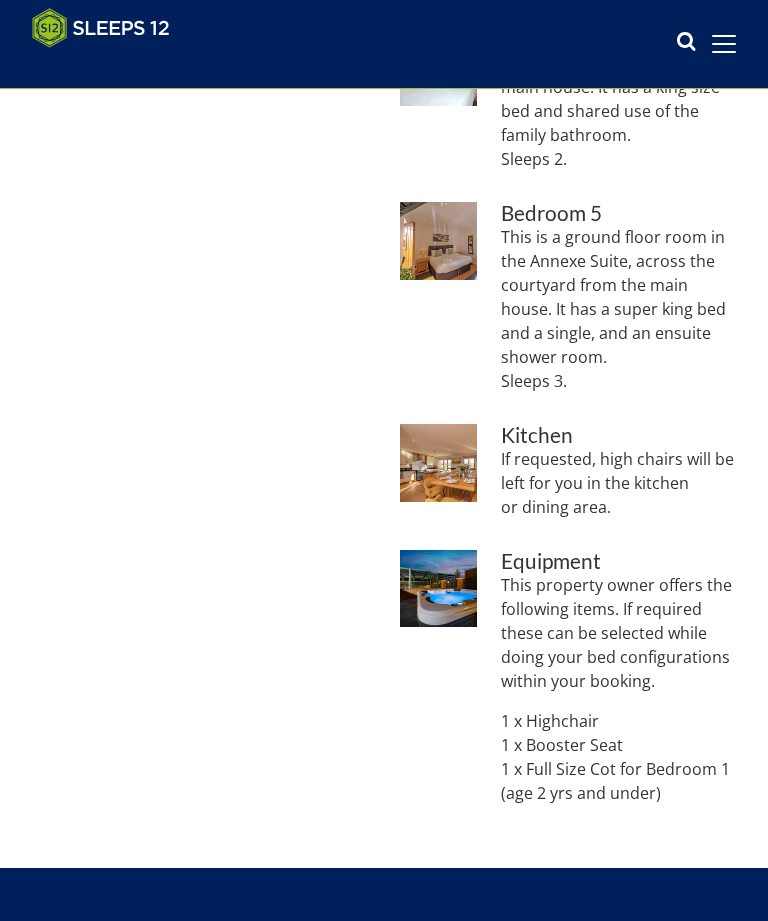 scroll, scrollTop: 76, scrollLeft: 0, axis: vertical 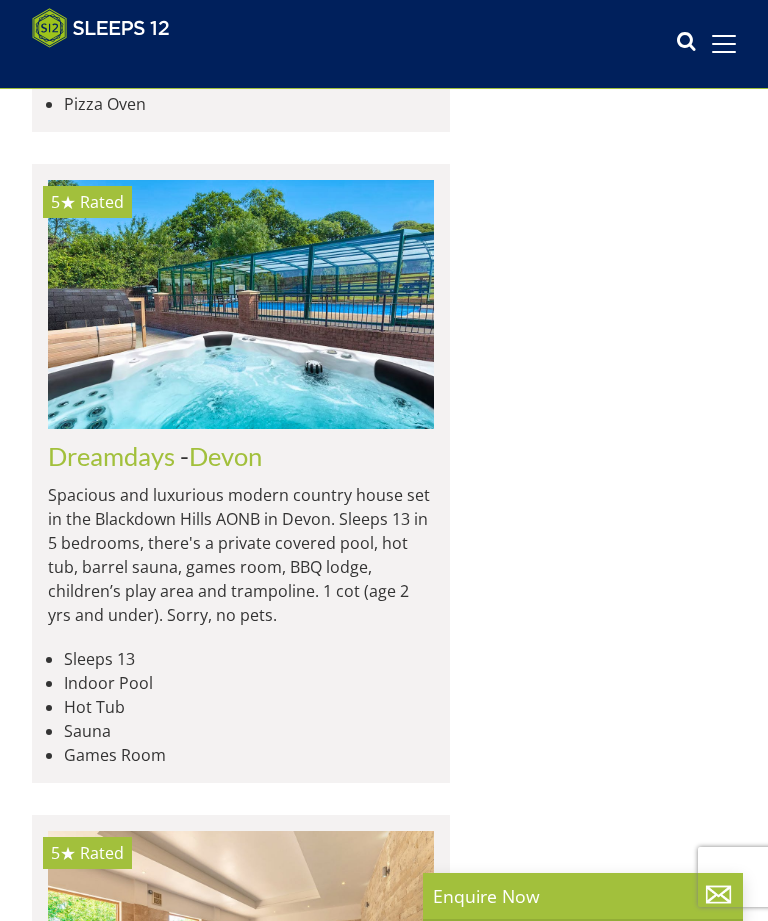click on "Berry House" at bounding box center (117, 1106) 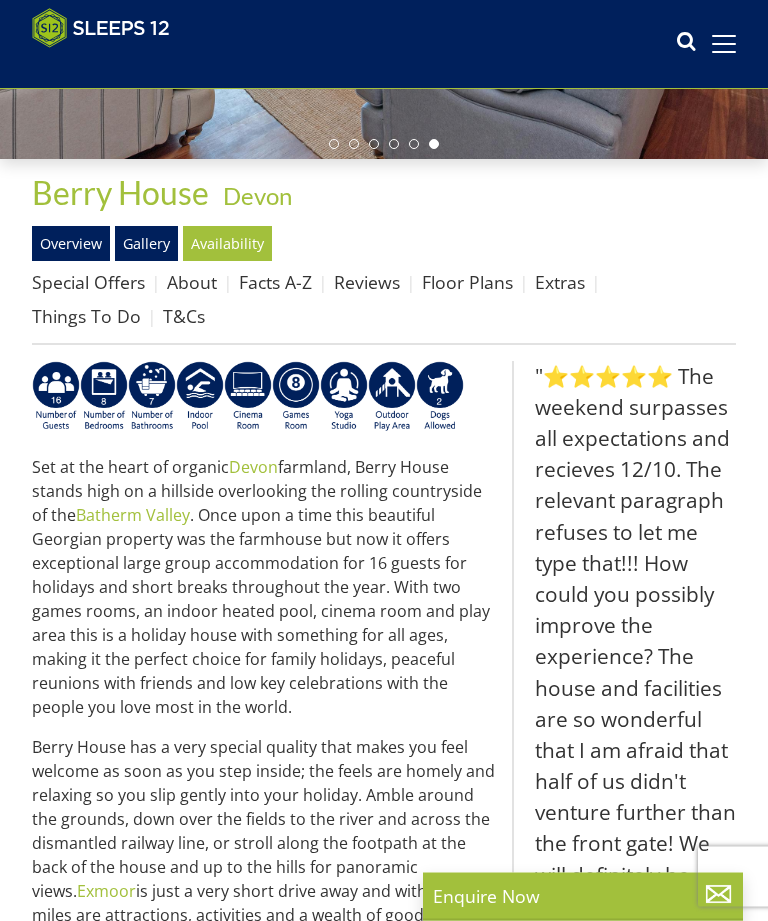 scroll, scrollTop: 403, scrollLeft: 0, axis: vertical 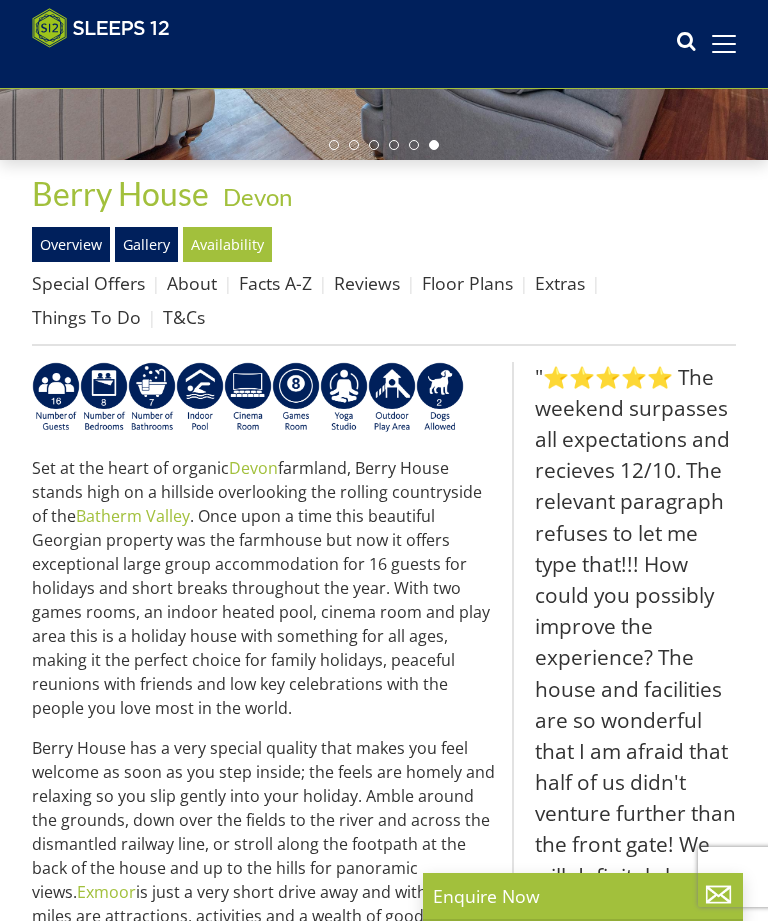 click on "Floor Plans" at bounding box center (467, 283) 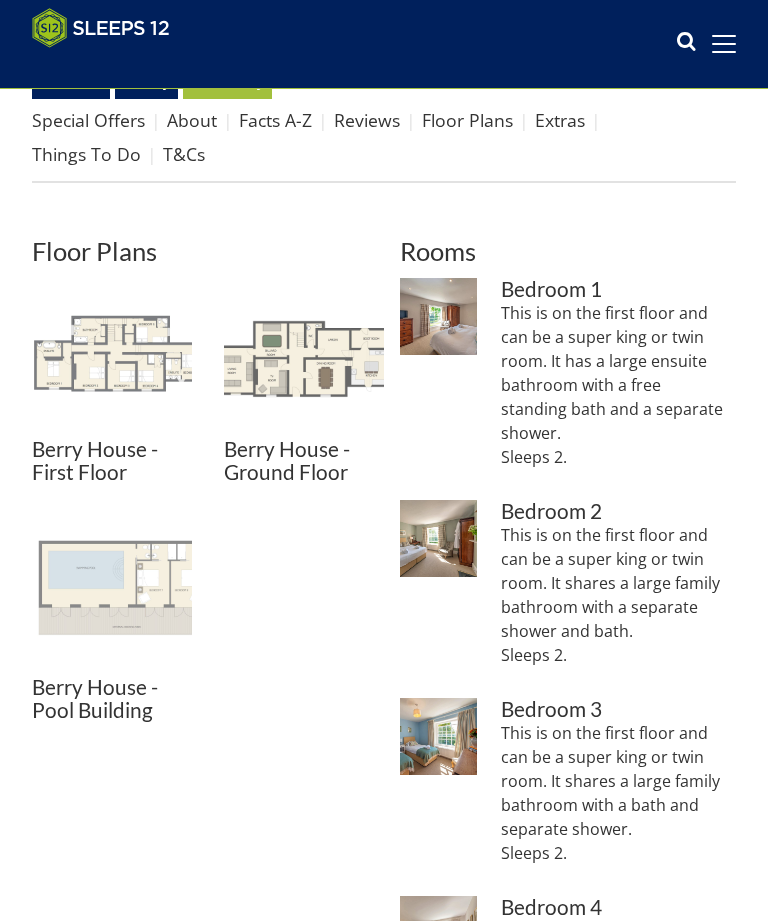 scroll, scrollTop: 565, scrollLeft: 0, axis: vertical 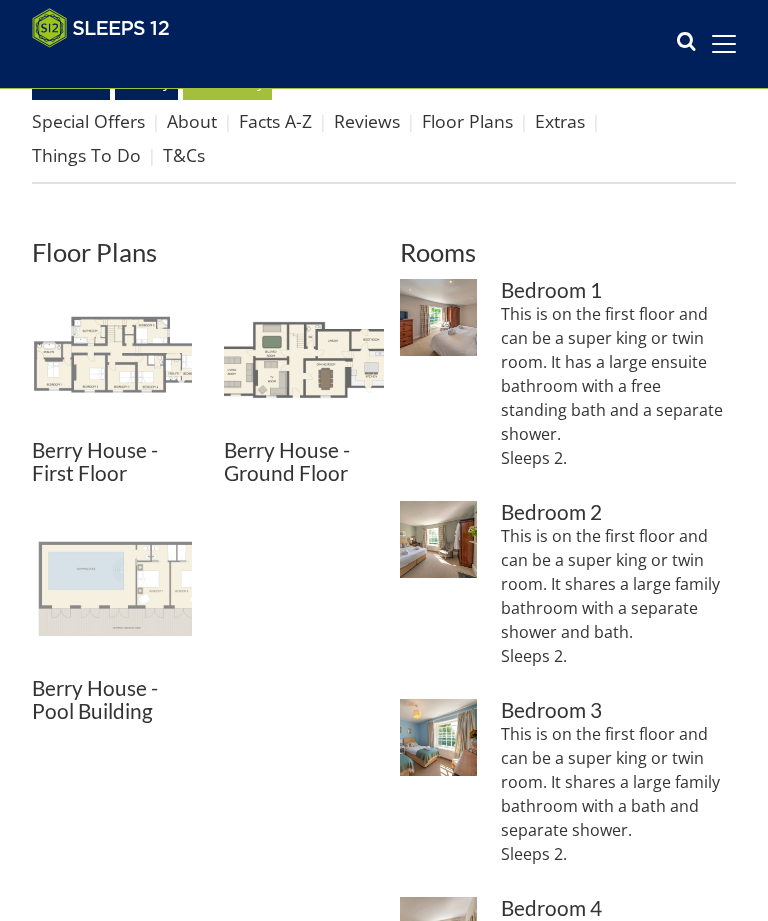 click at bounding box center [112, 359] 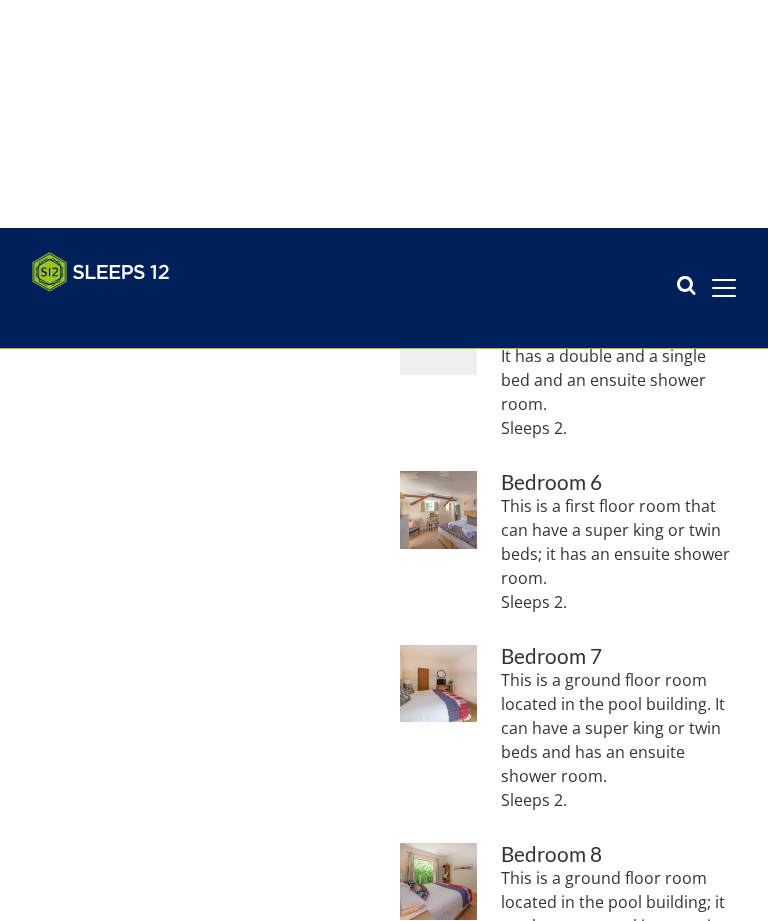 scroll, scrollTop: 0, scrollLeft: 0, axis: both 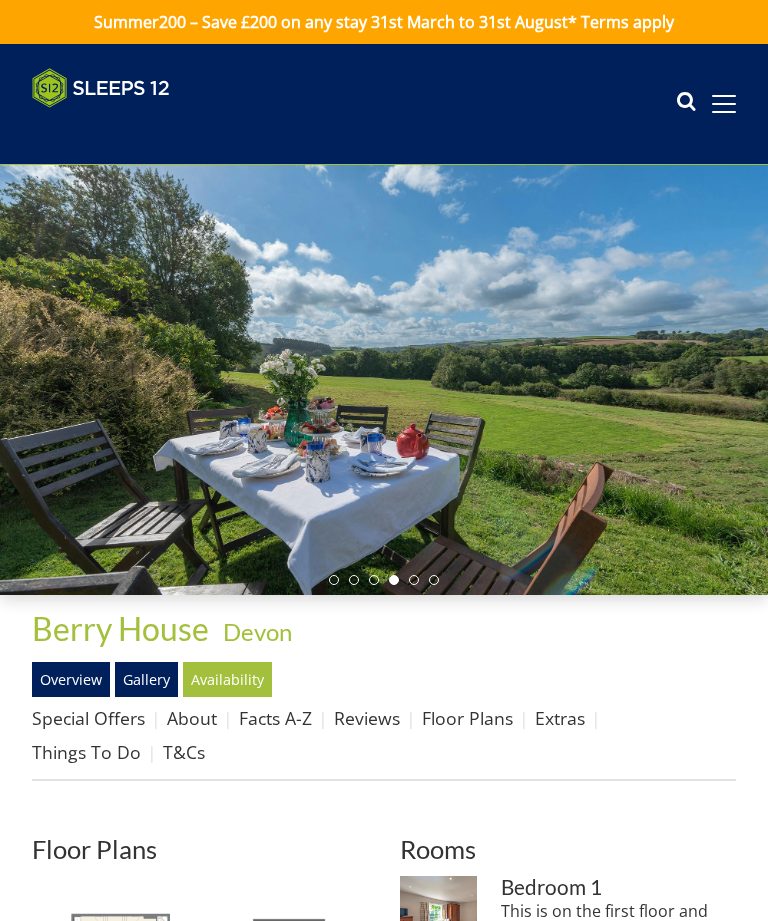 click at bounding box center (384, 380) 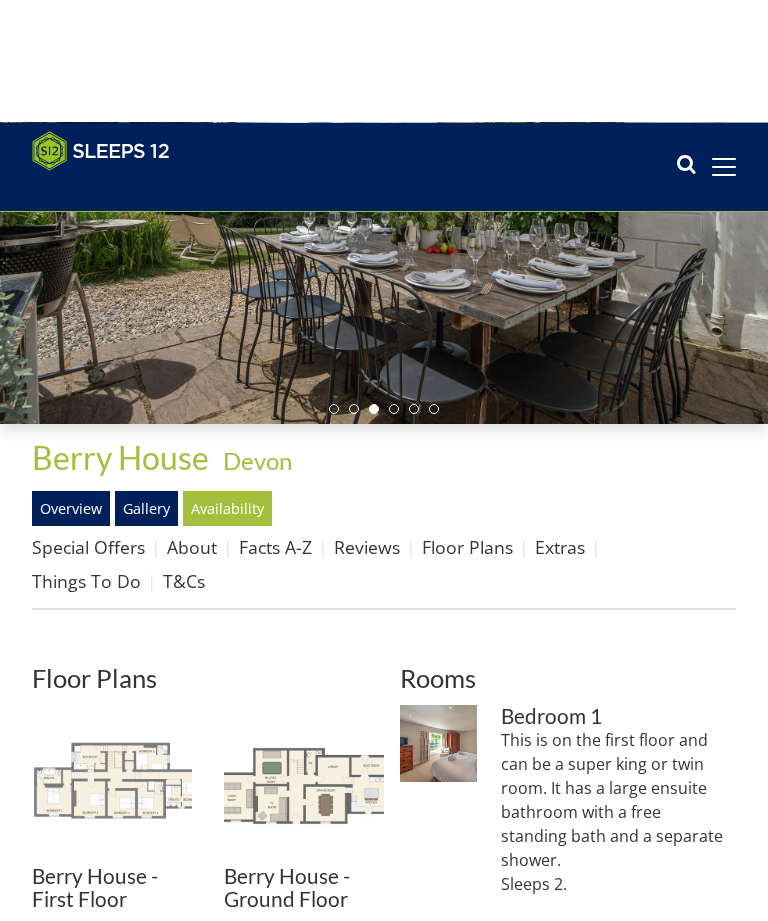 scroll, scrollTop: 0, scrollLeft: 0, axis: both 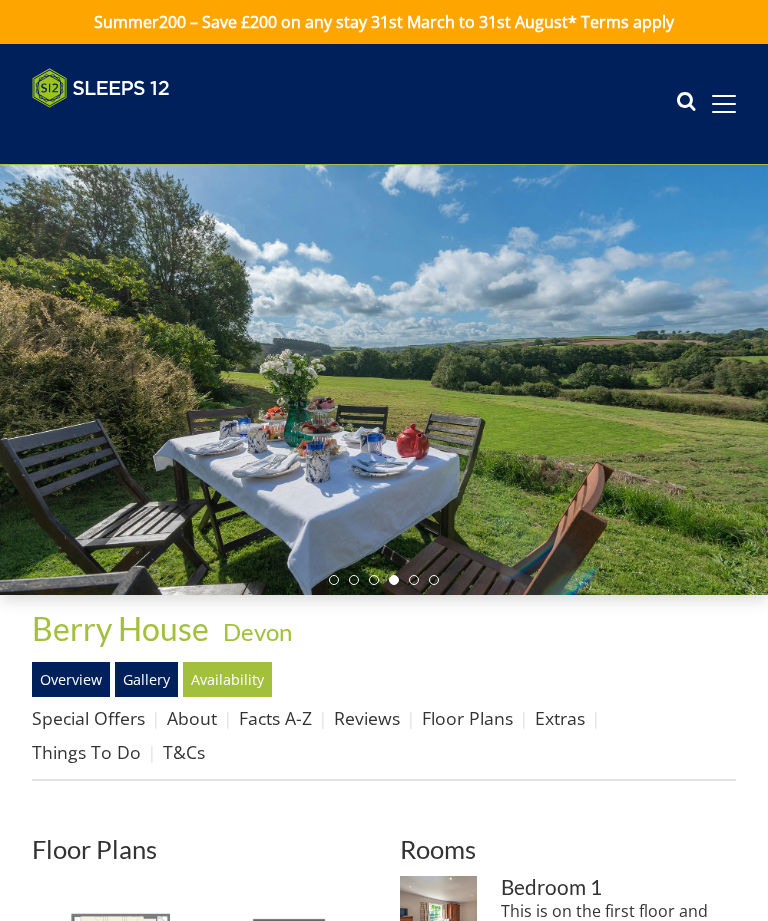 click on "Gallery" at bounding box center (146, 679) 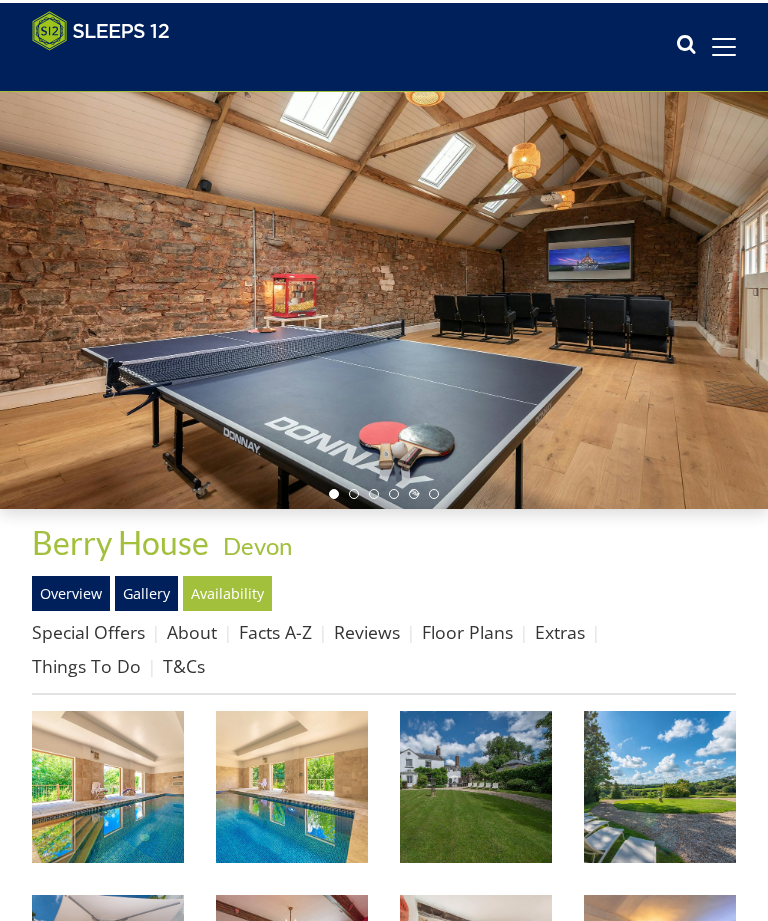 click at bounding box center [108, 784] 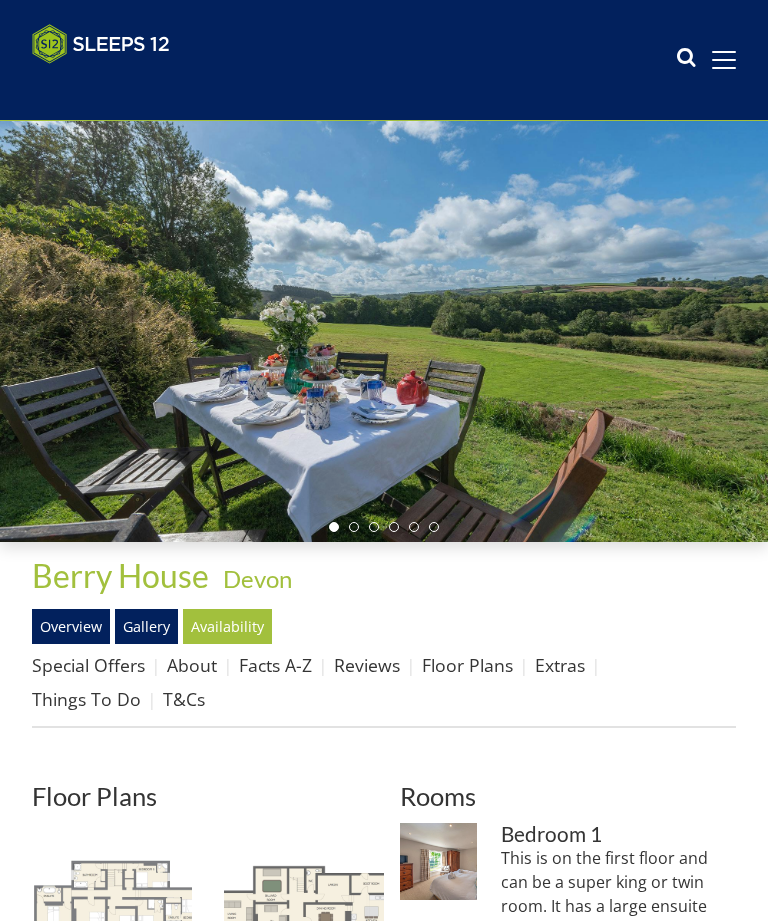 scroll, scrollTop: 0, scrollLeft: 0, axis: both 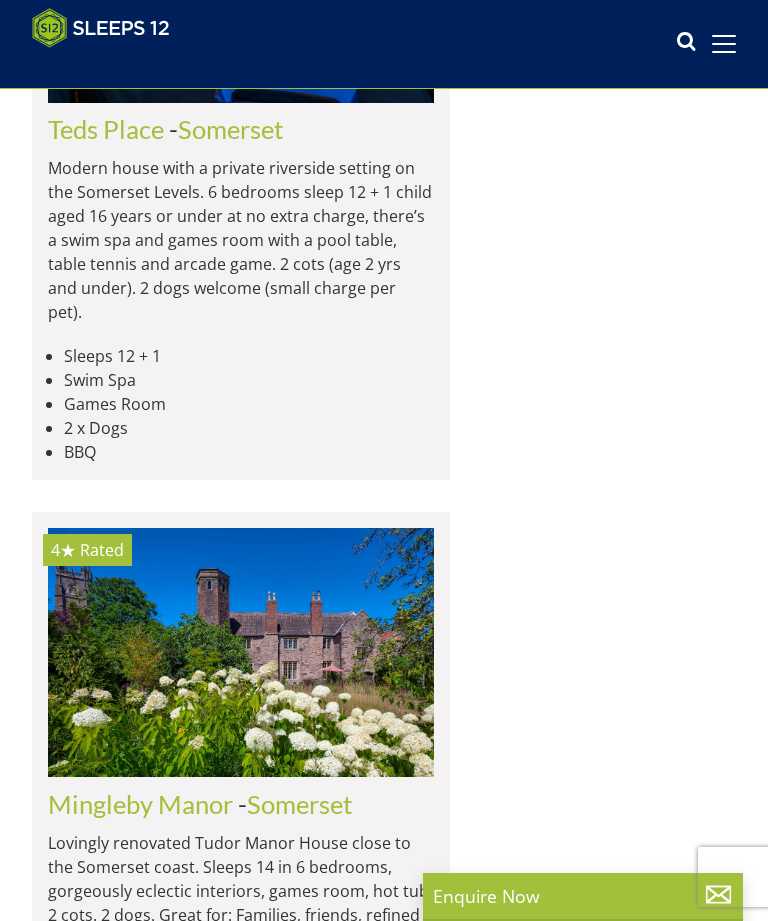 click on "Mingleby Manor" at bounding box center (140, 804) 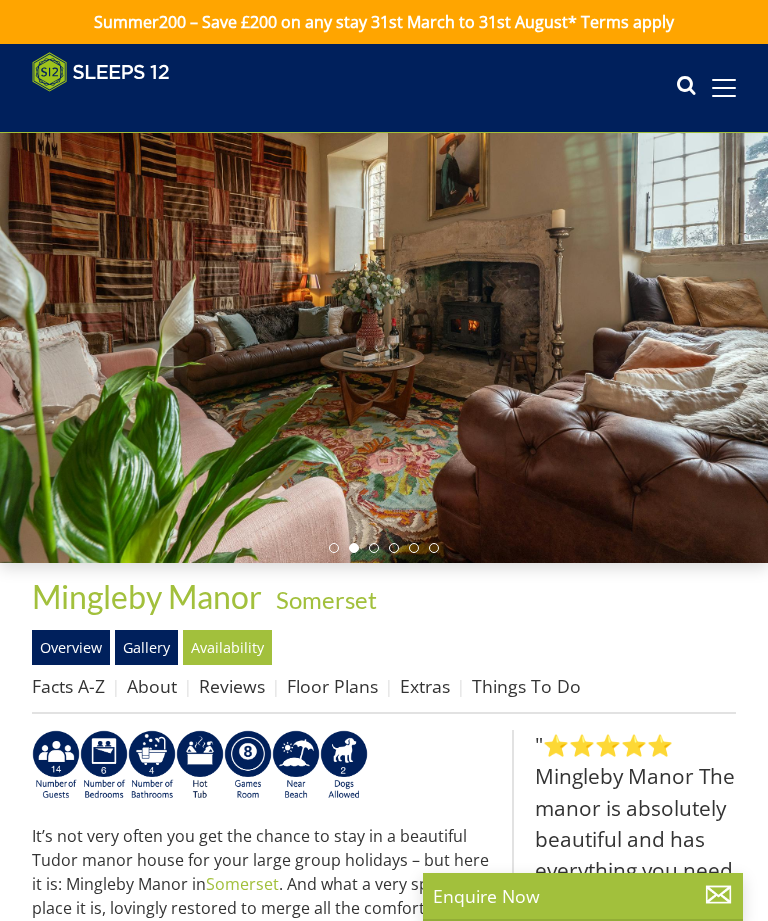 scroll, scrollTop: 127, scrollLeft: 0, axis: vertical 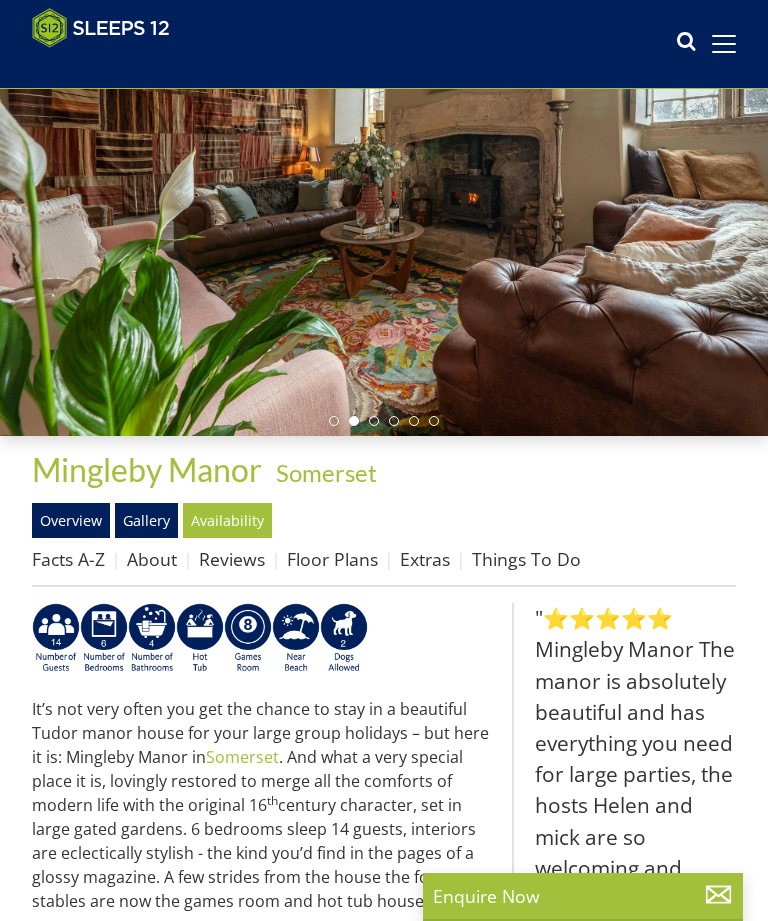 click on "Floor Plans" at bounding box center [332, 559] 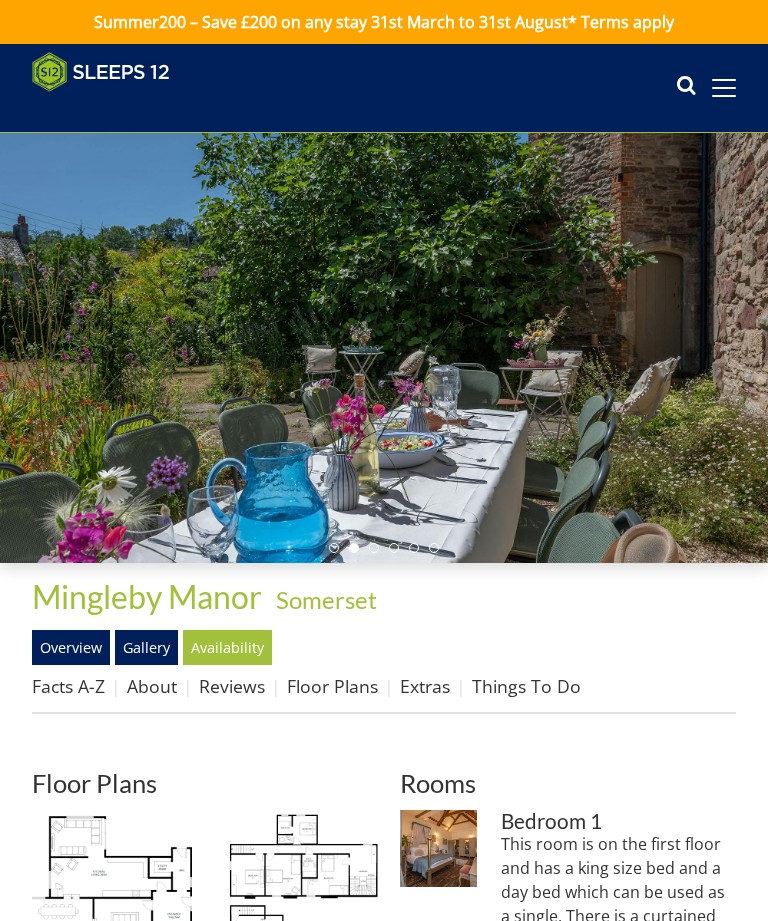 scroll, scrollTop: 157, scrollLeft: 0, axis: vertical 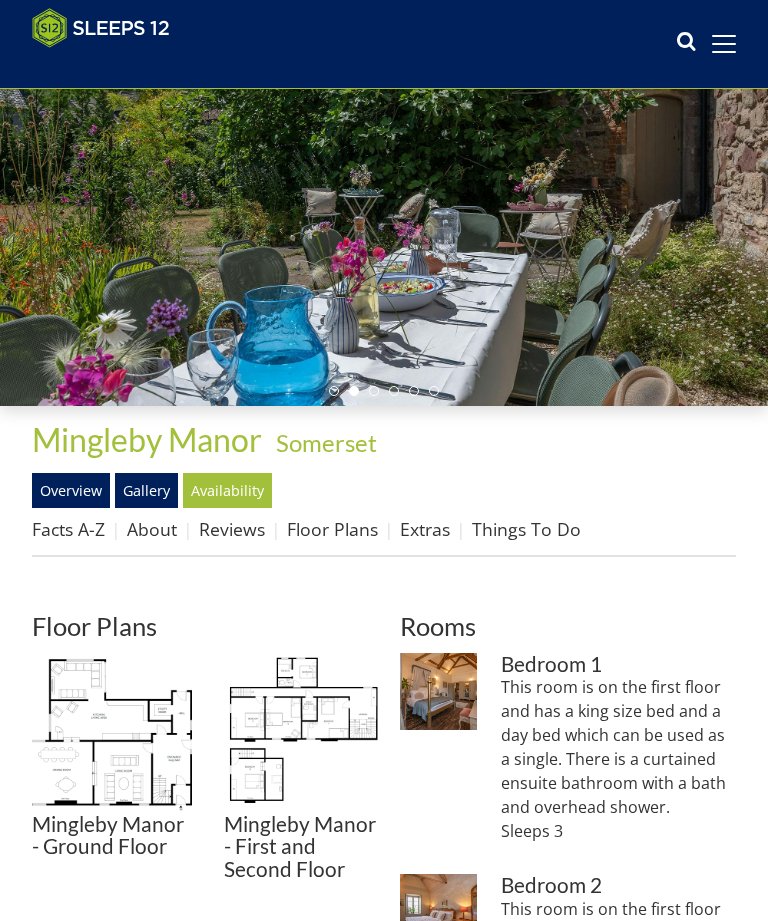 click at bounding box center [112, 733] 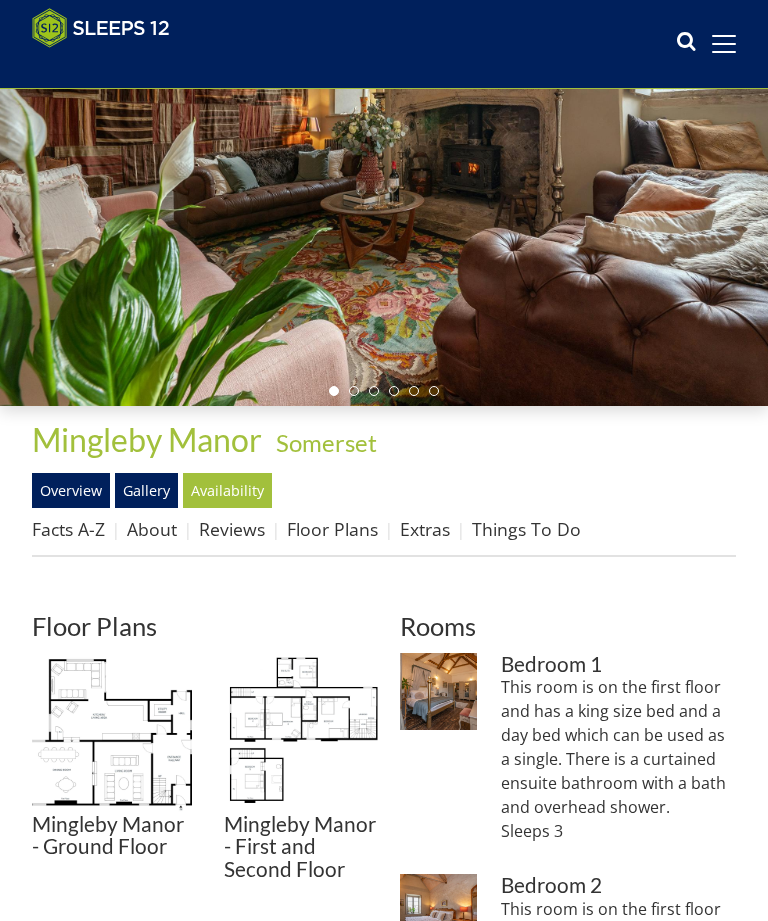click at bounding box center (304, 733) 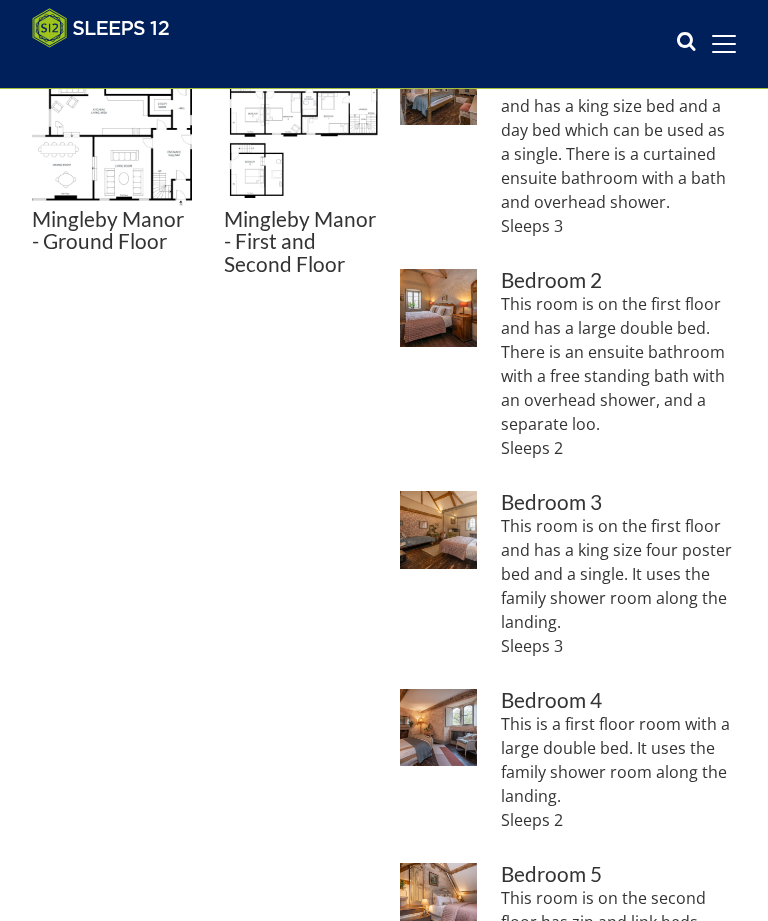 scroll, scrollTop: 1237, scrollLeft: 0, axis: vertical 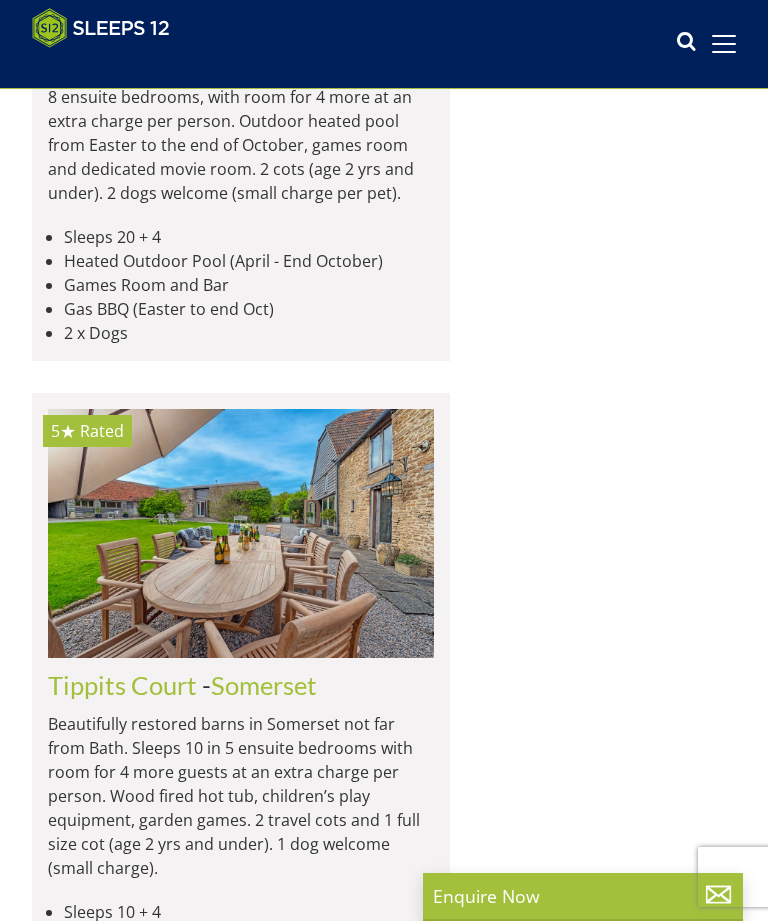 click at bounding box center [241, 3060] 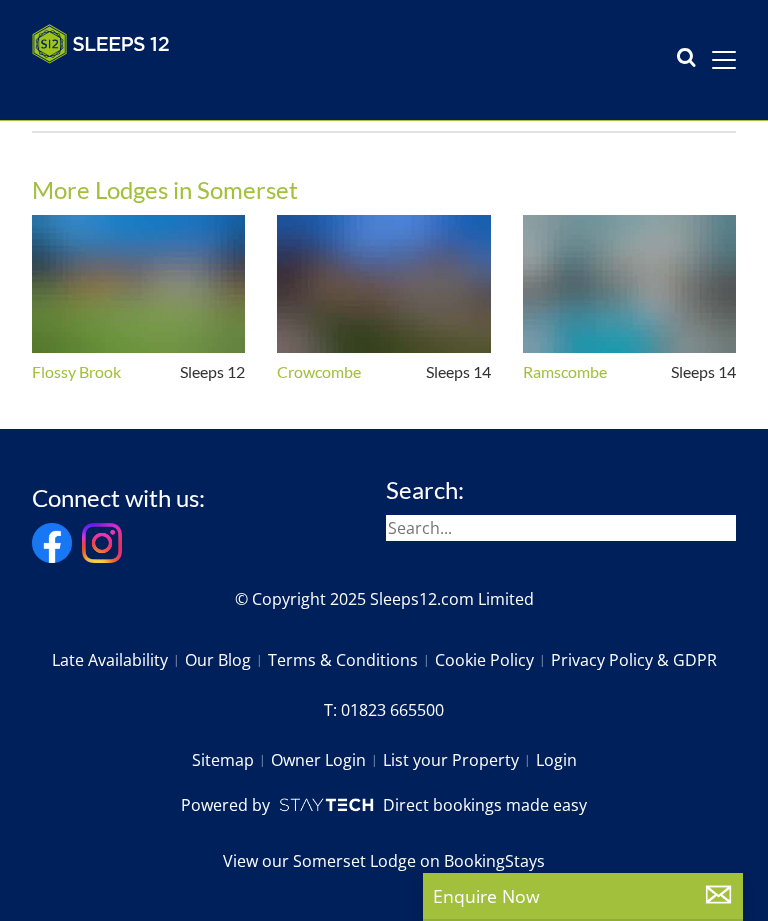 scroll, scrollTop: 0, scrollLeft: 0, axis: both 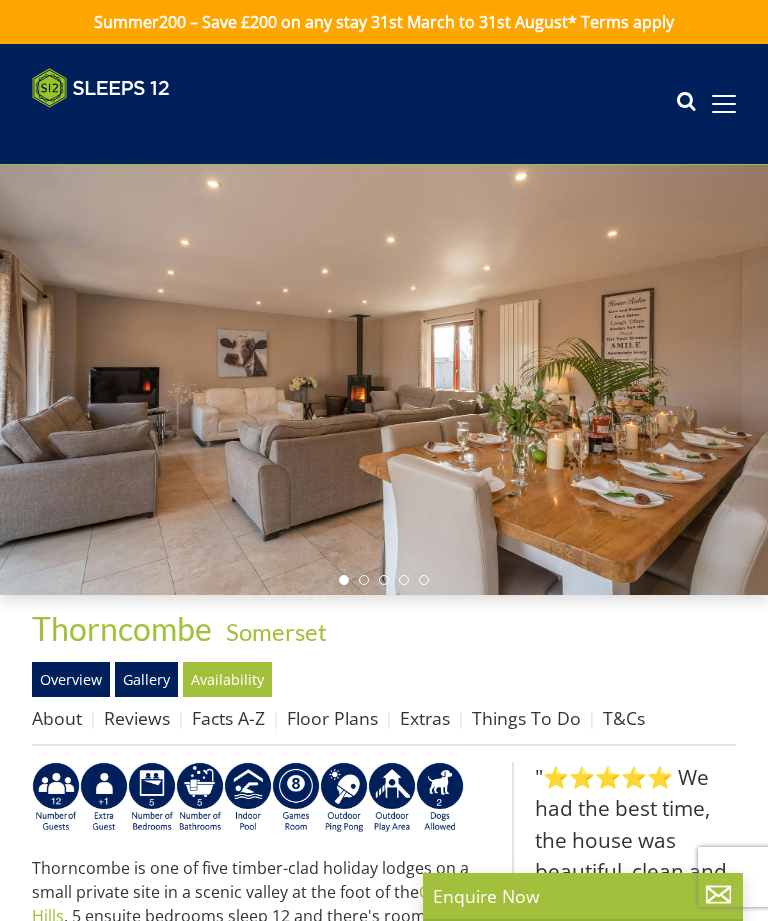 click on "Floor Plans" at bounding box center [332, 718] 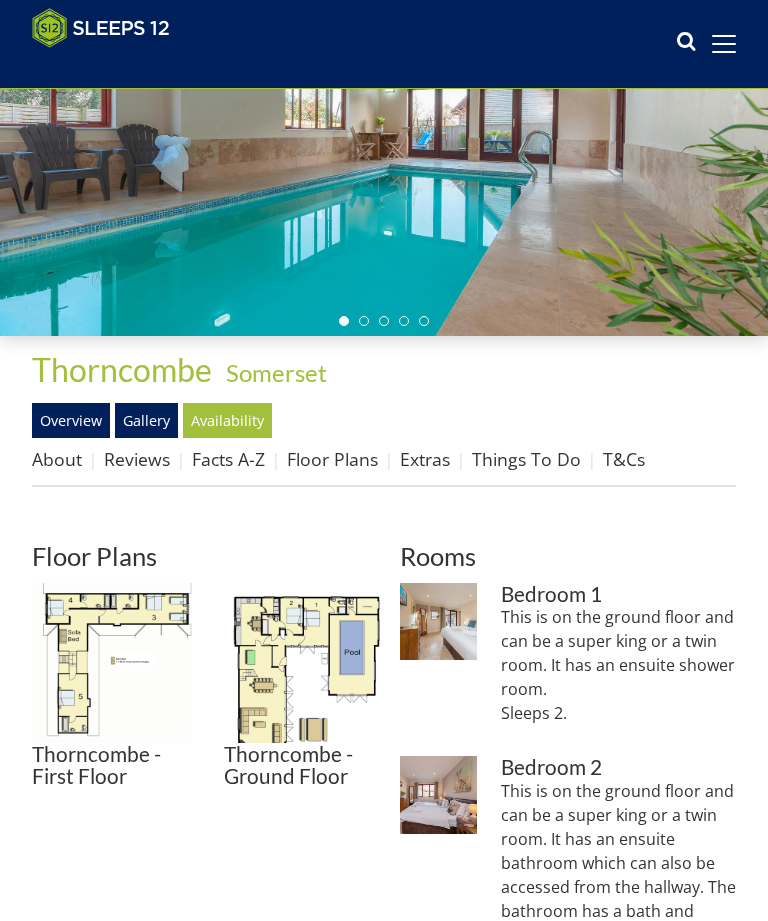 scroll, scrollTop: 227, scrollLeft: 0, axis: vertical 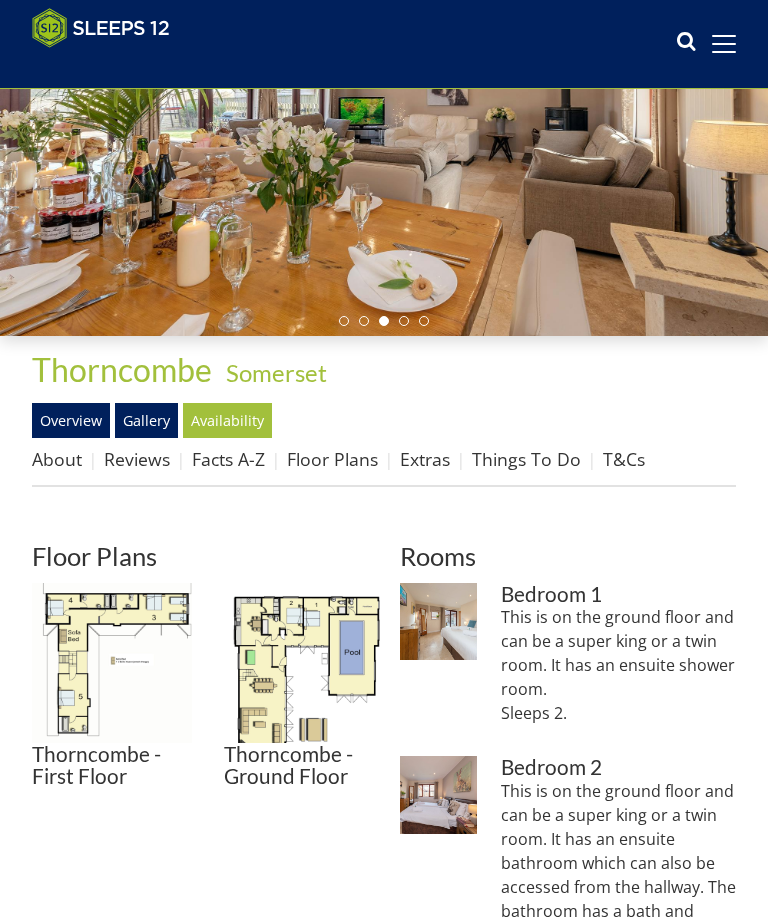 click at bounding box center [304, 663] 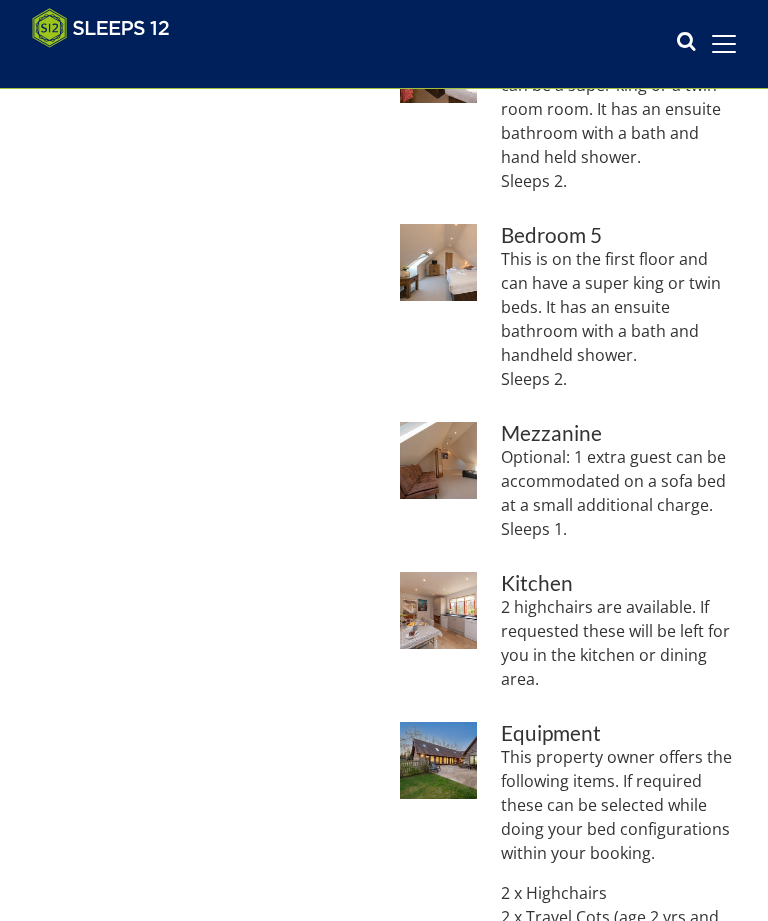 scroll, scrollTop: 1425, scrollLeft: 0, axis: vertical 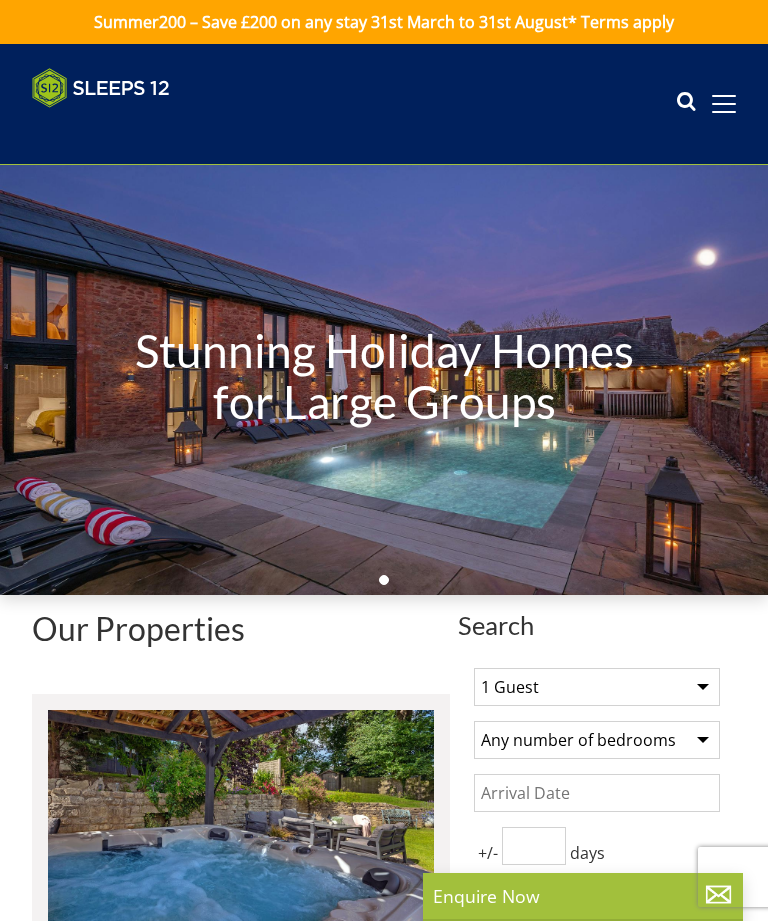 select 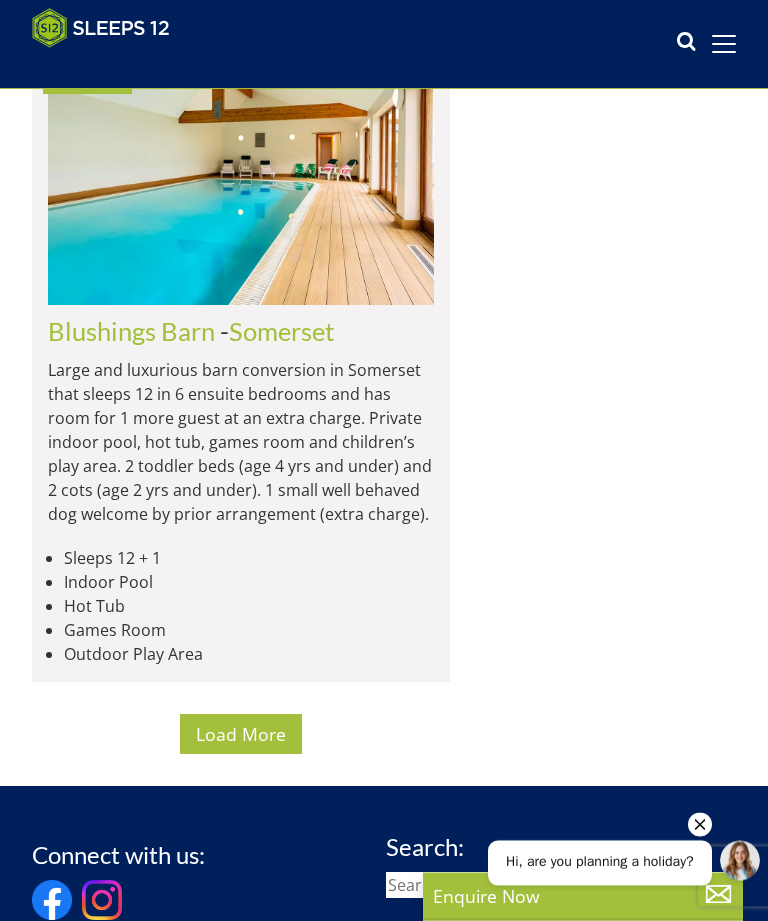 scroll, scrollTop: 13589, scrollLeft: 0, axis: vertical 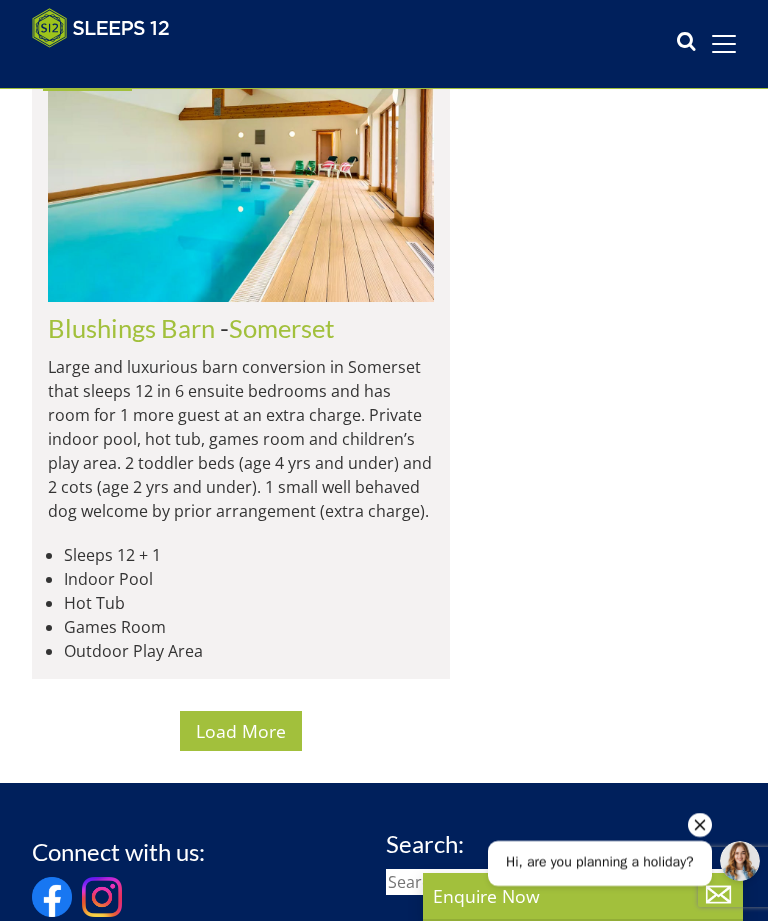 click on "Load More" at bounding box center [241, 730] 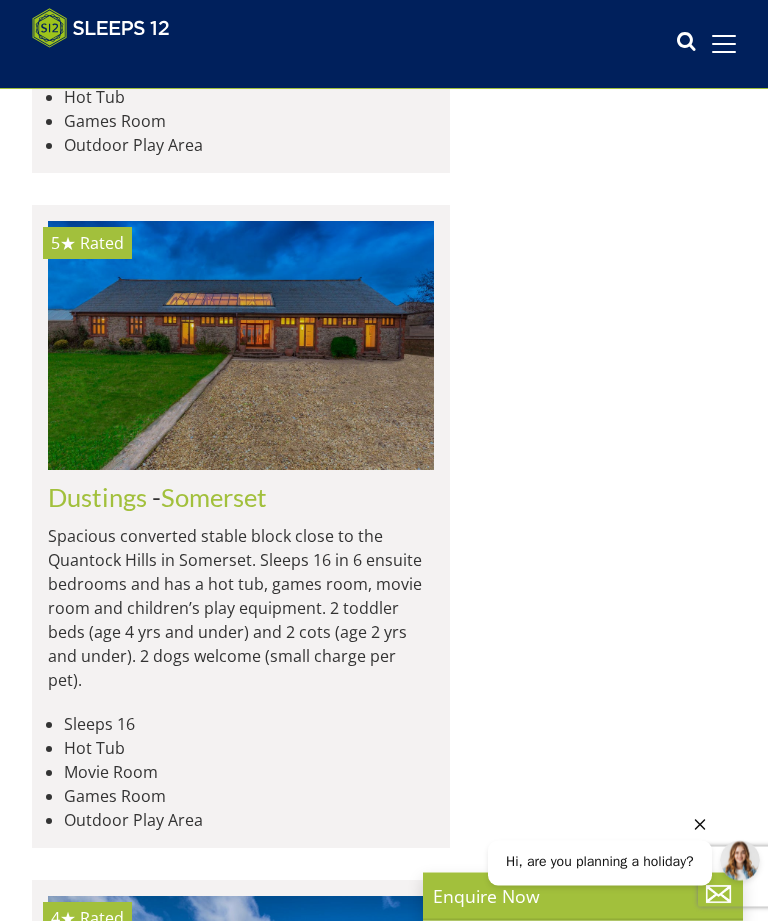 scroll, scrollTop: 14095, scrollLeft: 0, axis: vertical 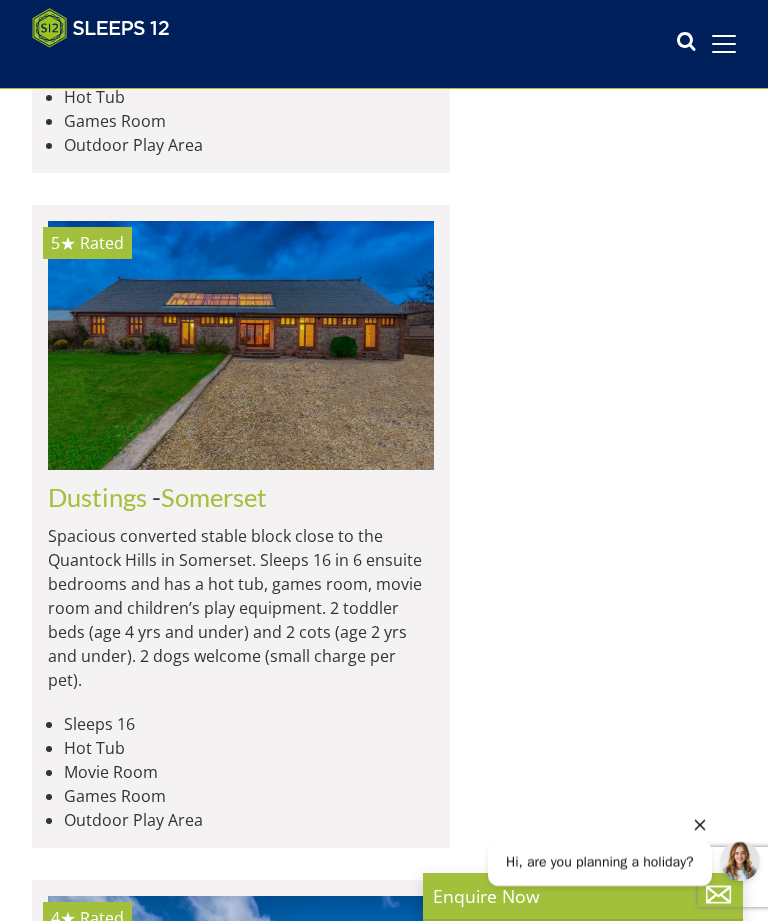 click 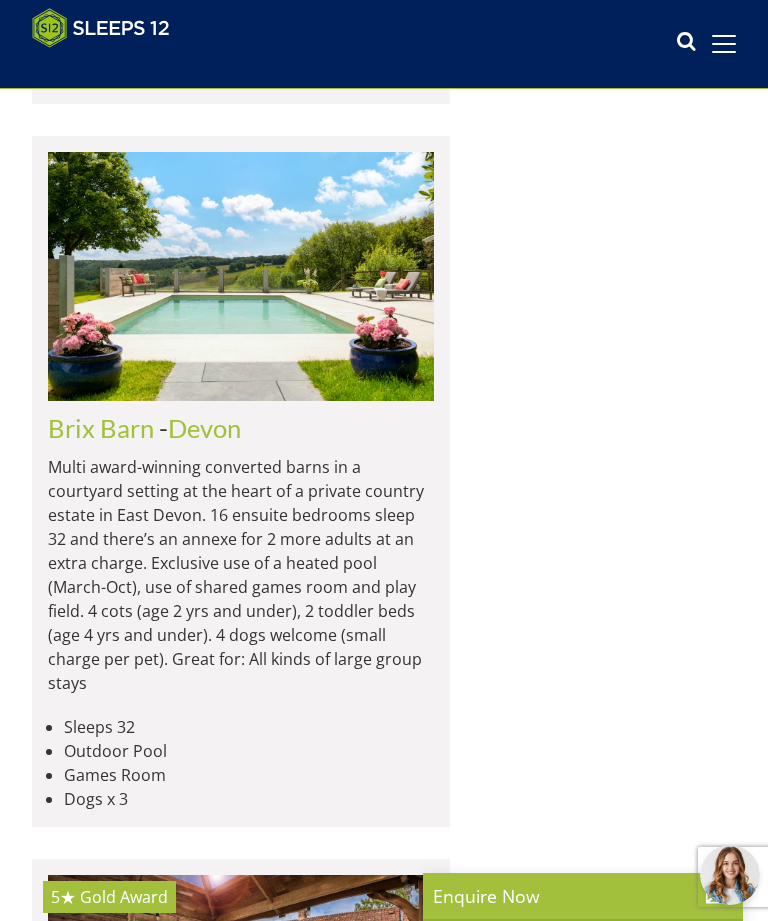 scroll, scrollTop: 16840, scrollLeft: 0, axis: vertical 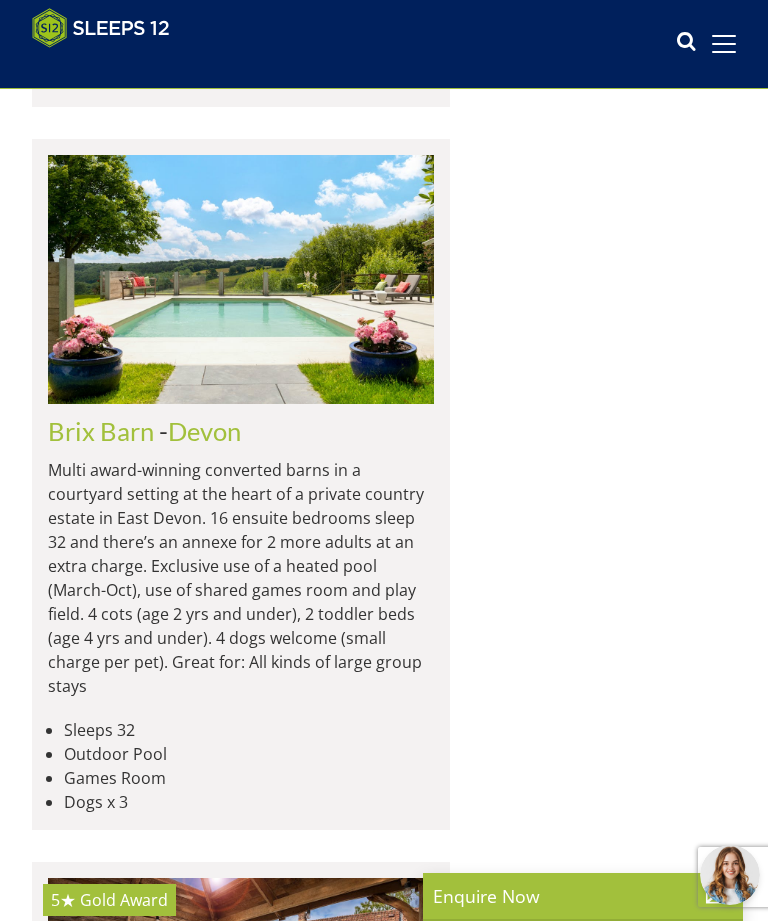 click on "La Belle Folly" at bounding box center [121, -220] 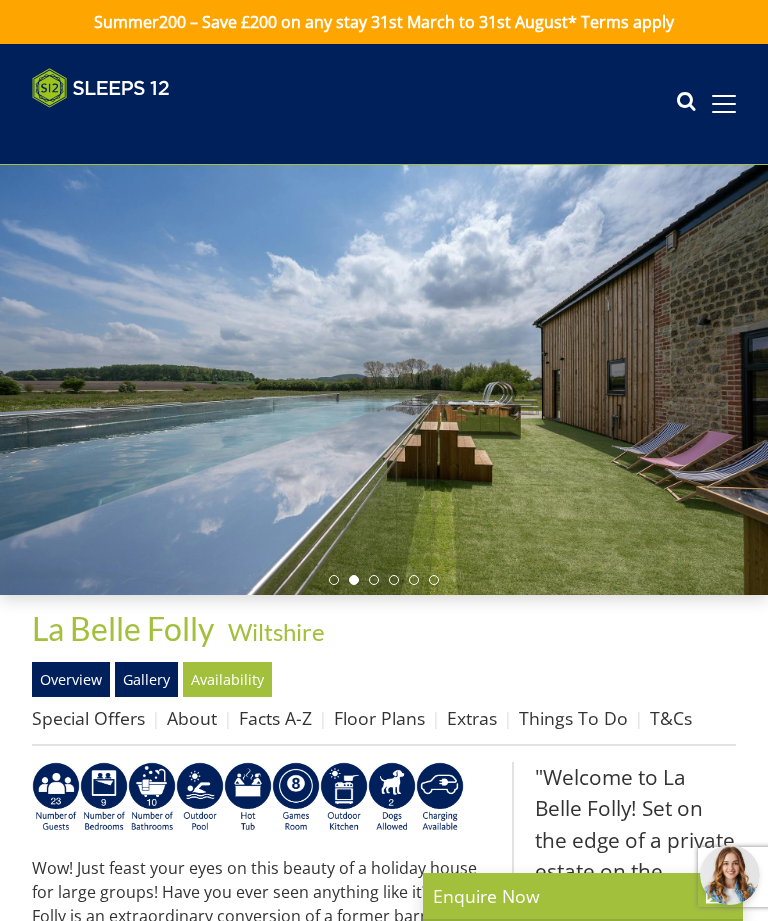 scroll, scrollTop: 0, scrollLeft: 0, axis: both 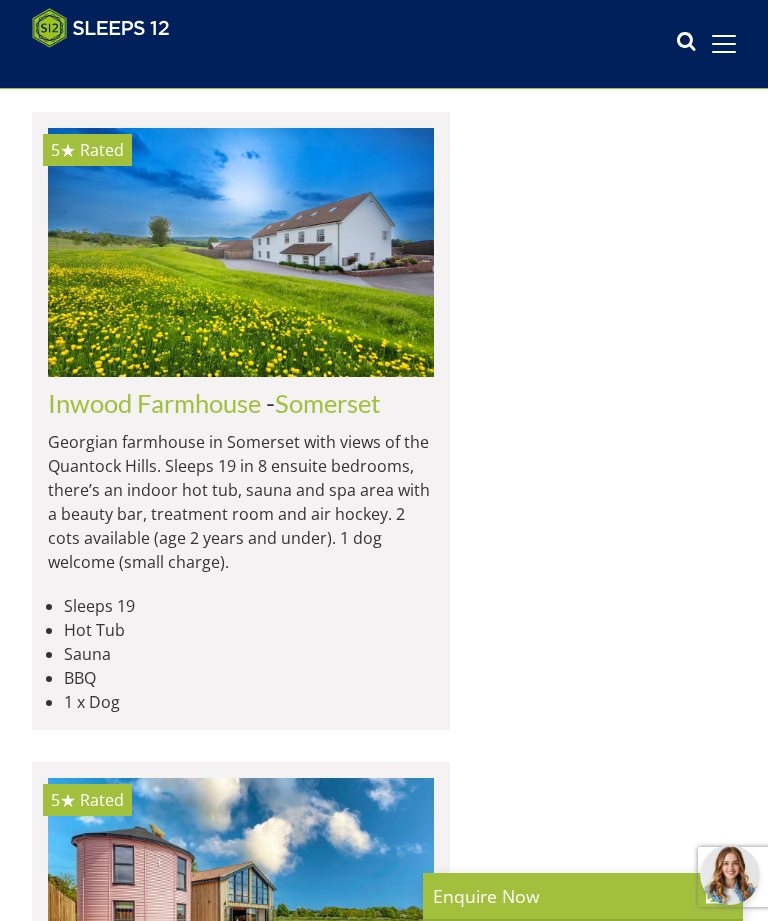 click on "Kennard Hall" at bounding box center (121, 2829) 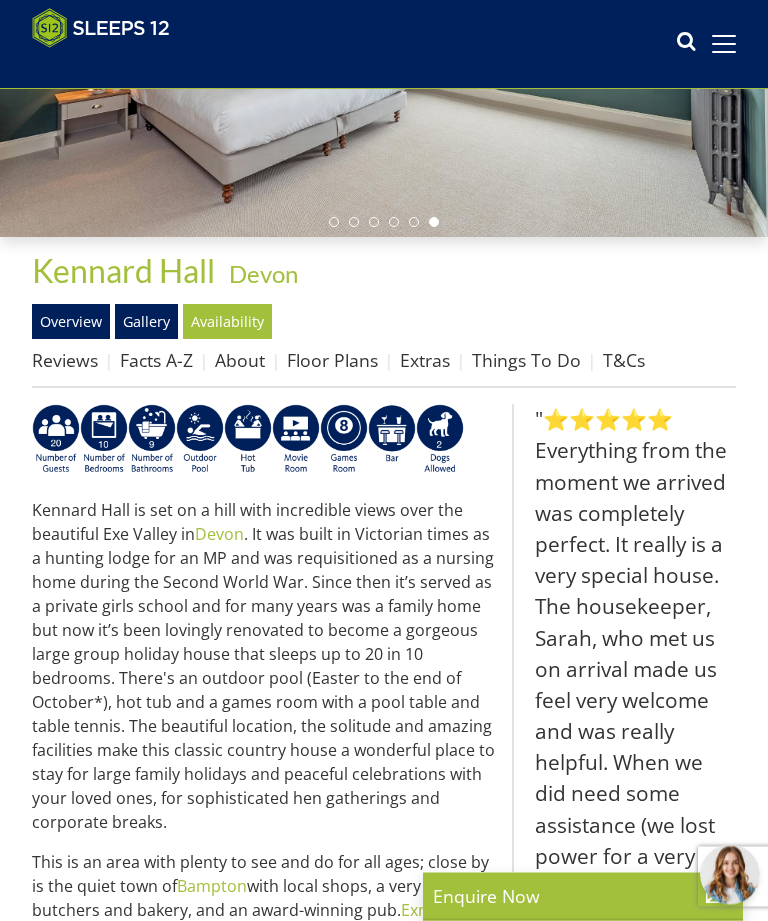 scroll, scrollTop: 323, scrollLeft: 0, axis: vertical 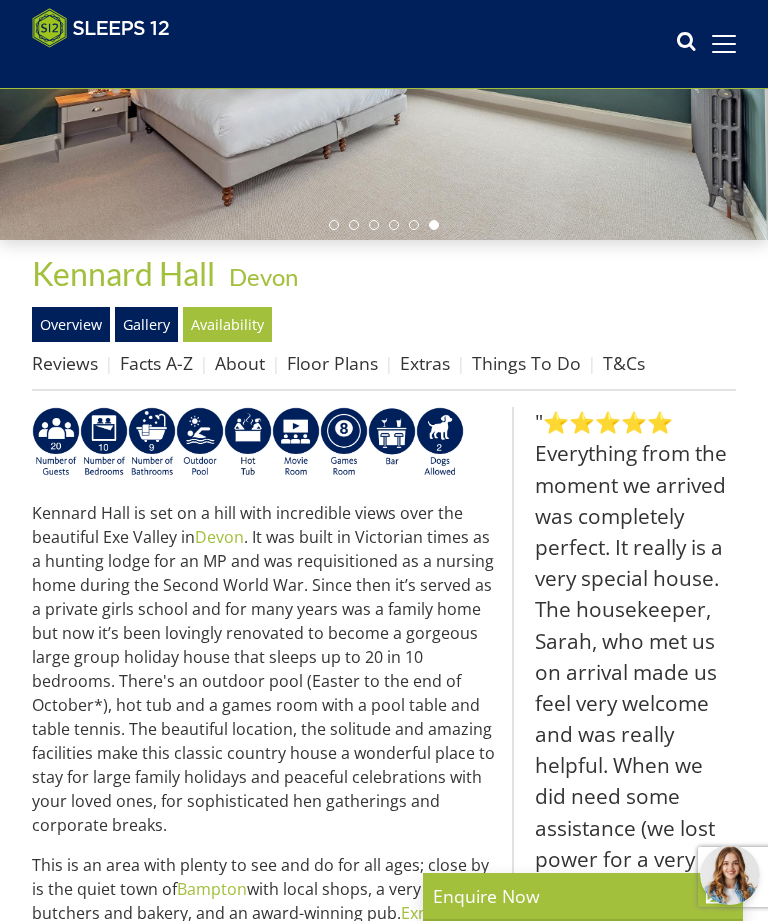 click on "Floor Plans" at bounding box center [332, 363] 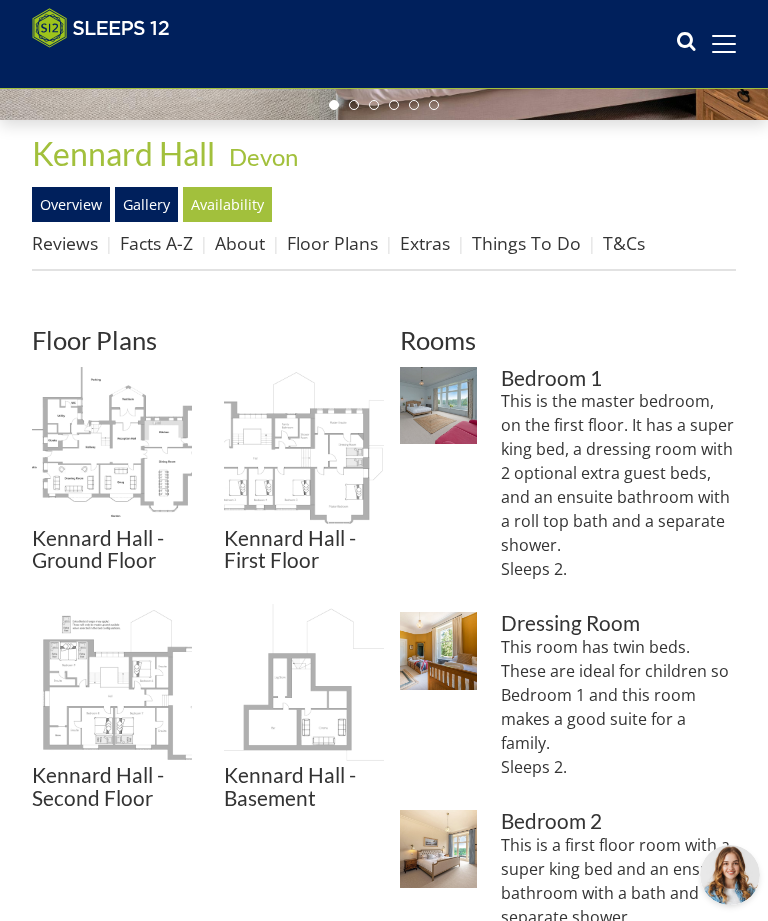 scroll, scrollTop: 0, scrollLeft: 0, axis: both 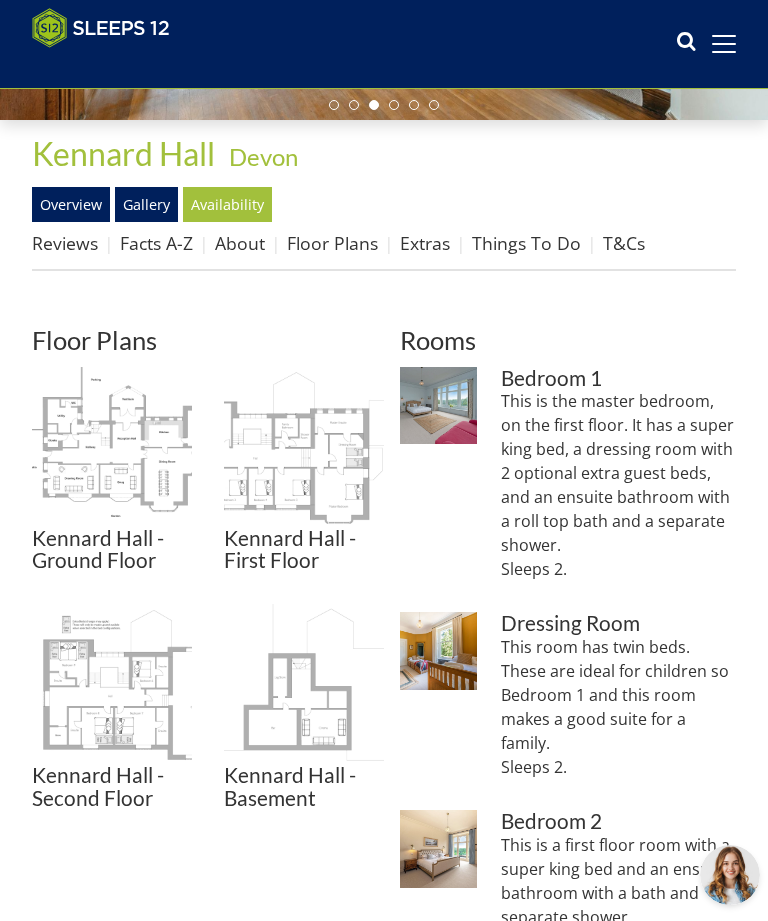 click at bounding box center [112, 447] 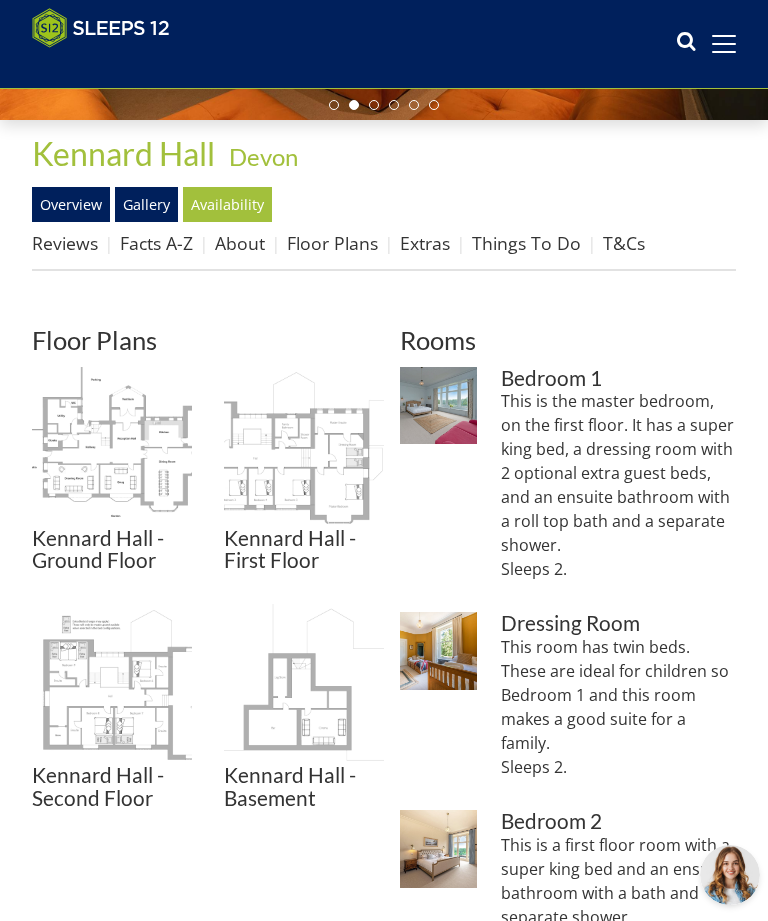 click at bounding box center [304, 447] 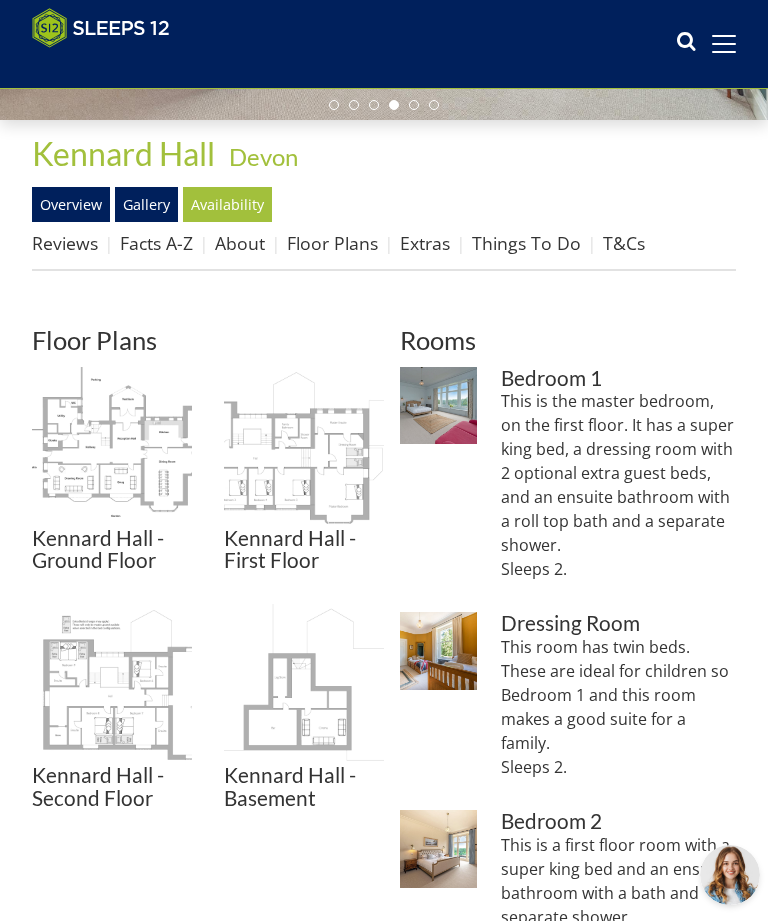 click at bounding box center [438, 405] 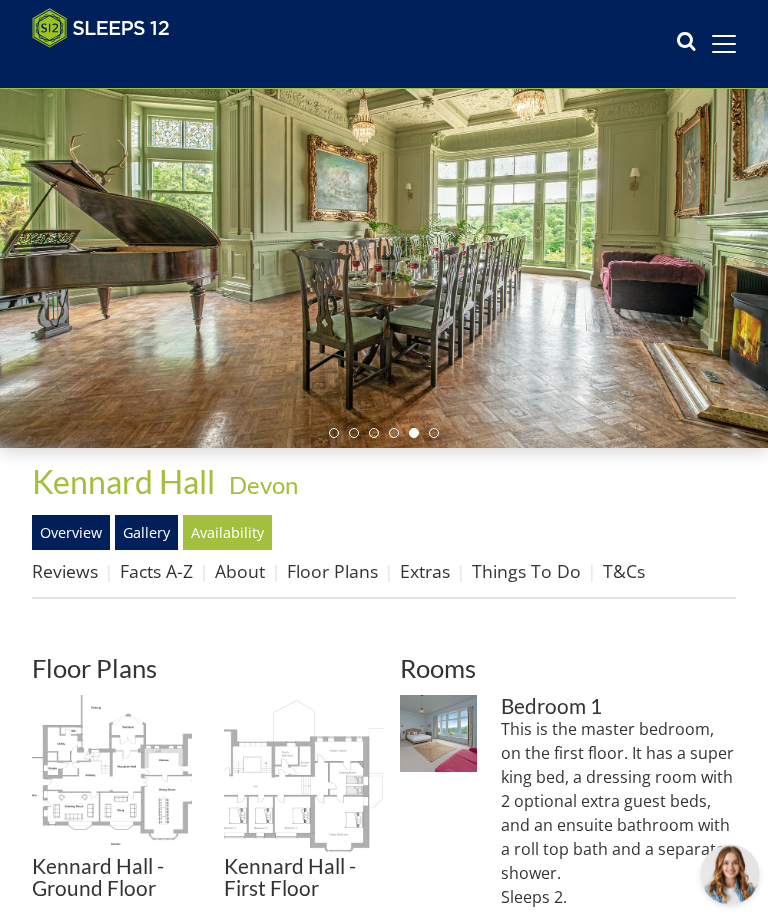 scroll, scrollTop: 118, scrollLeft: 0, axis: vertical 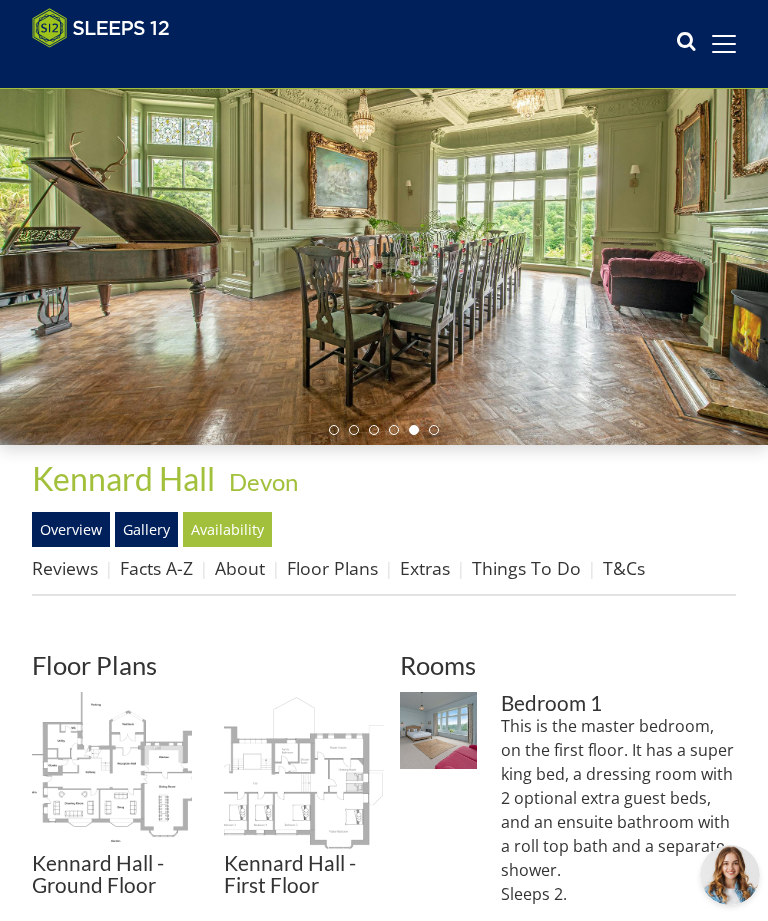 click on "Facts A-Z" at bounding box center [156, 568] 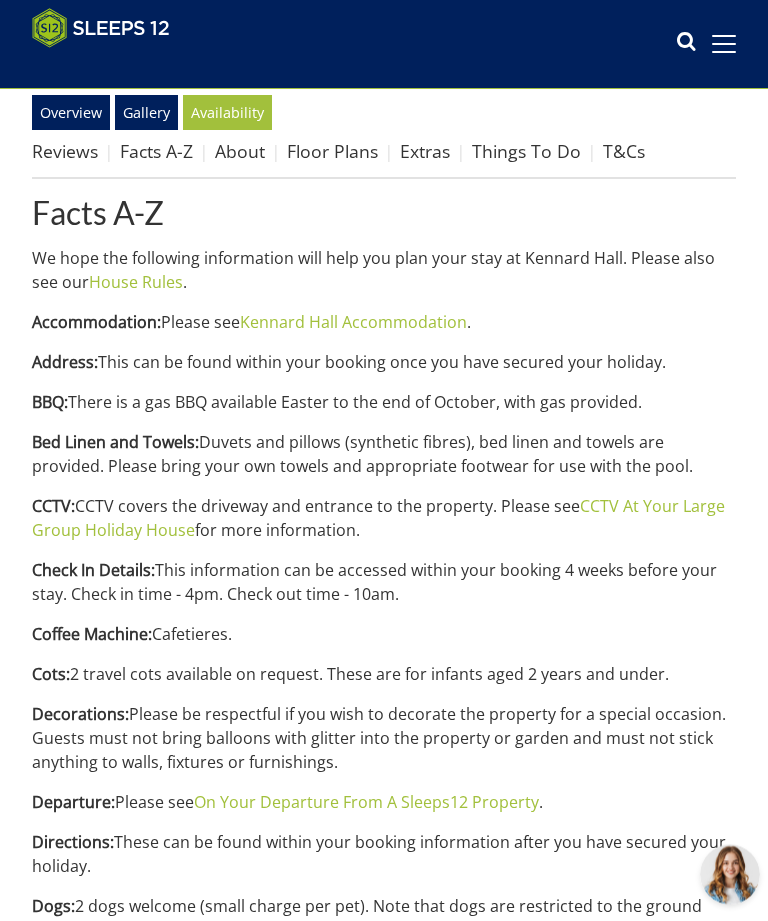 scroll, scrollTop: 535, scrollLeft: 0, axis: vertical 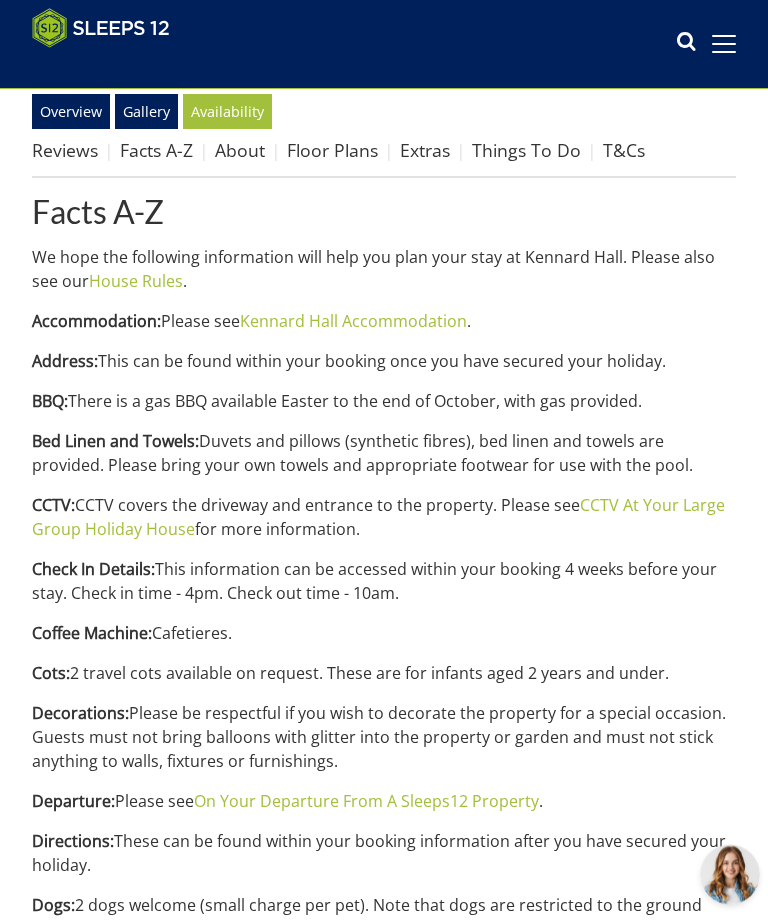 click on "Properties
Kennard Hall
-  Devon
Overview
Gallery
Availability
Reviews
Facts A-Z
About
Floor Plans
Extras
Things To Do
T&Cs
Facts A-Z
We hope the following information will help you plan your stay at Kennard Hall. Please also see our  House Rules .
Accommodation:  Please see  Kennard Hall Accommodation .
Address:  This can be found within your booking once you have secured your holiday.
BBQ:  There is a gas BBQ available Easter to the end of October, with gas provided.
Bed Linen and Towels:
CCTV:  CCTV covers the driveway and entrance to the property. Please see" at bounding box center [384, 1393] 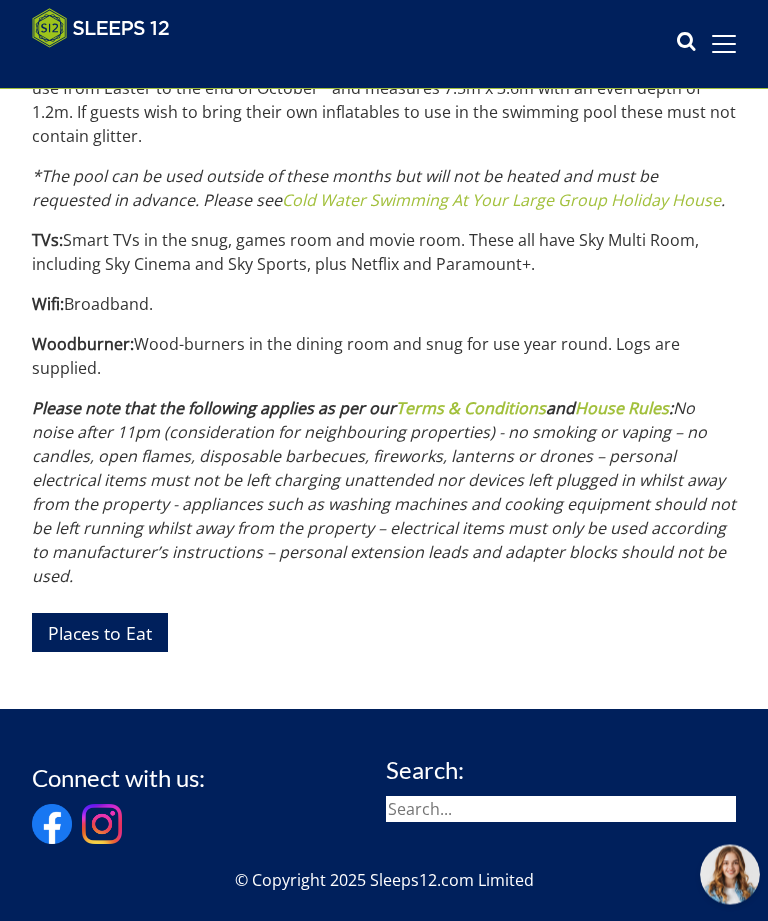 scroll, scrollTop: 2630, scrollLeft: 0, axis: vertical 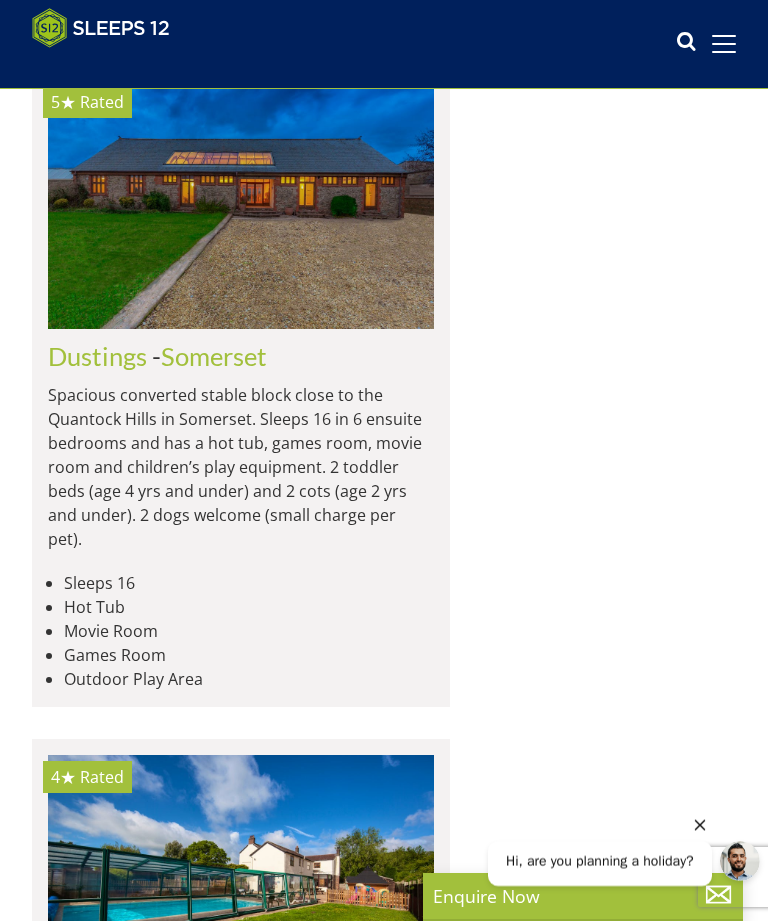 click 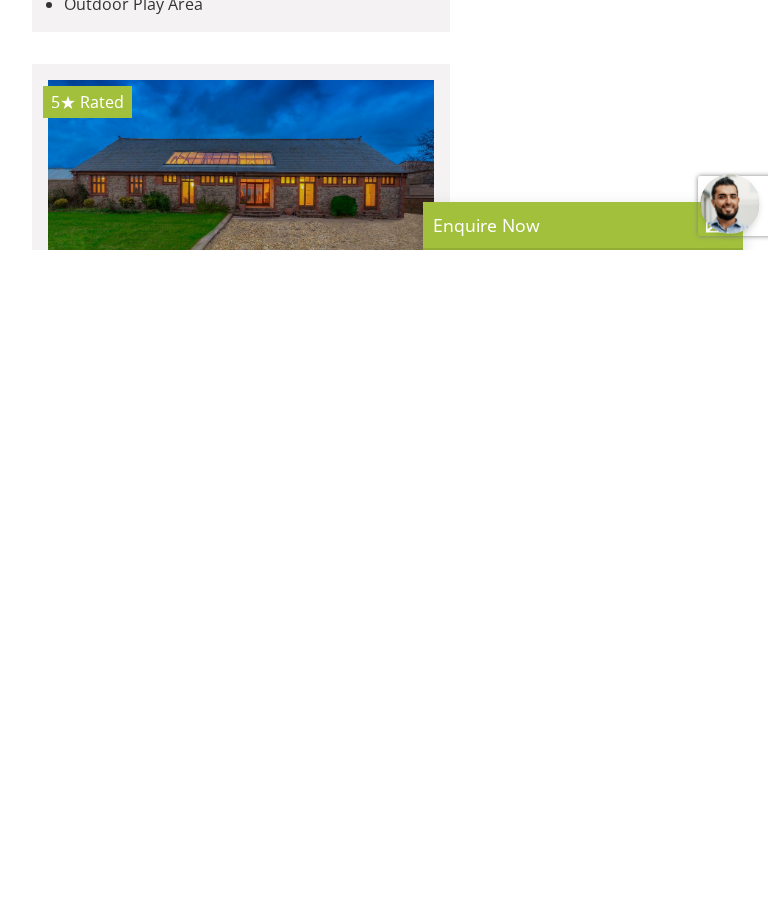 scroll, scrollTop: 14236, scrollLeft: 0, axis: vertical 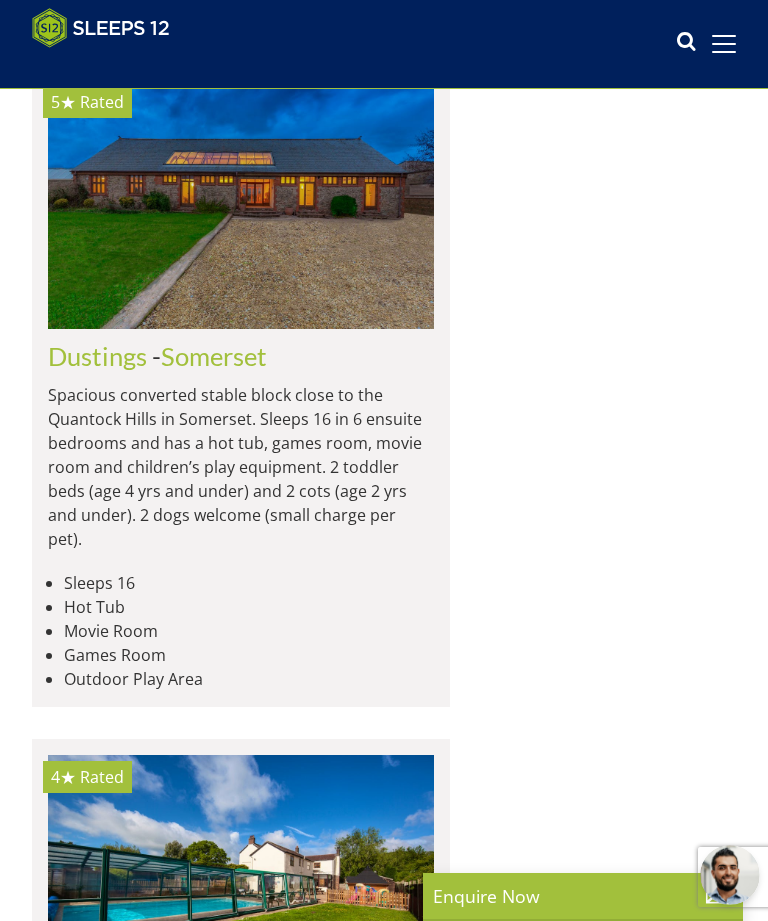 click on "Hares Barton" at bounding box center (122, 5533) 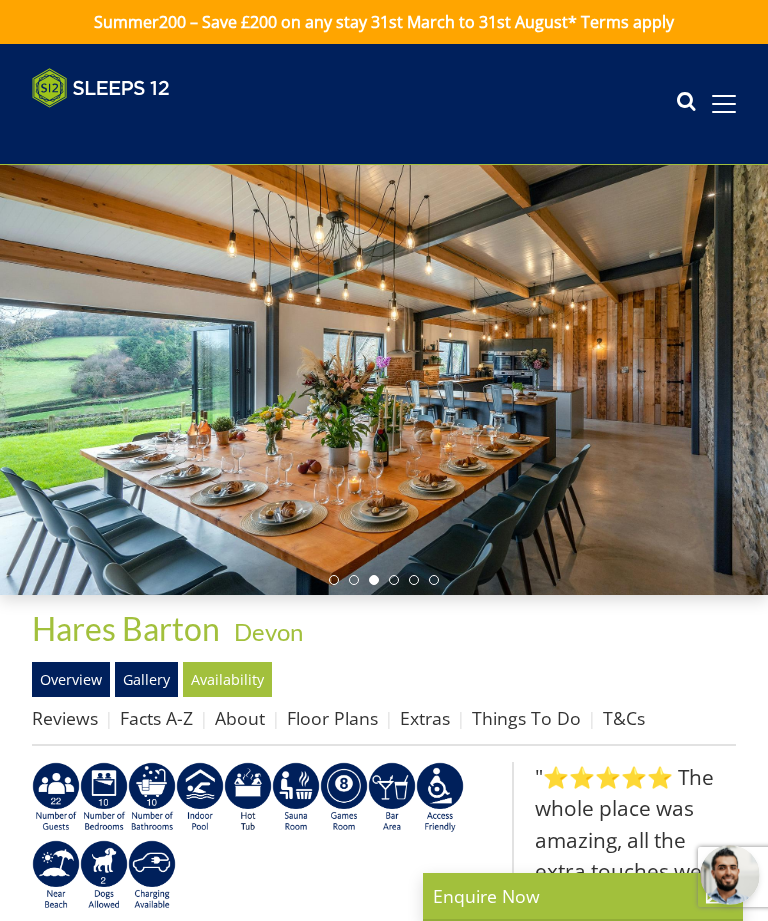 scroll, scrollTop: 0, scrollLeft: 0, axis: both 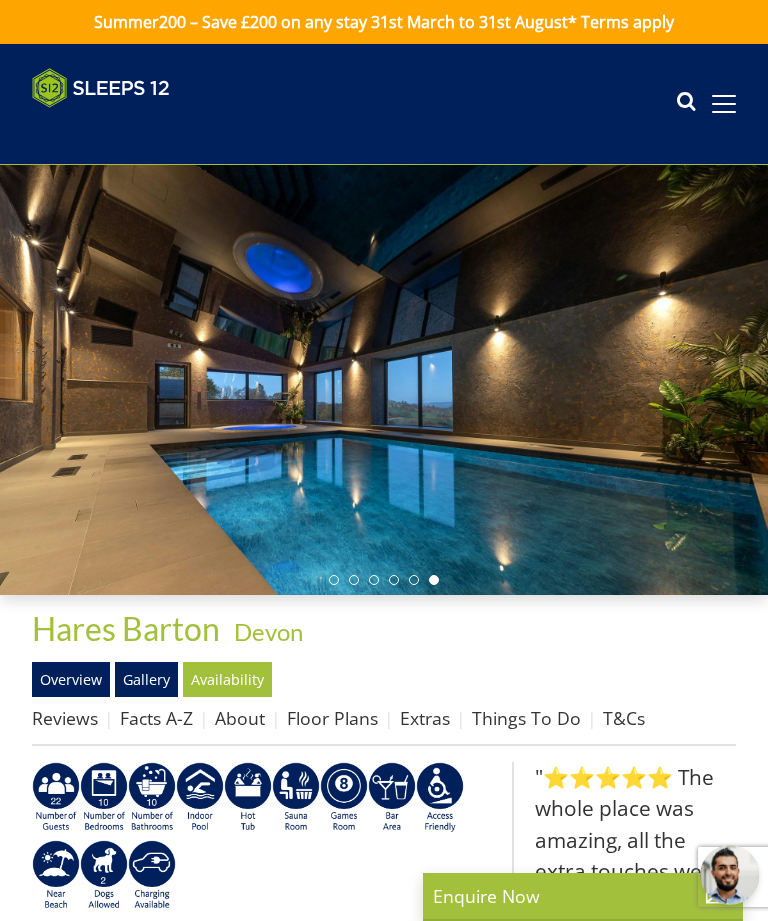 click on "Floor Plans" at bounding box center (332, 718) 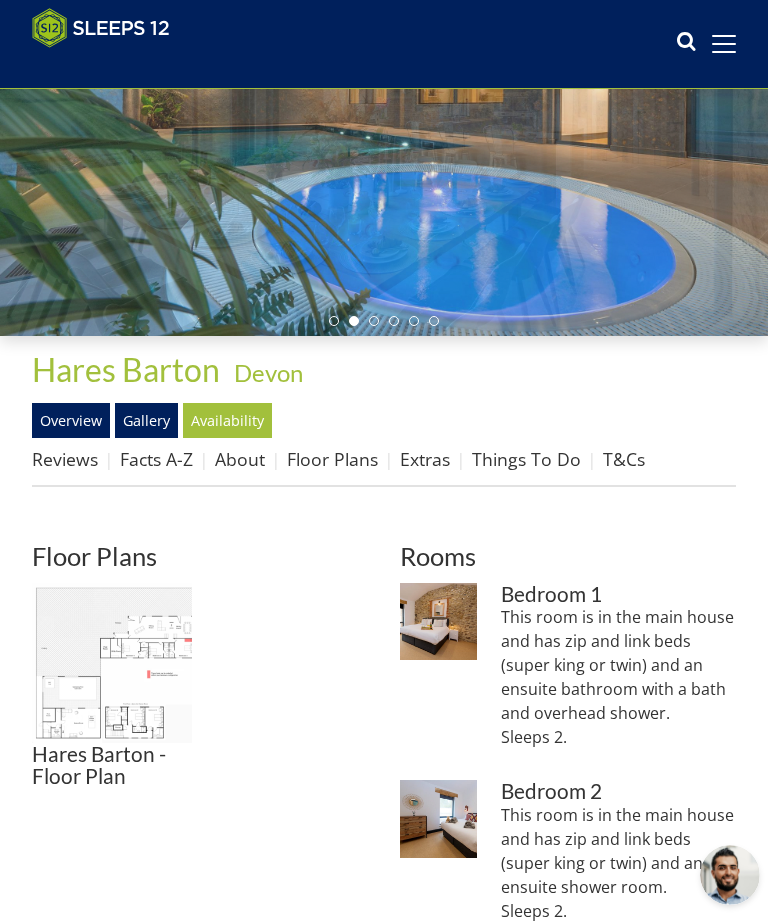 scroll, scrollTop: 228, scrollLeft: 0, axis: vertical 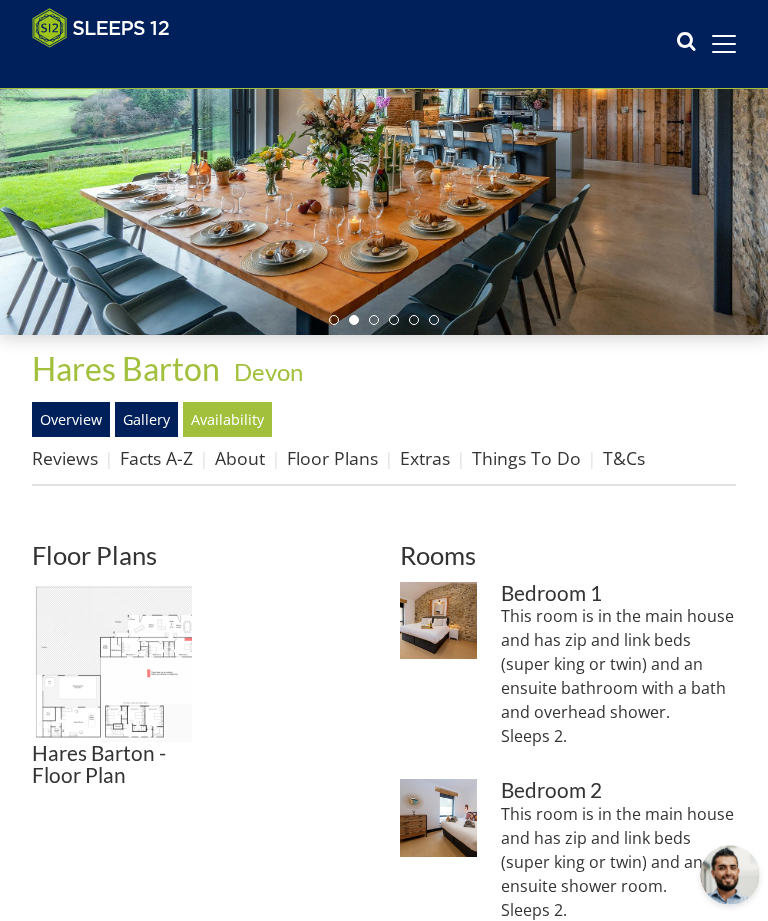 click at bounding box center [112, 662] 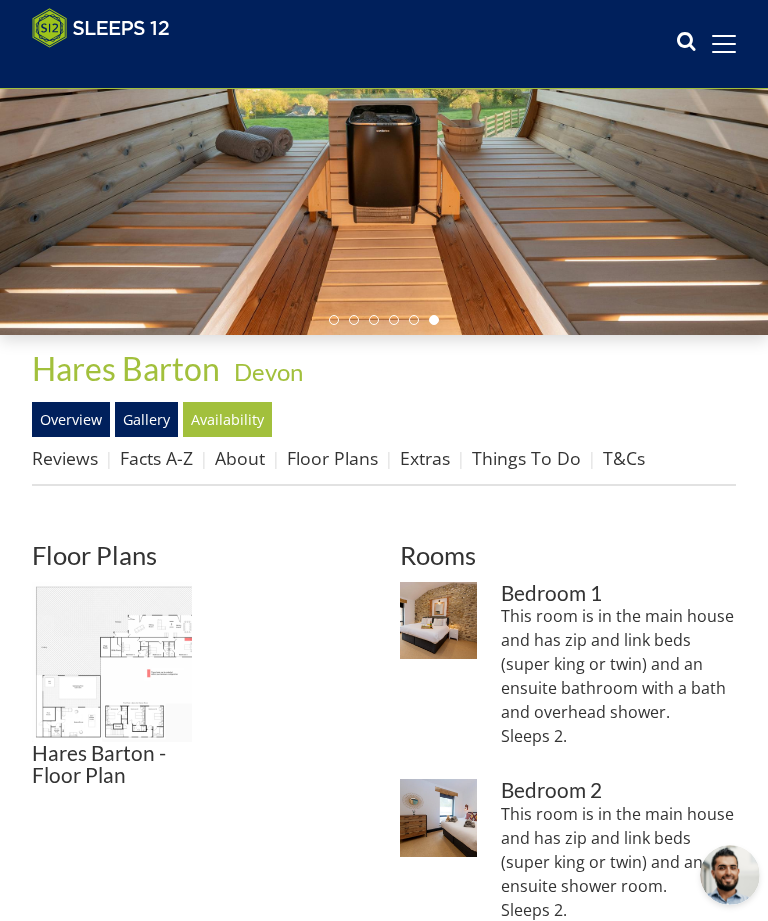 click on "Floor Plans
Hares Barton - Floor Plan
Hares Barton - Floor Plan" at bounding box center (200, 1749) 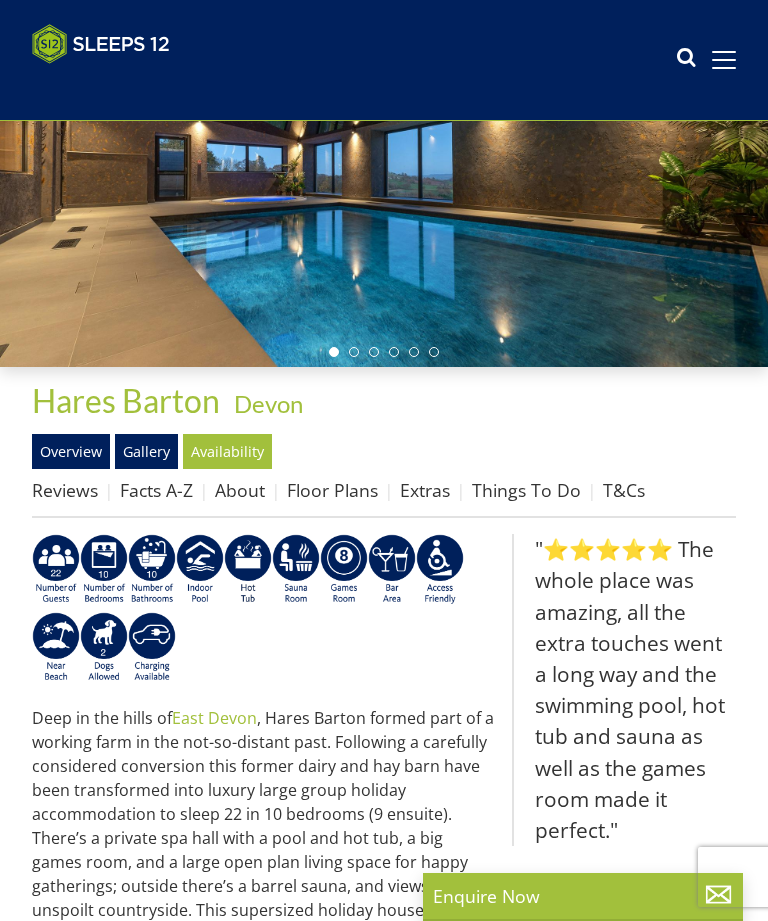 scroll, scrollTop: 0, scrollLeft: 0, axis: both 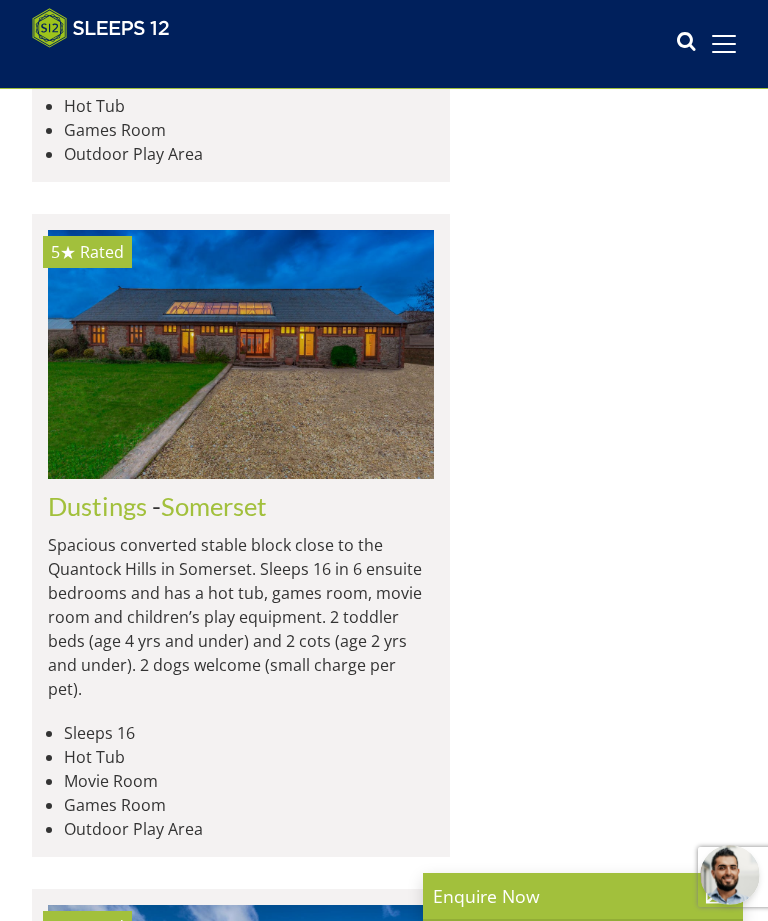 click on "Goldway" at bounding box center [98, 6108] 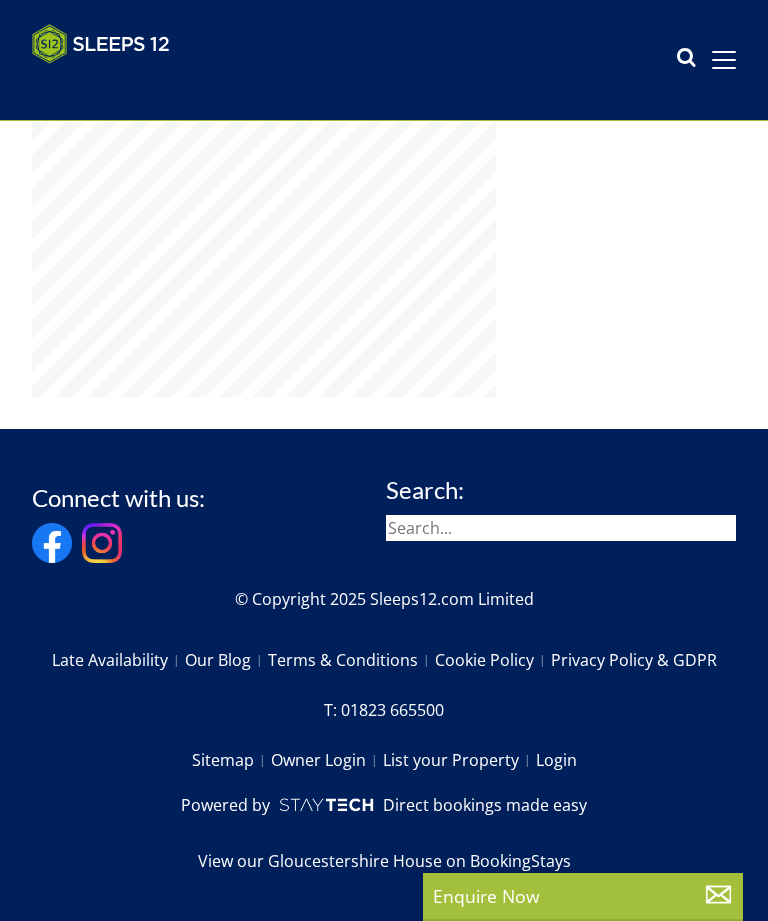 click on "Floor Plans" at bounding box center (244, -899) 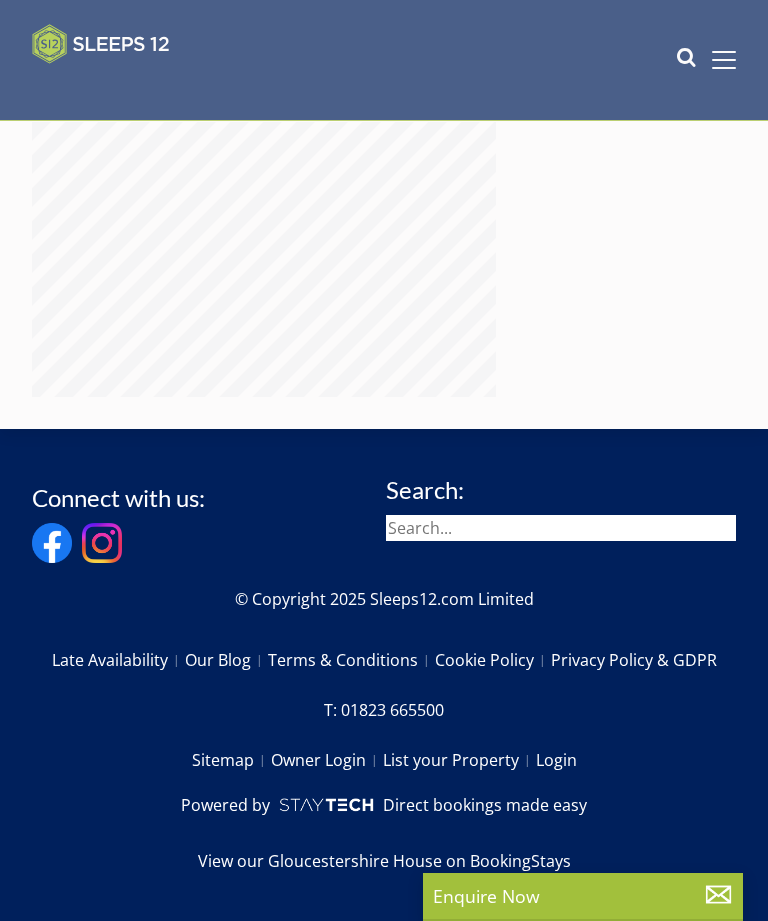 scroll, scrollTop: 0, scrollLeft: 0, axis: both 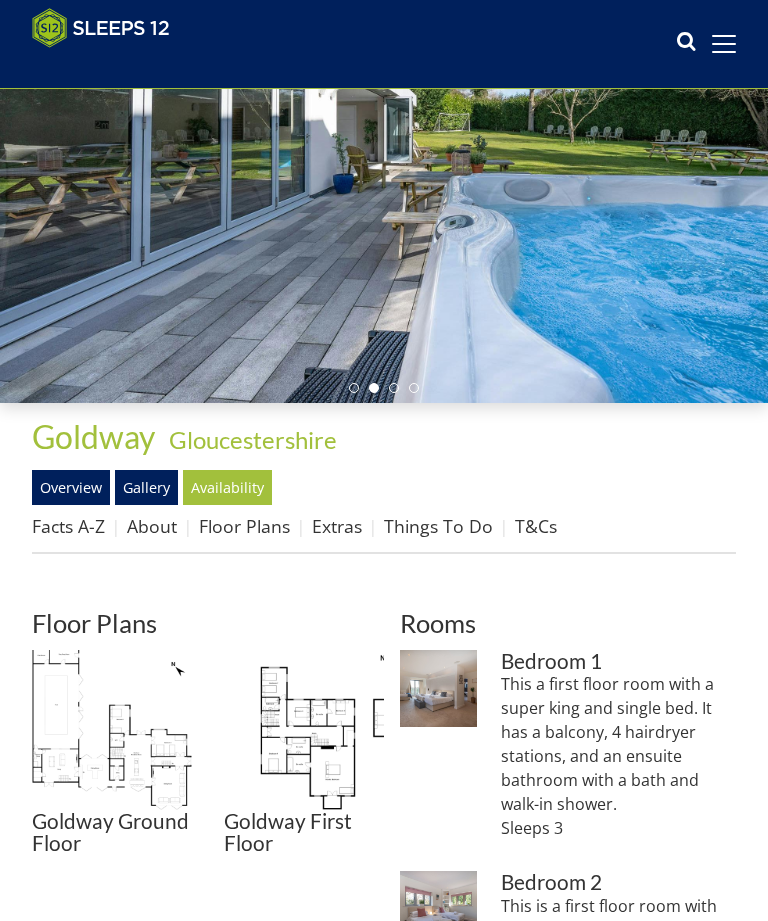 click at bounding box center (112, 730) 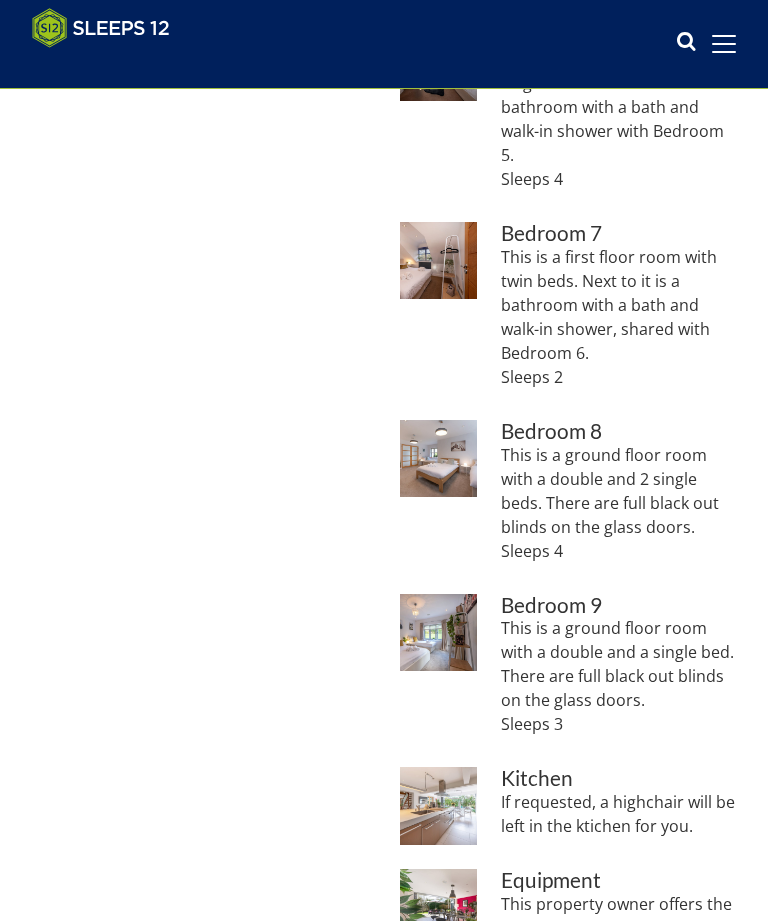 scroll, scrollTop: 1775, scrollLeft: 0, axis: vertical 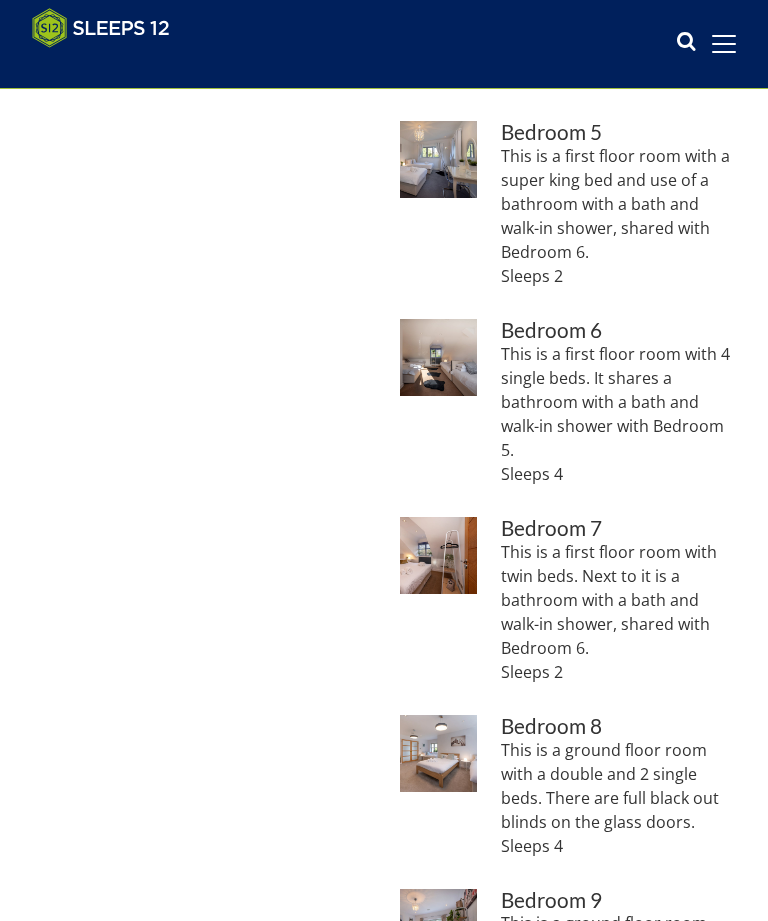 click at bounding box center (438, 357) 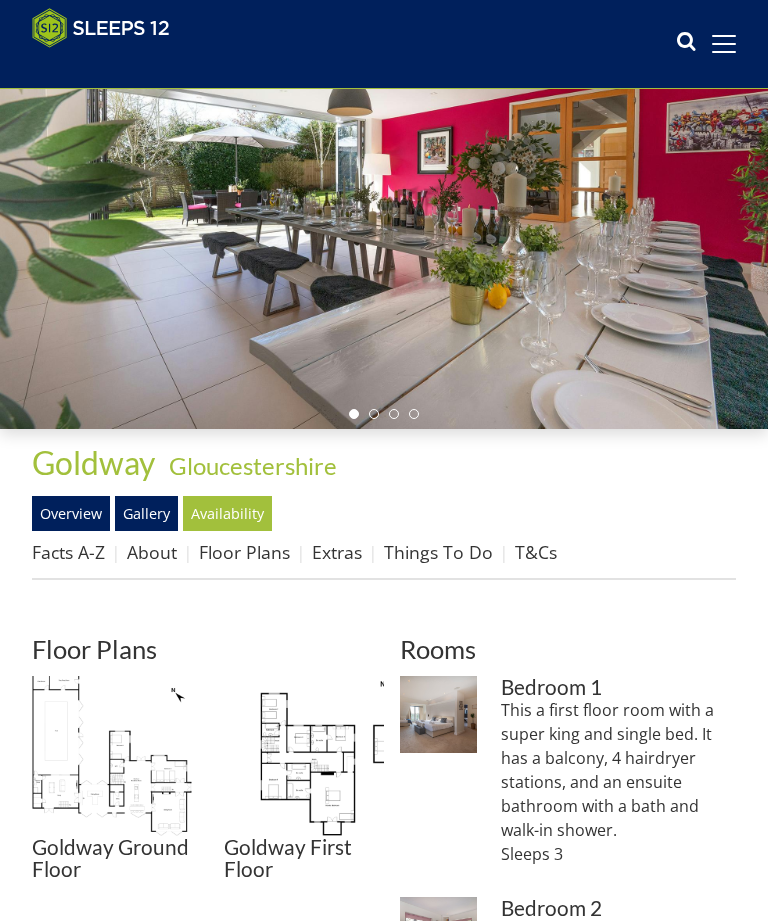 scroll, scrollTop: 198, scrollLeft: 0, axis: vertical 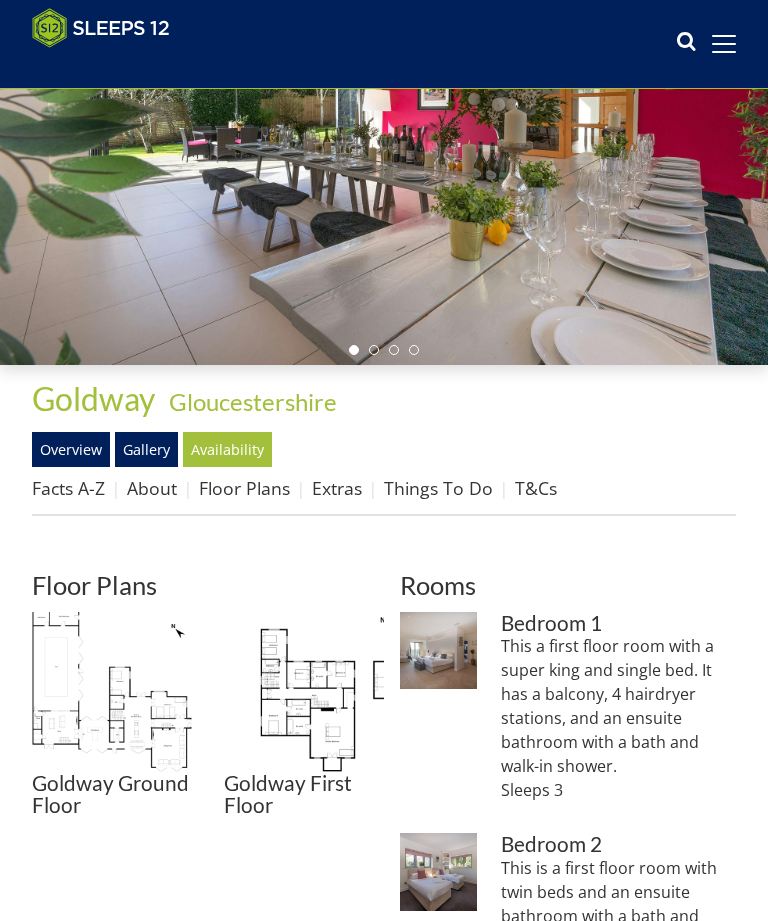 click at bounding box center (304, 692) 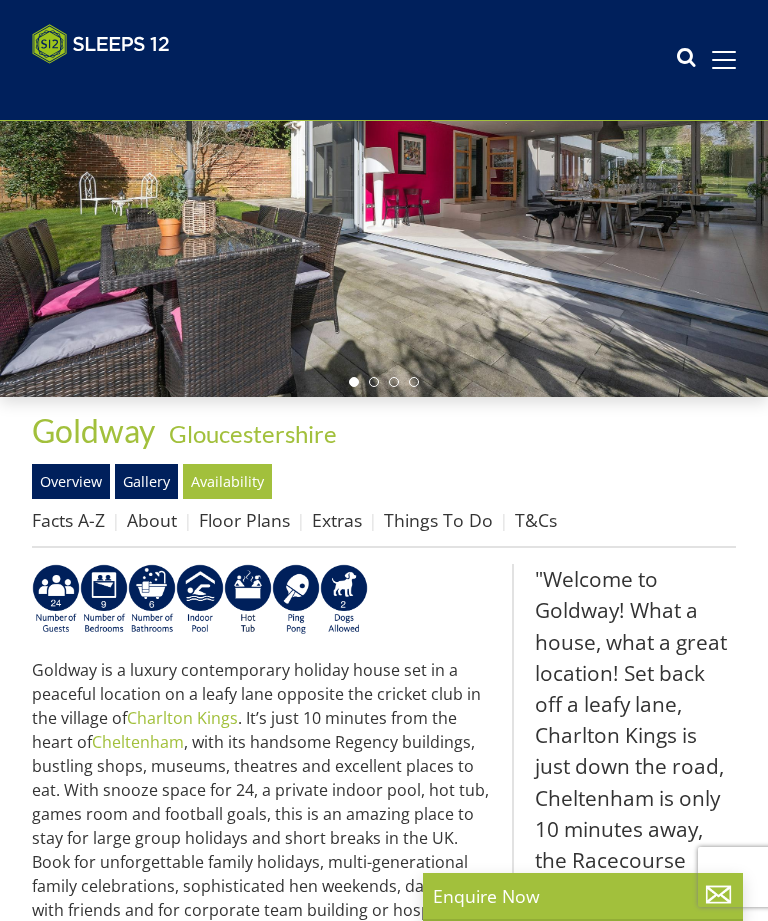 scroll, scrollTop: 0, scrollLeft: 0, axis: both 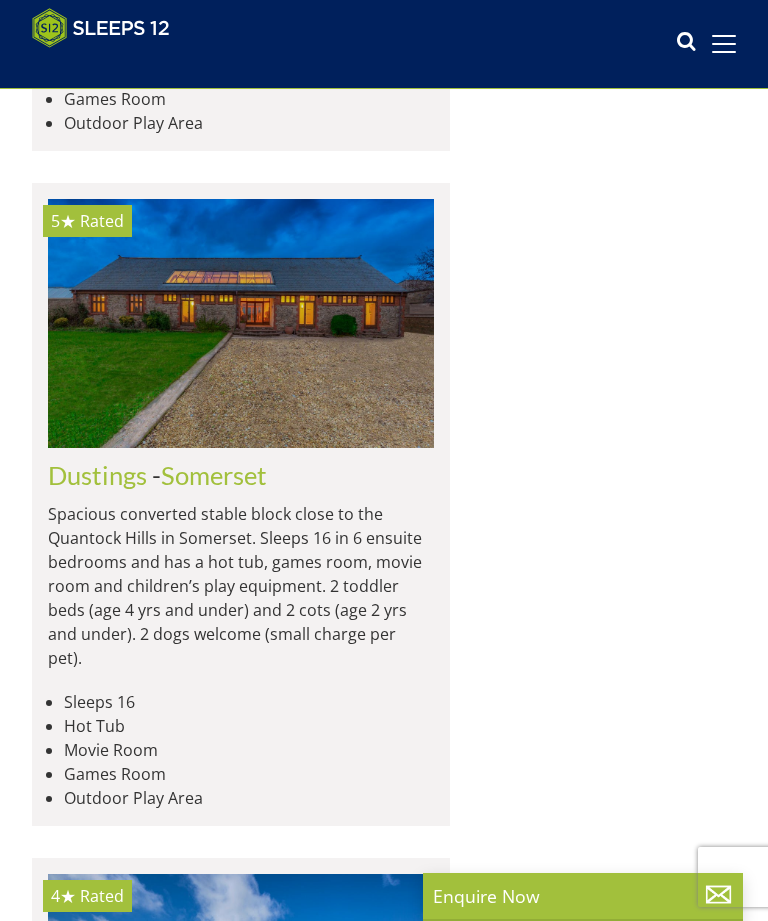 click on "Pound Farm" at bounding box center (115, 6527) 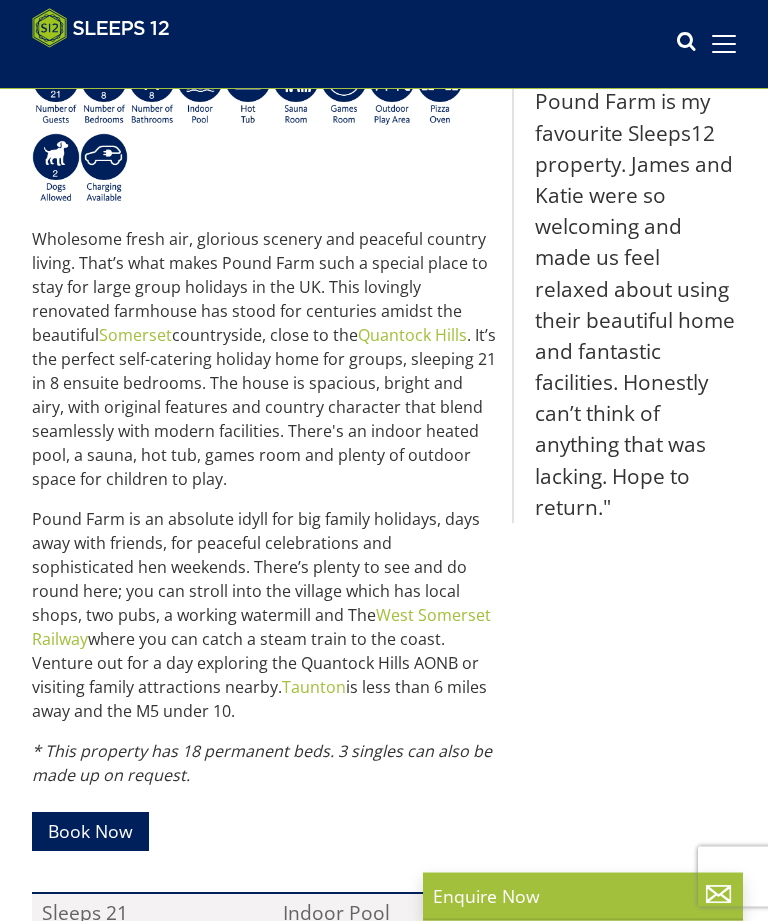 scroll, scrollTop: 1138, scrollLeft: 0, axis: vertical 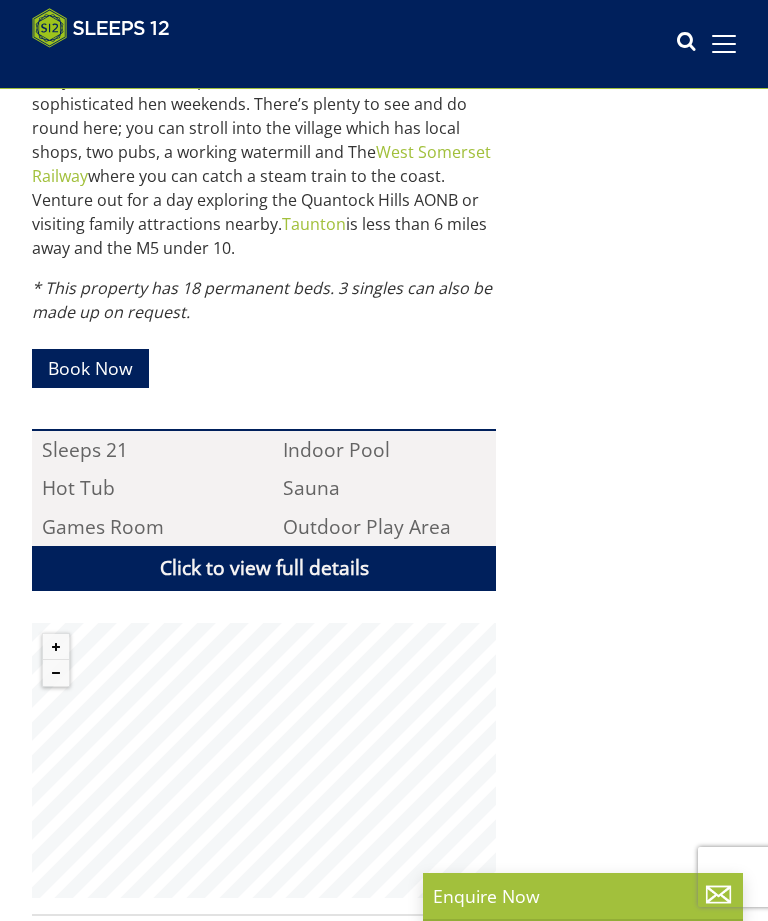 click at bounding box center (56, 673) 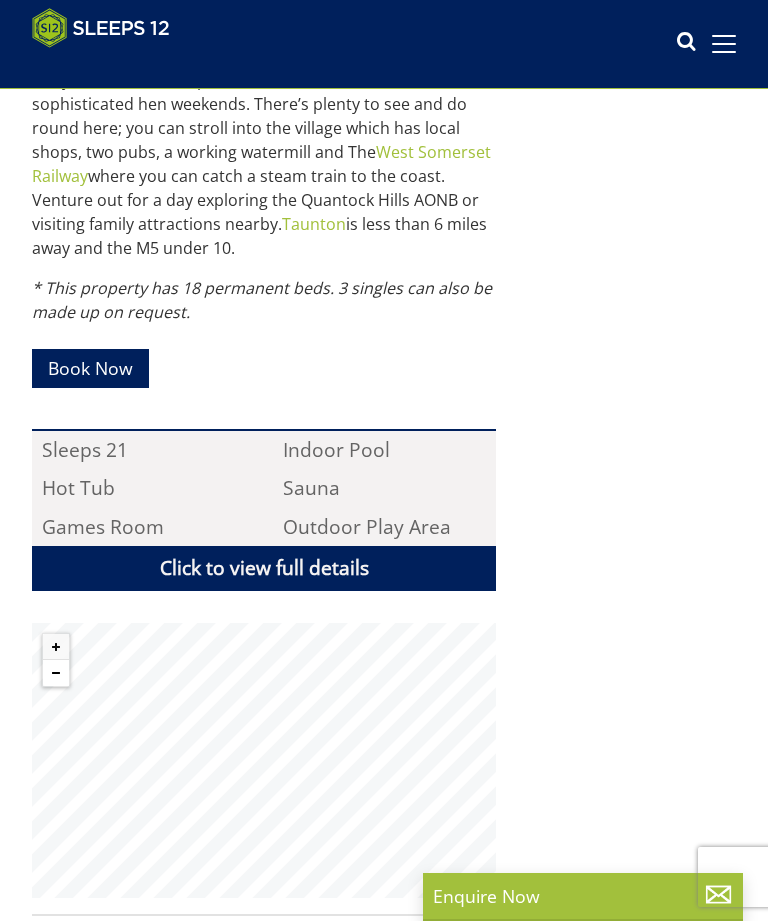 click at bounding box center [56, 673] 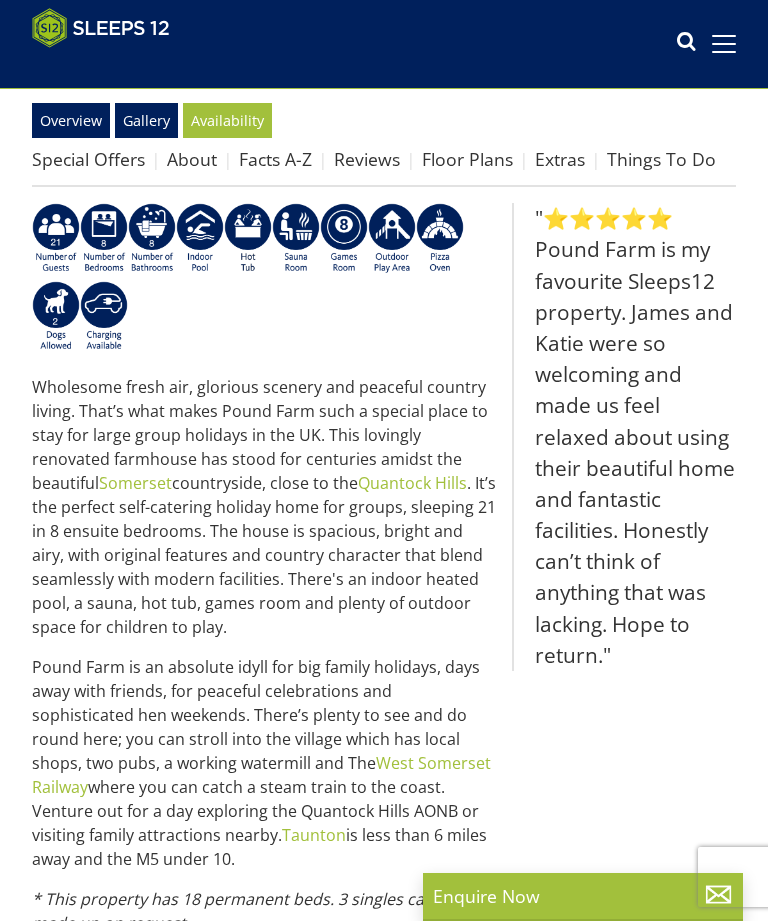 scroll, scrollTop: 184, scrollLeft: 0, axis: vertical 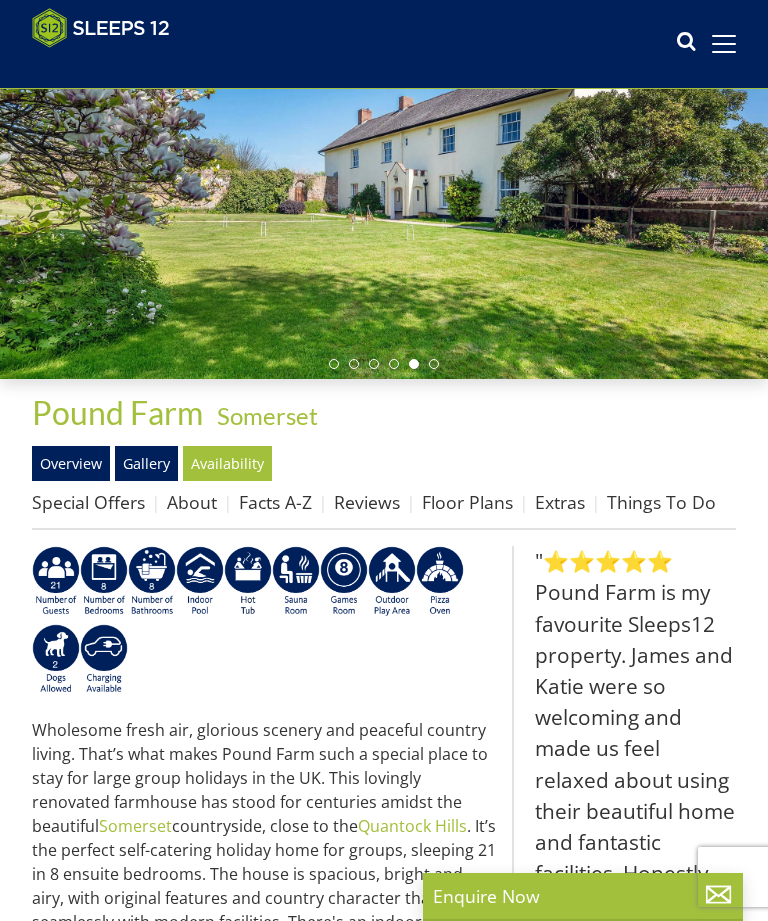 click on "Floor Plans" at bounding box center [467, 502] 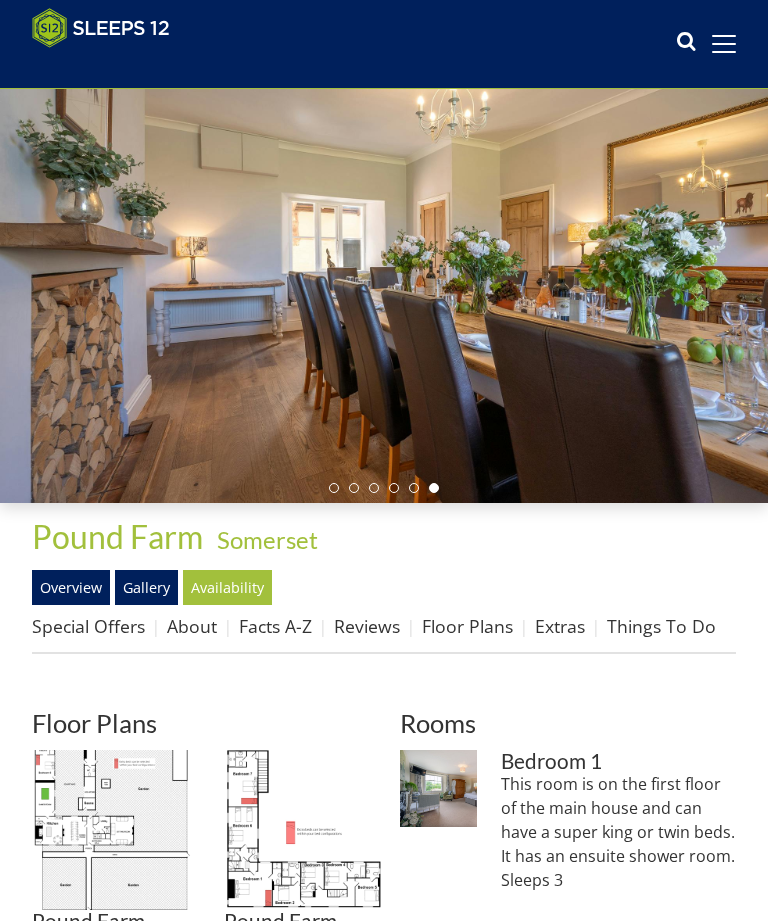 scroll, scrollTop: 325, scrollLeft: 0, axis: vertical 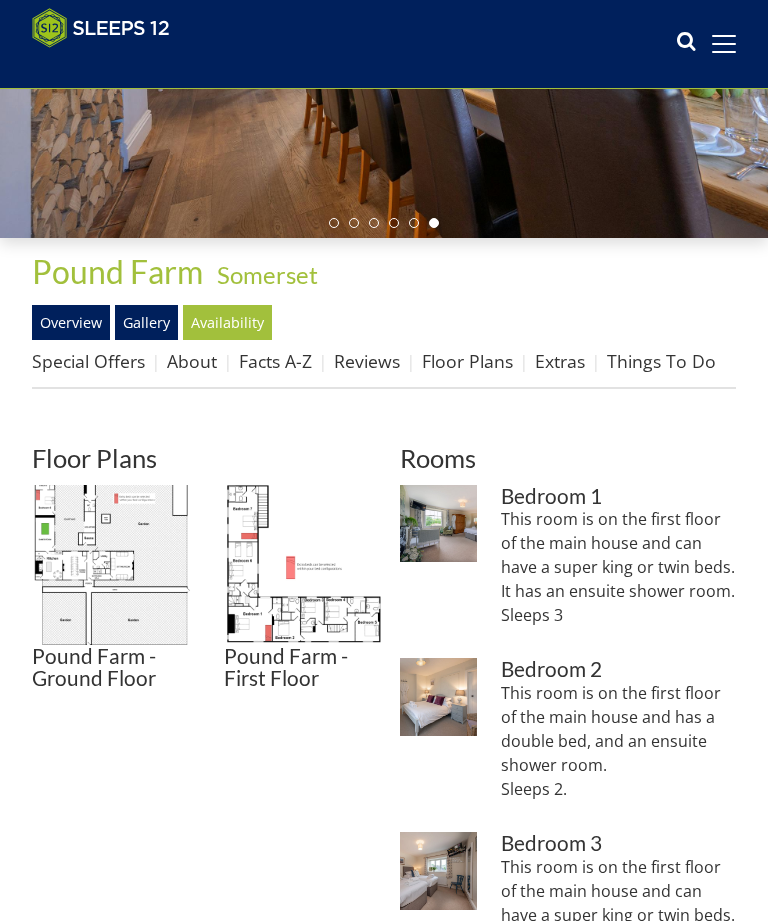 click at bounding box center (112, 565) 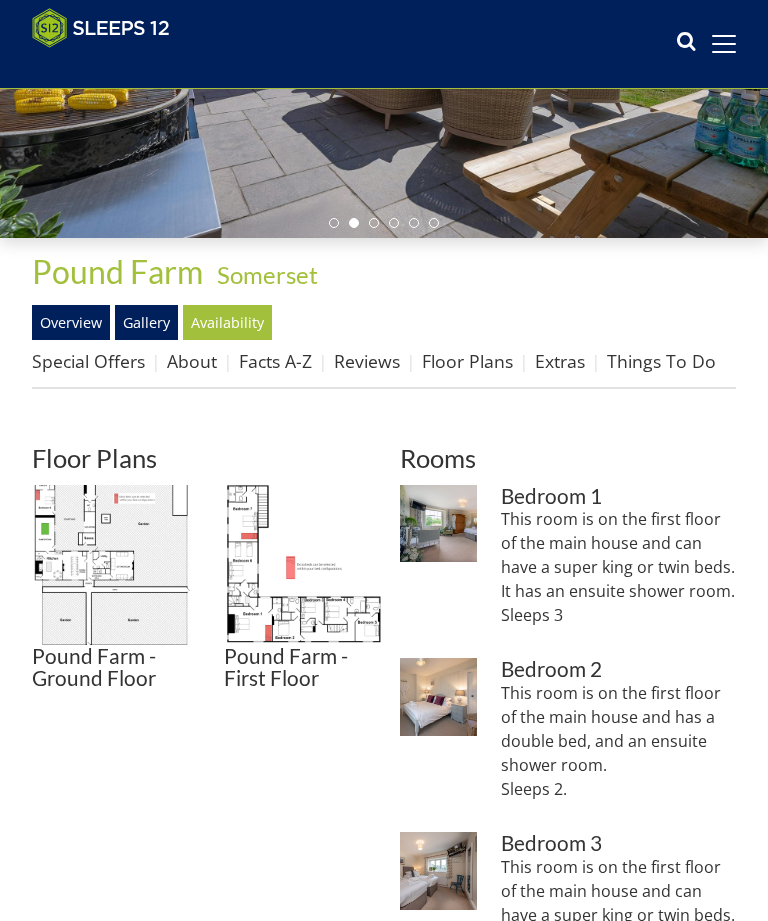 click at bounding box center (304, 565) 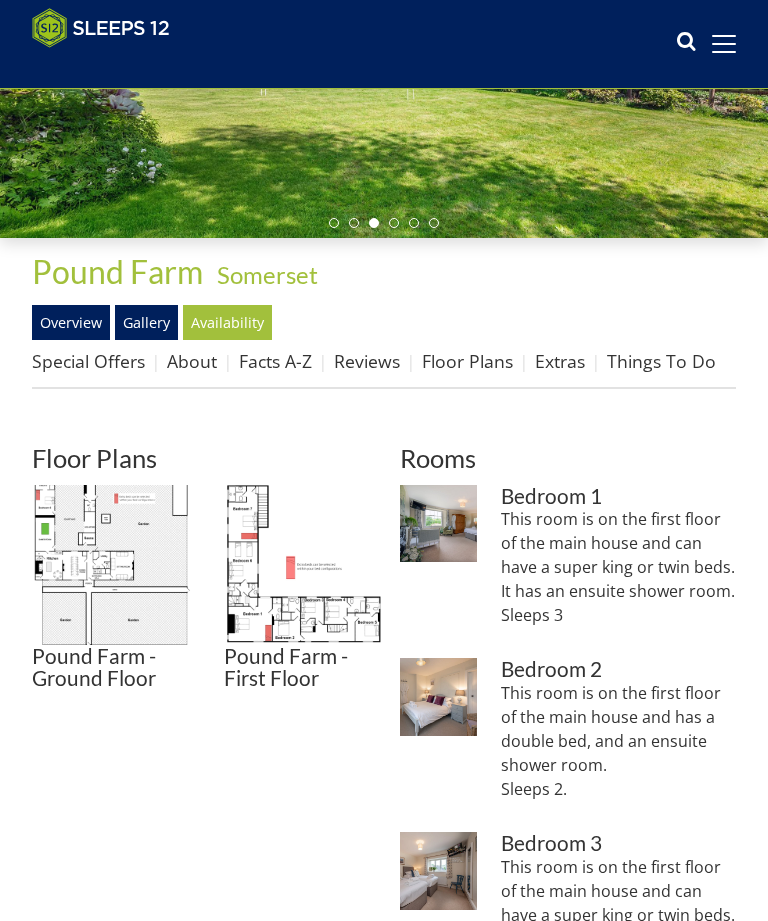 click at bounding box center (112, 565) 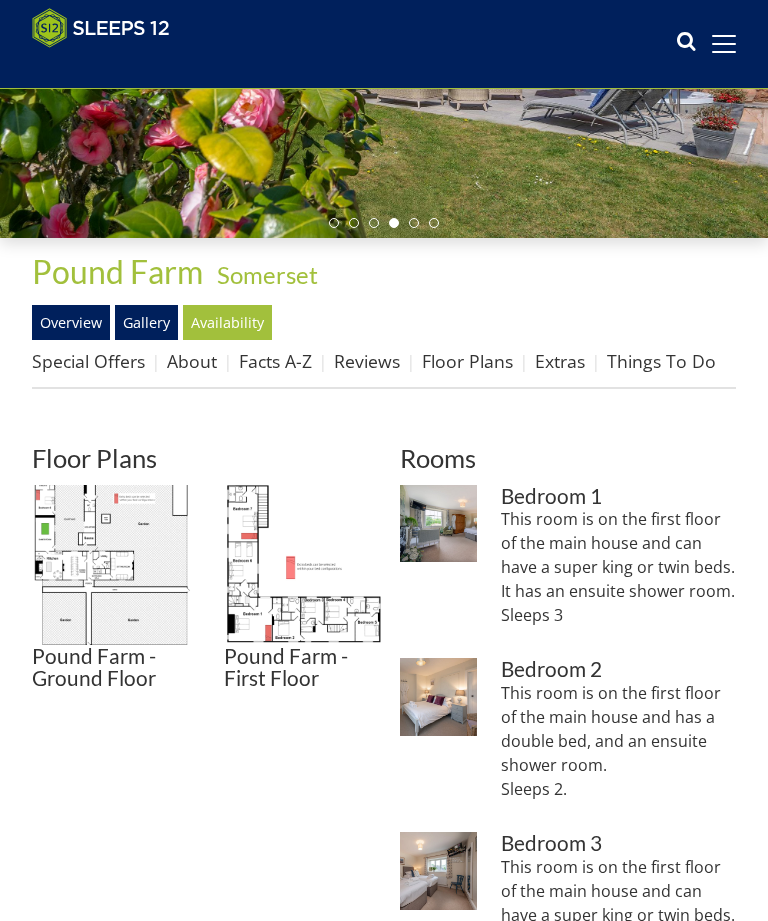 click at bounding box center (304, 565) 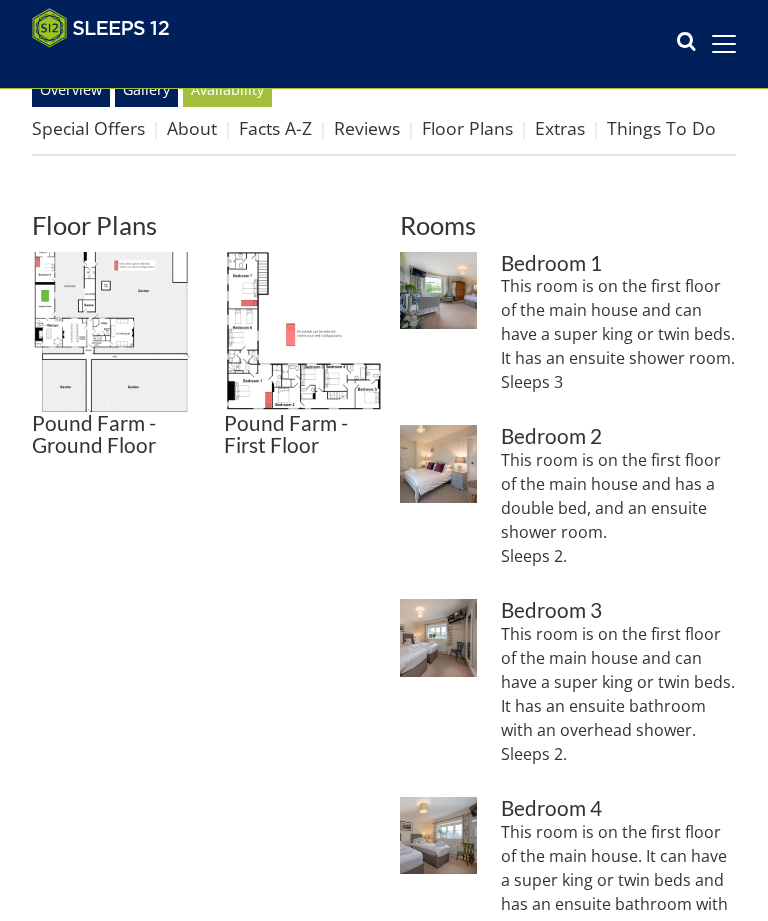 scroll, scrollTop: 558, scrollLeft: 0, axis: vertical 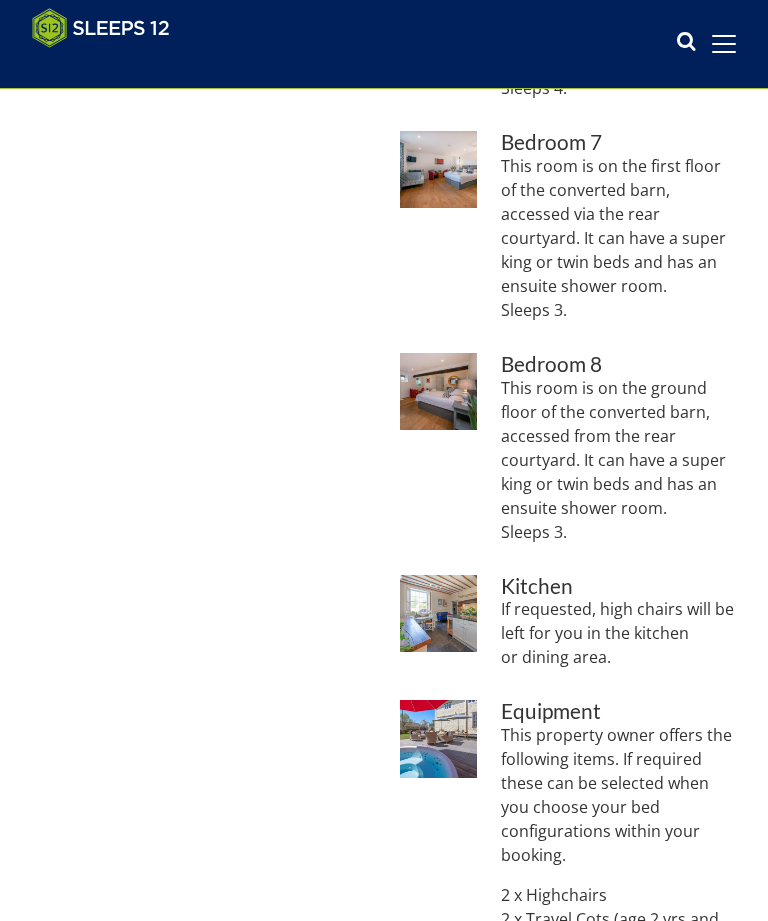click at bounding box center [438, 613] 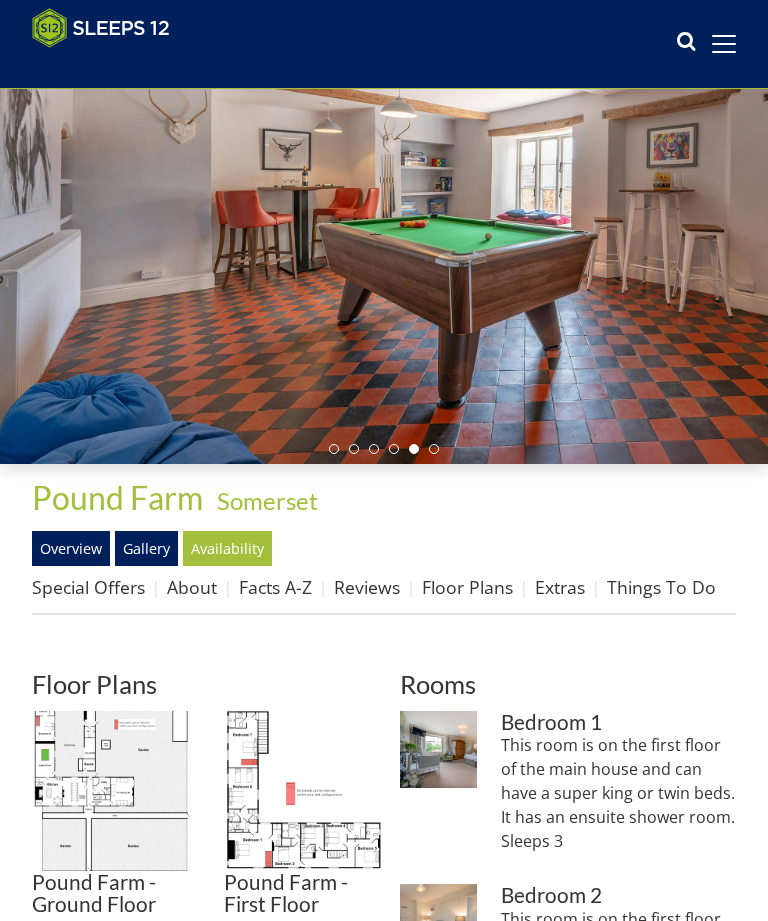 scroll, scrollTop: 93, scrollLeft: 0, axis: vertical 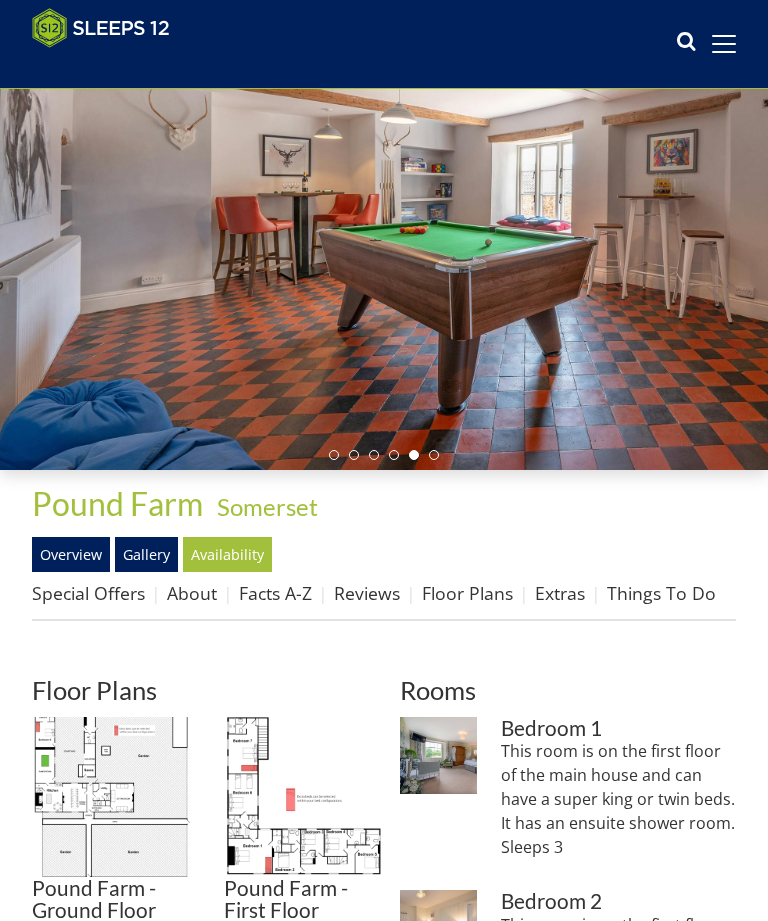 click on "Overview" at bounding box center (71, 554) 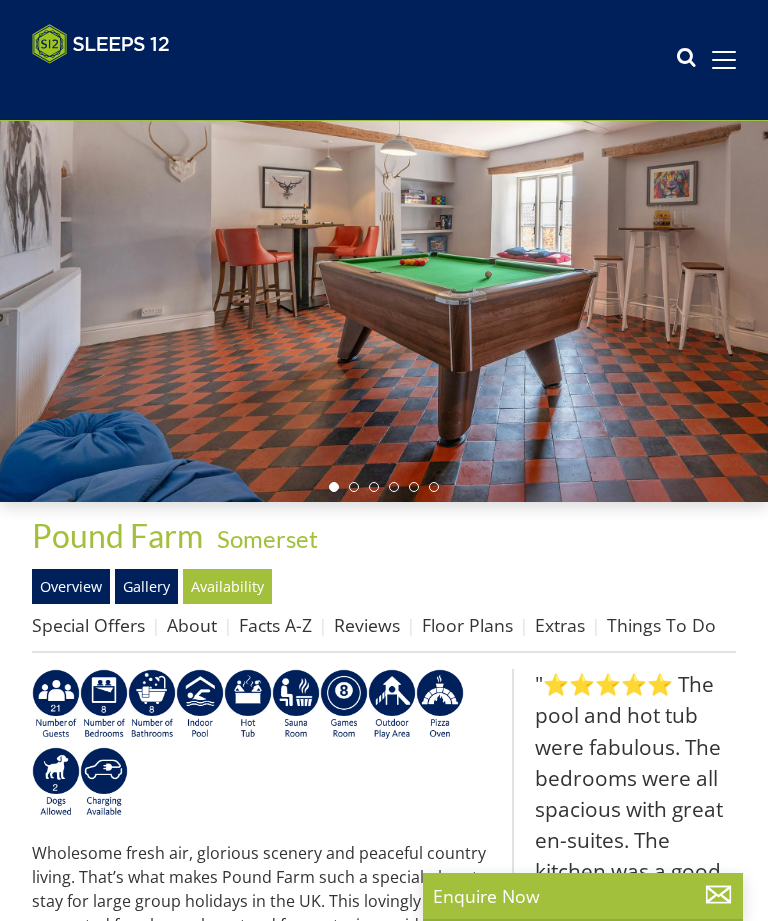 click on "Pound Farm" at bounding box center [117, 535] 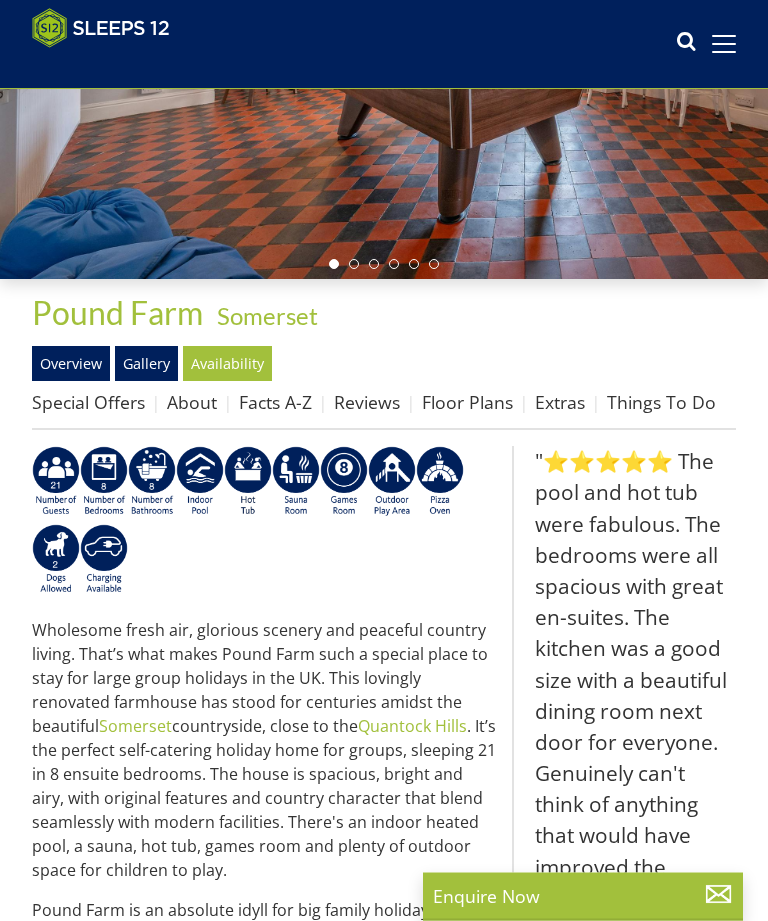 scroll, scrollTop: 321, scrollLeft: 0, axis: vertical 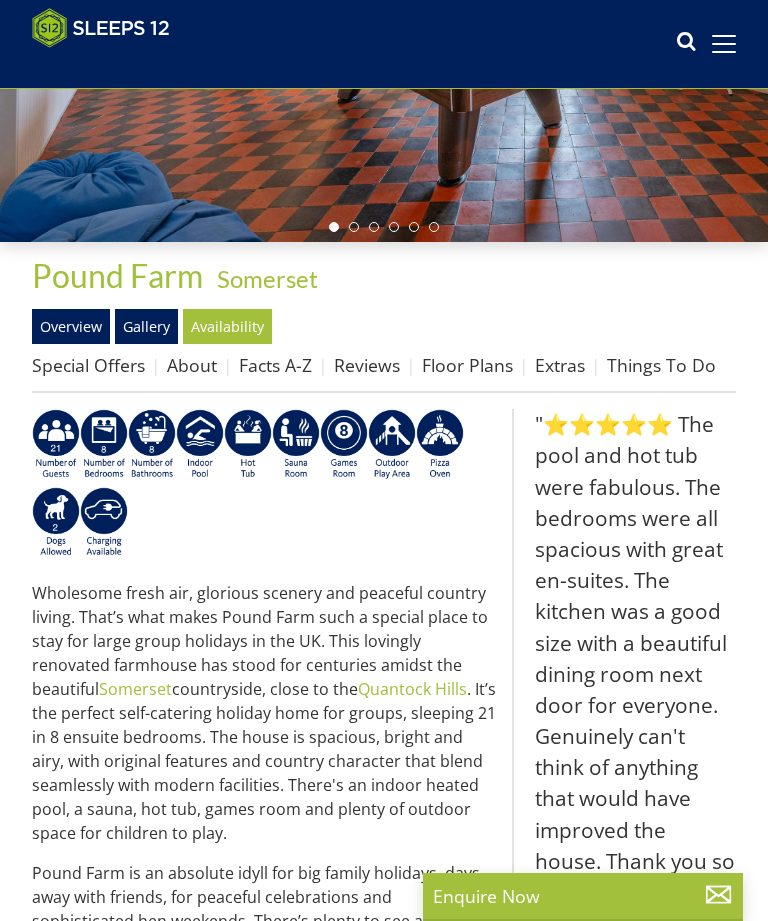 click on "Gallery" at bounding box center [146, 326] 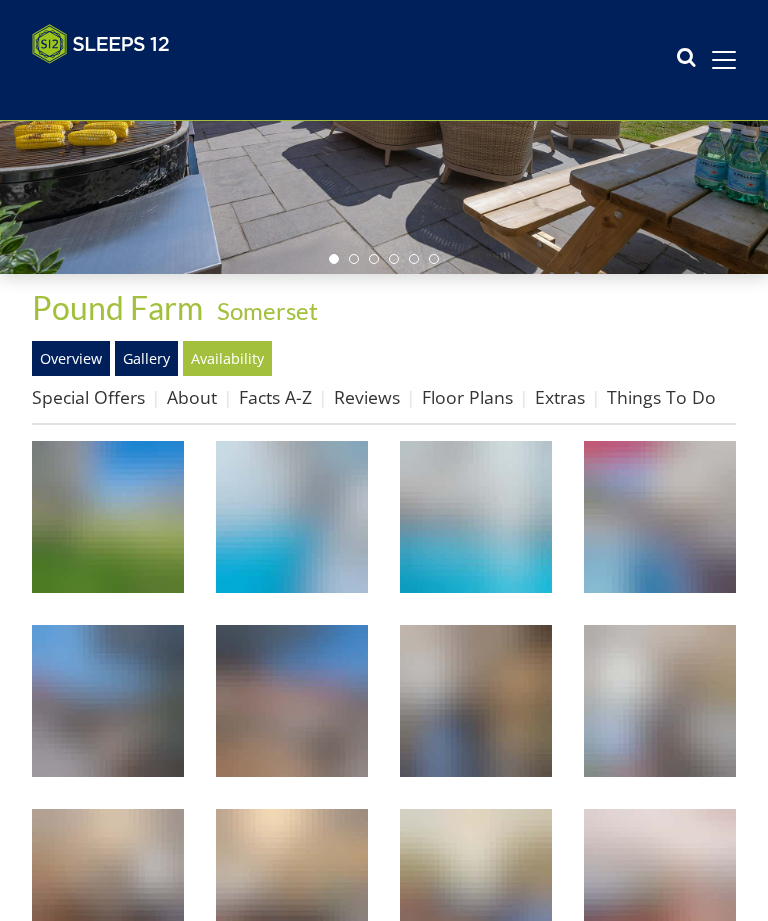 scroll, scrollTop: 0, scrollLeft: 0, axis: both 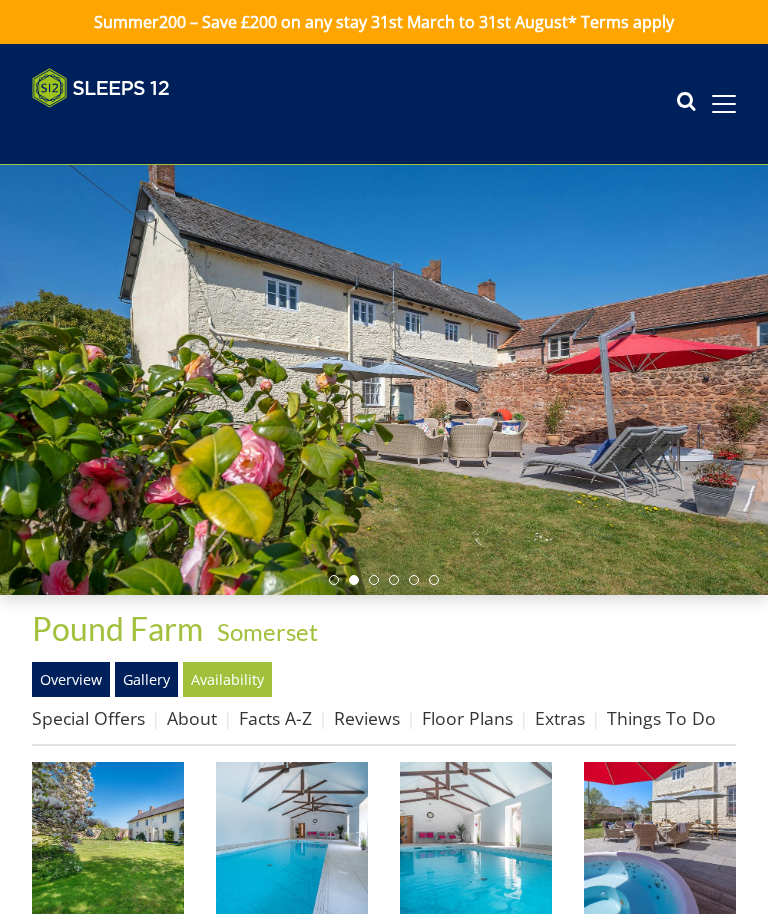 click at bounding box center [108, 838] 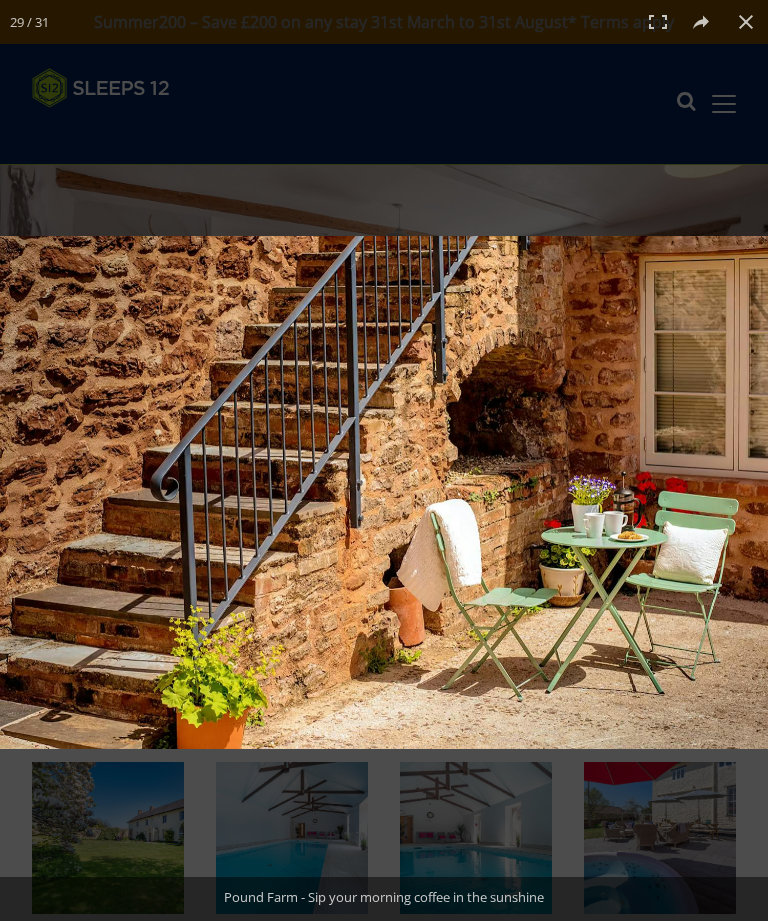 scroll, scrollTop: 0, scrollLeft: 0, axis: both 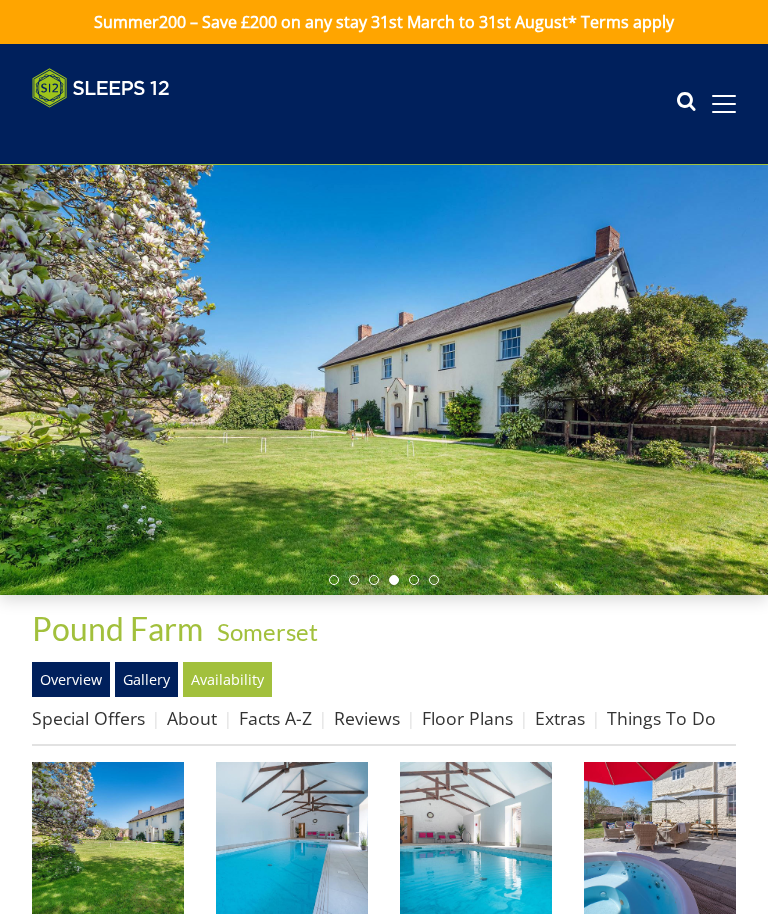 click on "Facts A-Z" at bounding box center [275, 718] 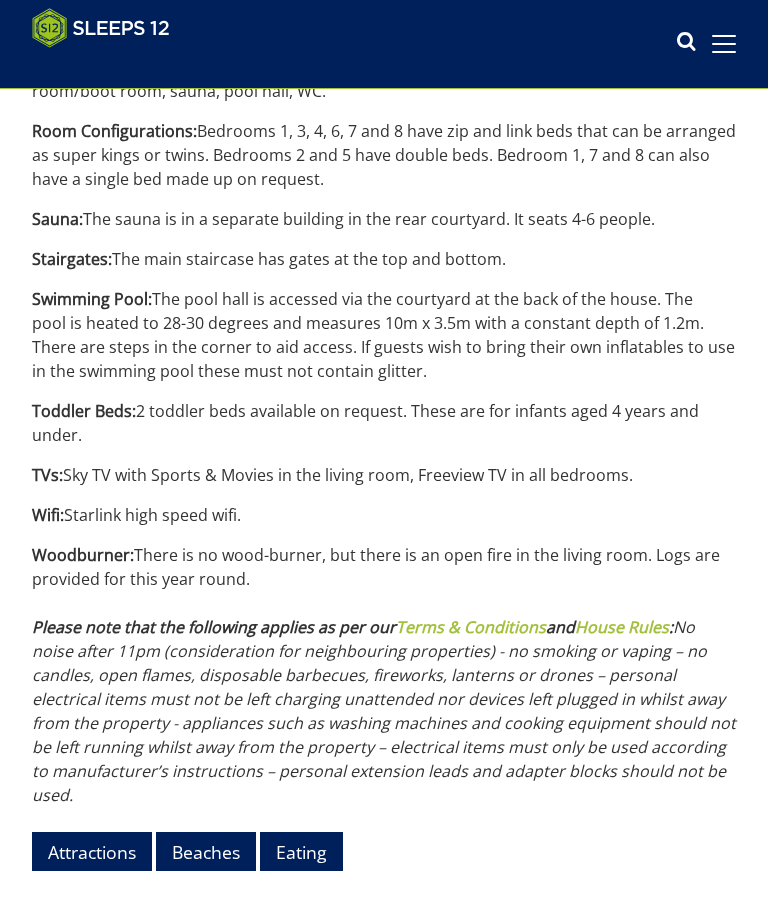scroll, scrollTop: 2470, scrollLeft: 0, axis: vertical 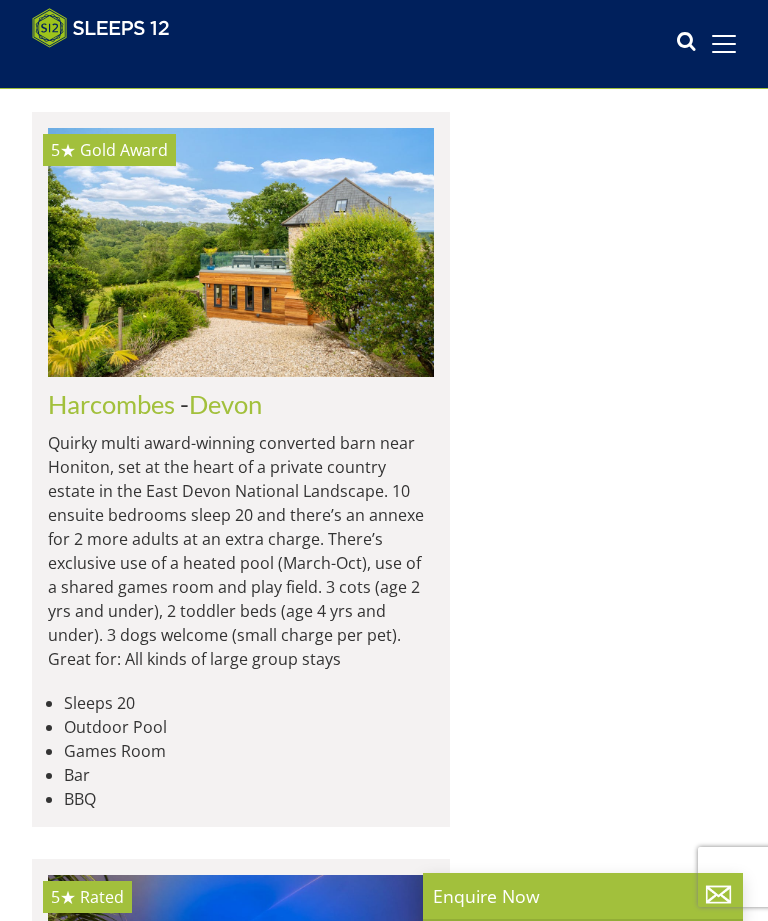 click on "Hennaways" at bounding box center (113, -343) 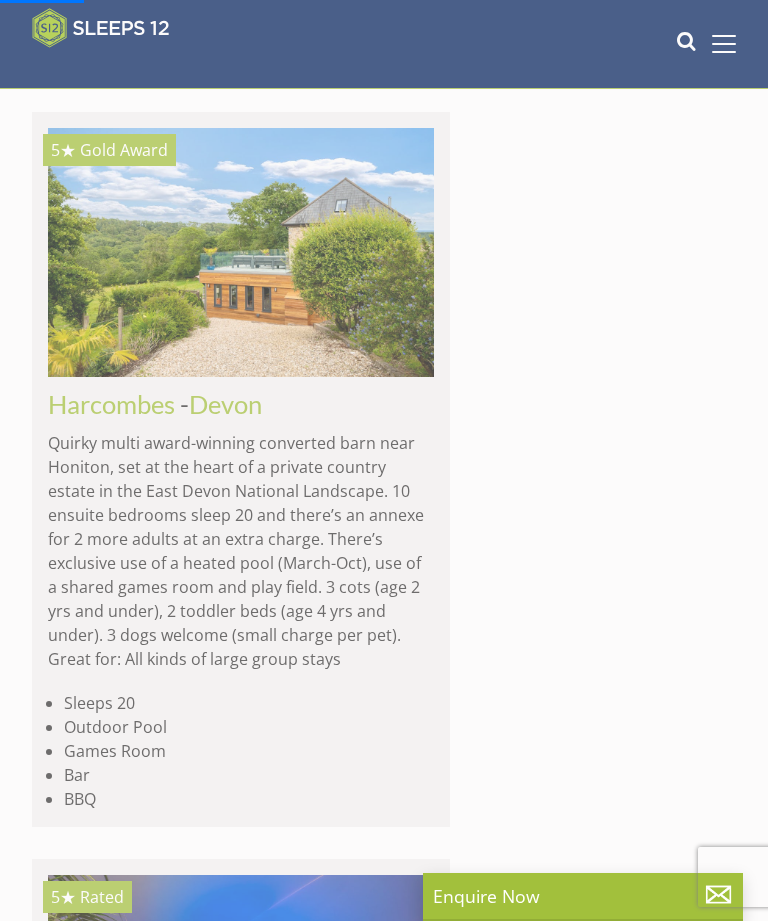 scroll, scrollTop: 0, scrollLeft: 0, axis: both 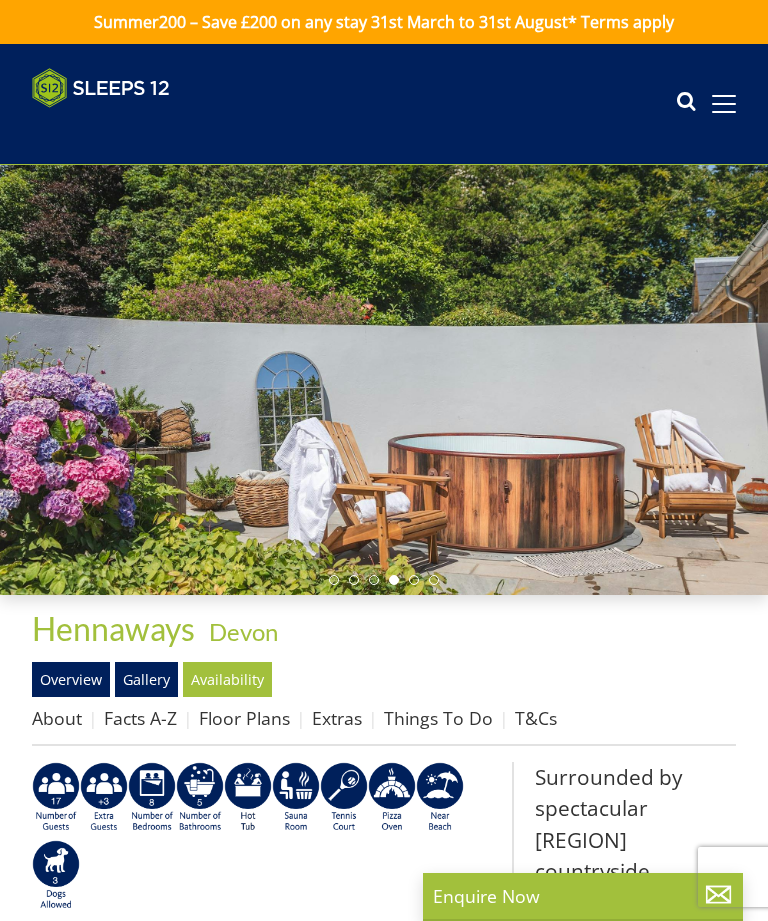 click on "Floor Plans" at bounding box center [244, 718] 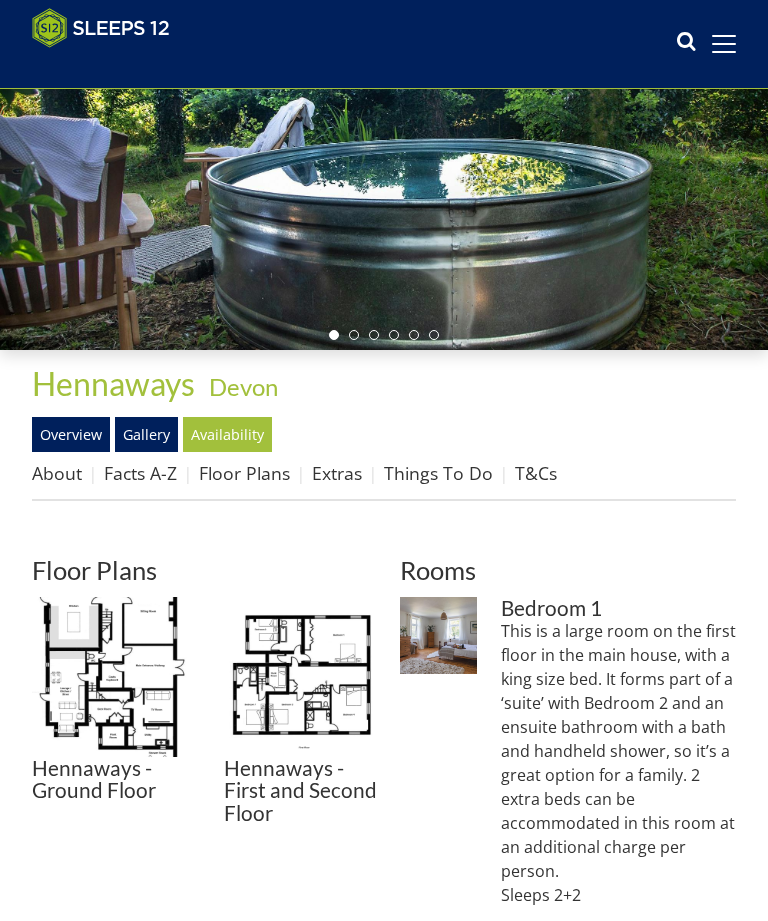 scroll, scrollTop: 213, scrollLeft: 0, axis: vertical 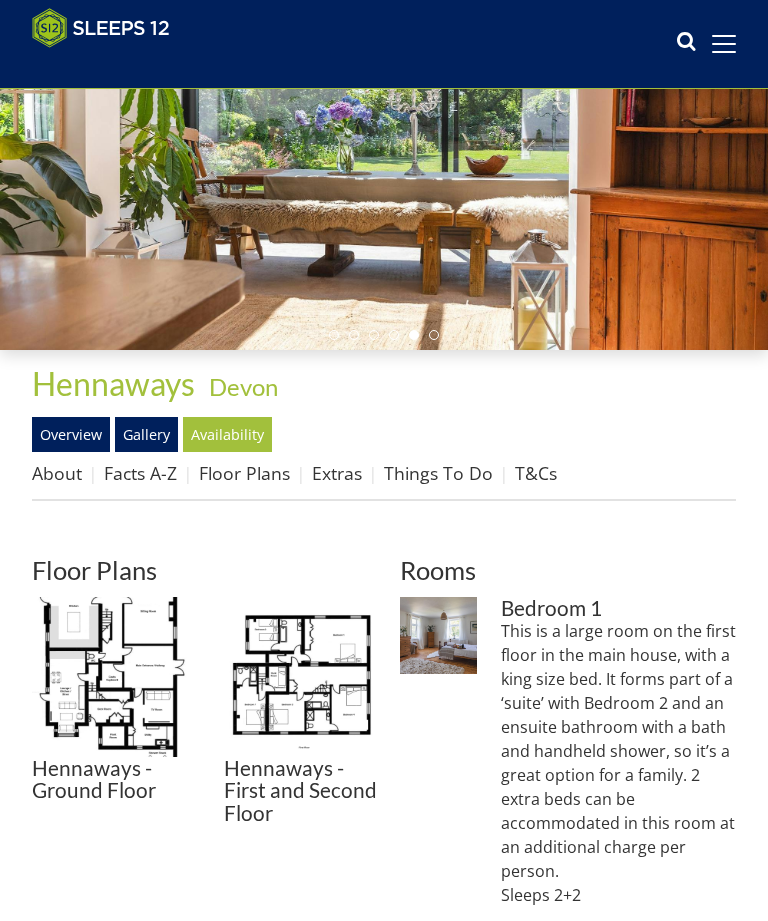 click at bounding box center (304, 677) 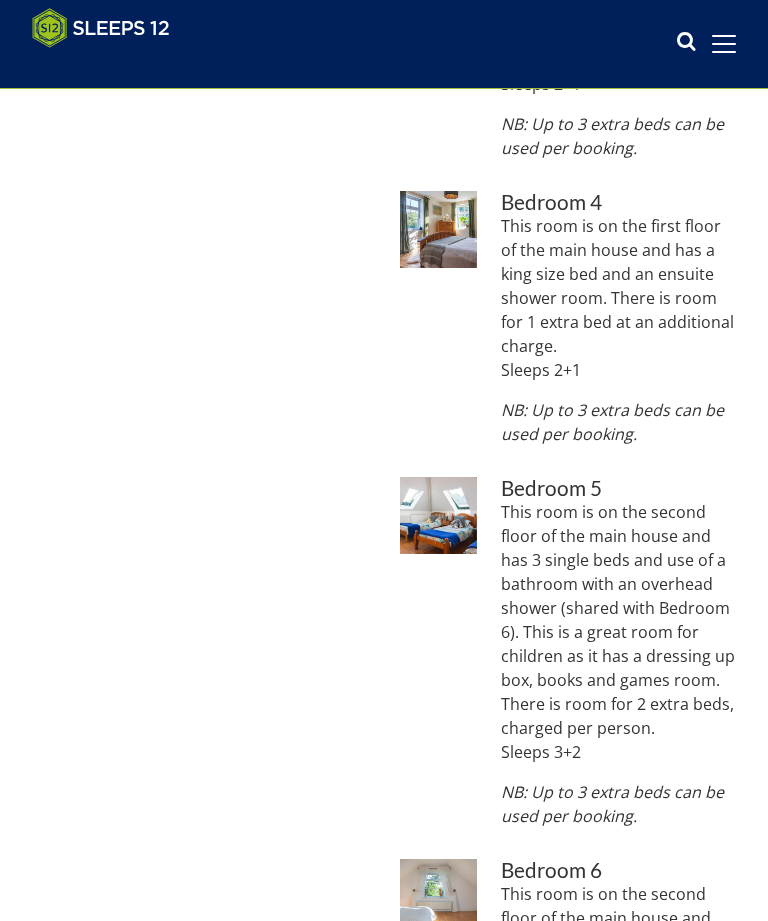 scroll, scrollTop: 1668, scrollLeft: 0, axis: vertical 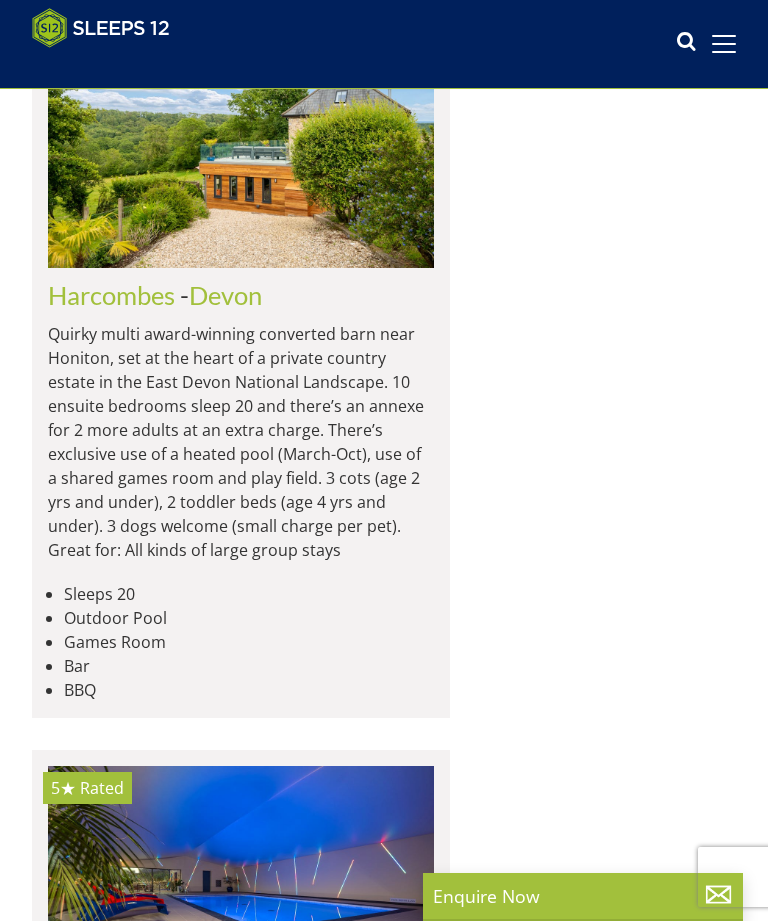 click on "Harcombes" at bounding box center [111, 295] 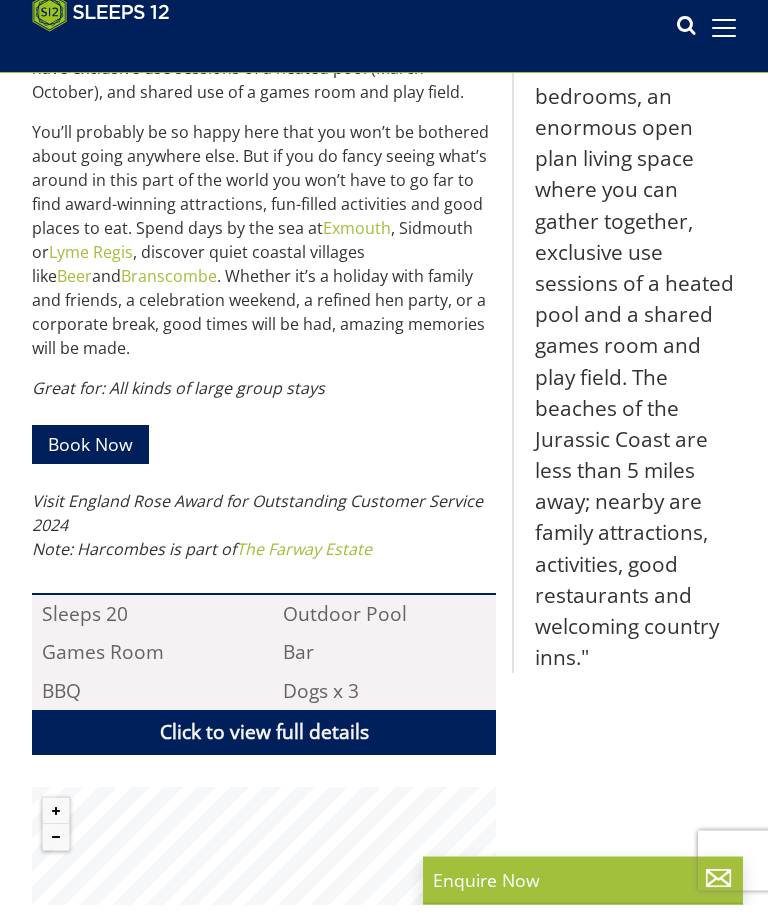 scroll, scrollTop: 25, scrollLeft: 0, axis: vertical 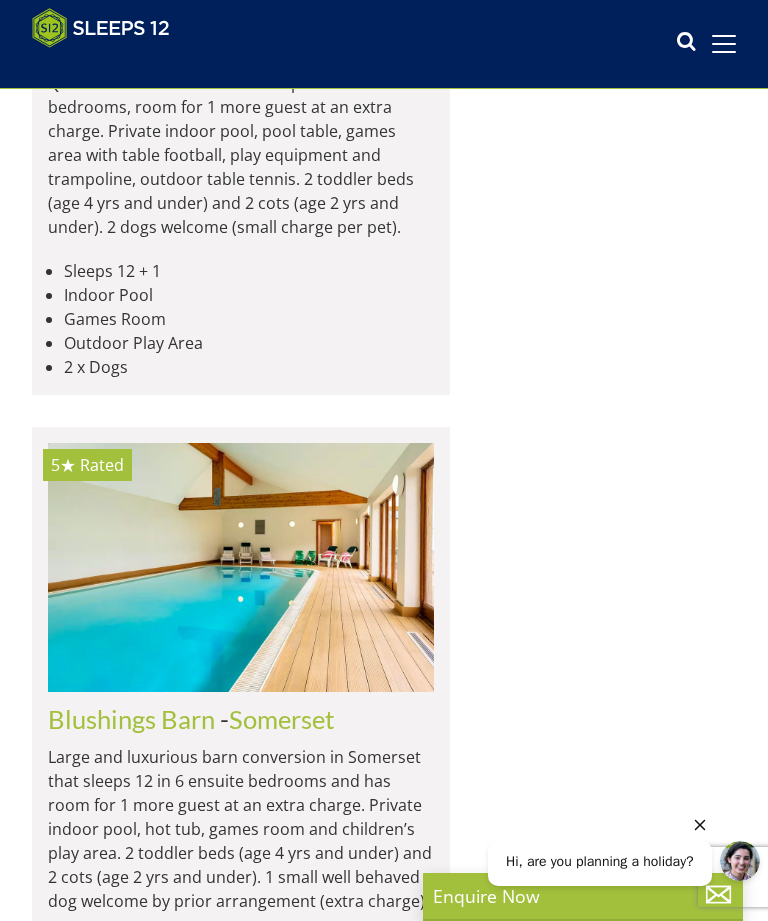 click on "Load More" at bounding box center (241, 1121) 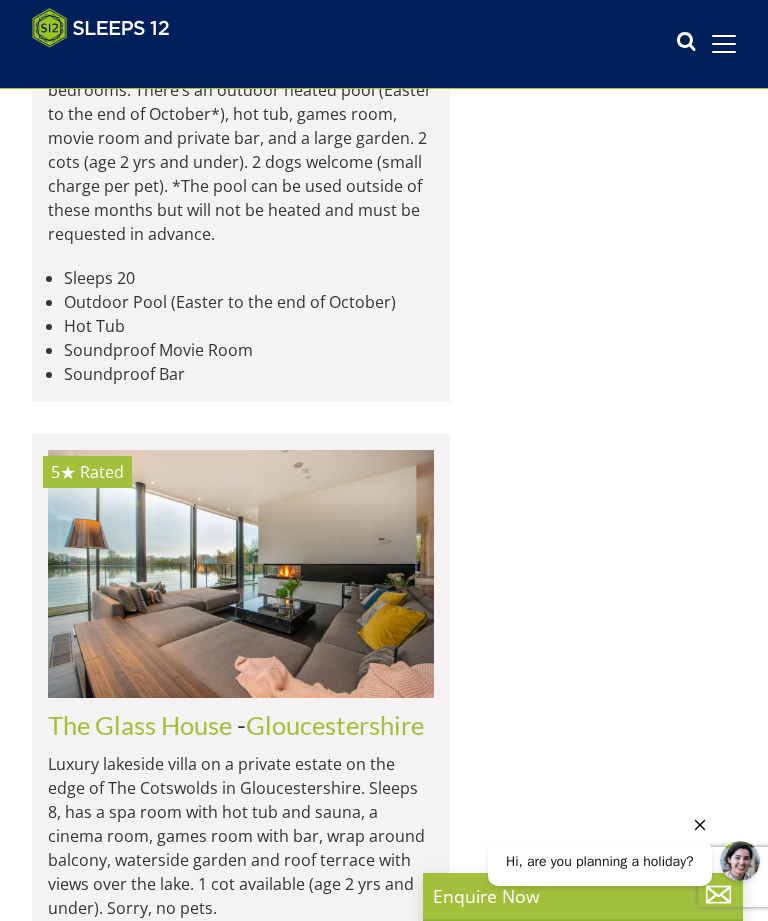 scroll, scrollTop: 17489, scrollLeft: 0, axis: vertical 